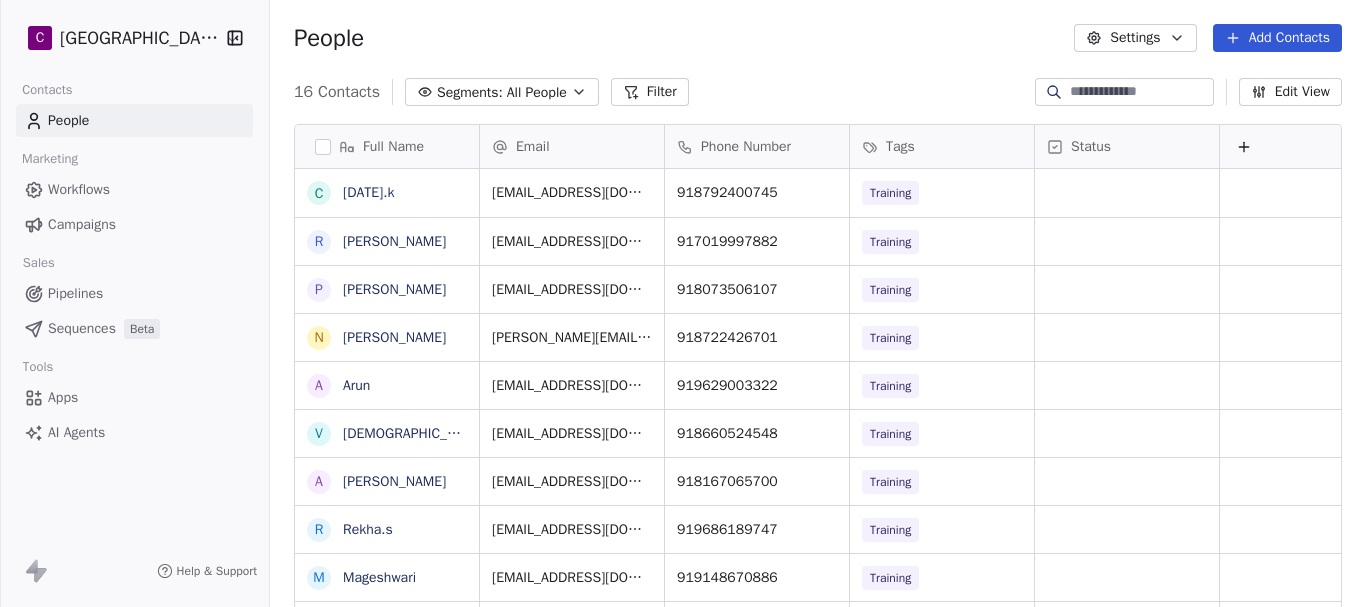 scroll, scrollTop: 0, scrollLeft: 0, axis: both 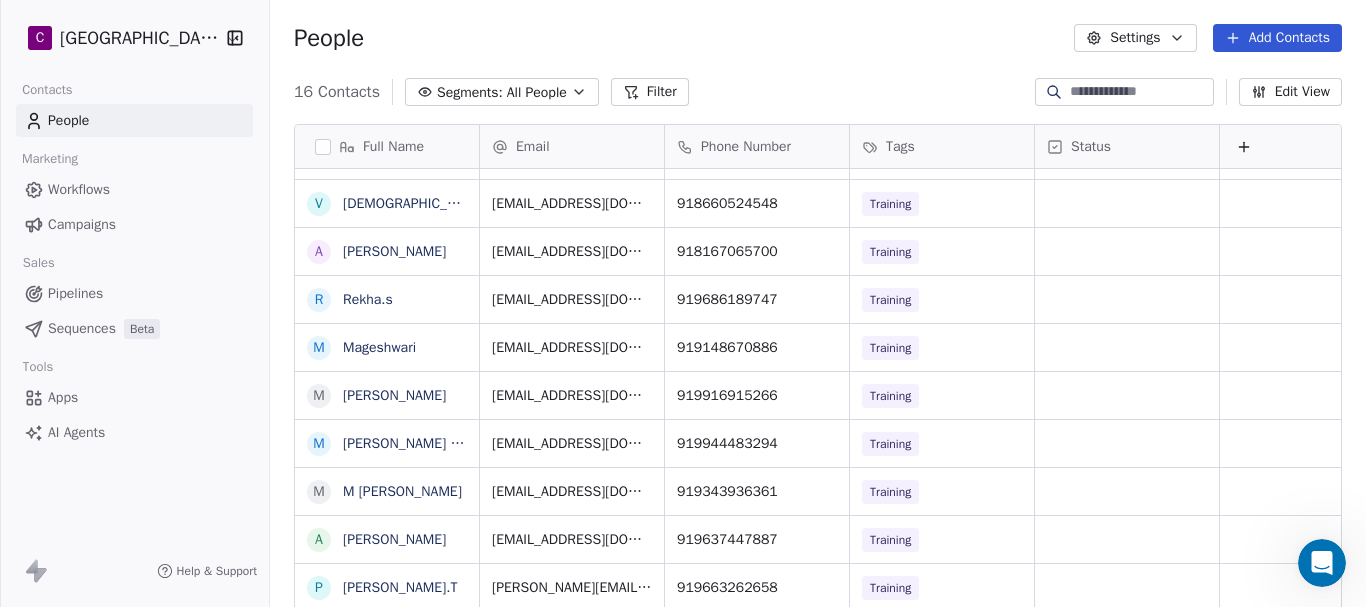 click on "C Chitrakoota School Contacts People Marketing Workflows Campaigns Sales Pipelines Sequences Beta Tools Apps AI Agents Help & Support People Settings  Add Contacts 16 Contacts Segments: All People Filter  Edit View Tag Add to Sequence Export Full Name c chaitra.k R Rosy Stephen P Pavithra B N Nayana Pai A Arun V Vaishnavi r b A Anisha Biswakarma R Rekha.s M Mageshwari M Megha M Mary sharmila M M Sulochana A Ashvini P POORNIMA.T S Sanagavarapu Akhila J John Doe Email Phone Number Tags Status chaitrarukmini@gmail.com 918792400745 Training rossabraham063@gmail.com 917019997882 Training pavithrabhaskar33@gmail.com 918073506107 Training nayana.shanbhaghp@gmail.com 918722426701 Training arun@gmail.com 919629003322 Training vrb9988@gmail.com 918660524548 Training anishakhapangi14@gmail.com 918167065700 Training rekha2386@gmail.com 919686189747 Training maheshwarik42@gmail.com 919148670886 Training meghakatti2@gmail.com 919916915266 Training mssharmila2@gmail.com 919944483294 Training sulochana2469@gmail.com" at bounding box center [683, 303] 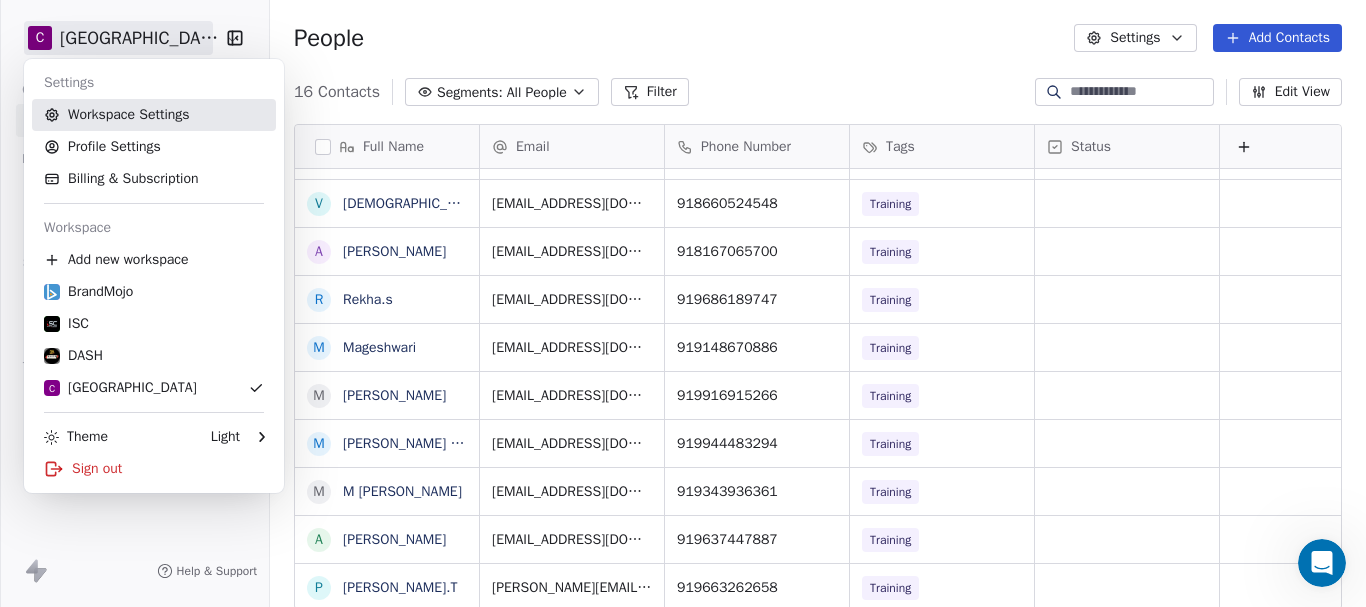 click on "Workspace Settings" at bounding box center (154, 115) 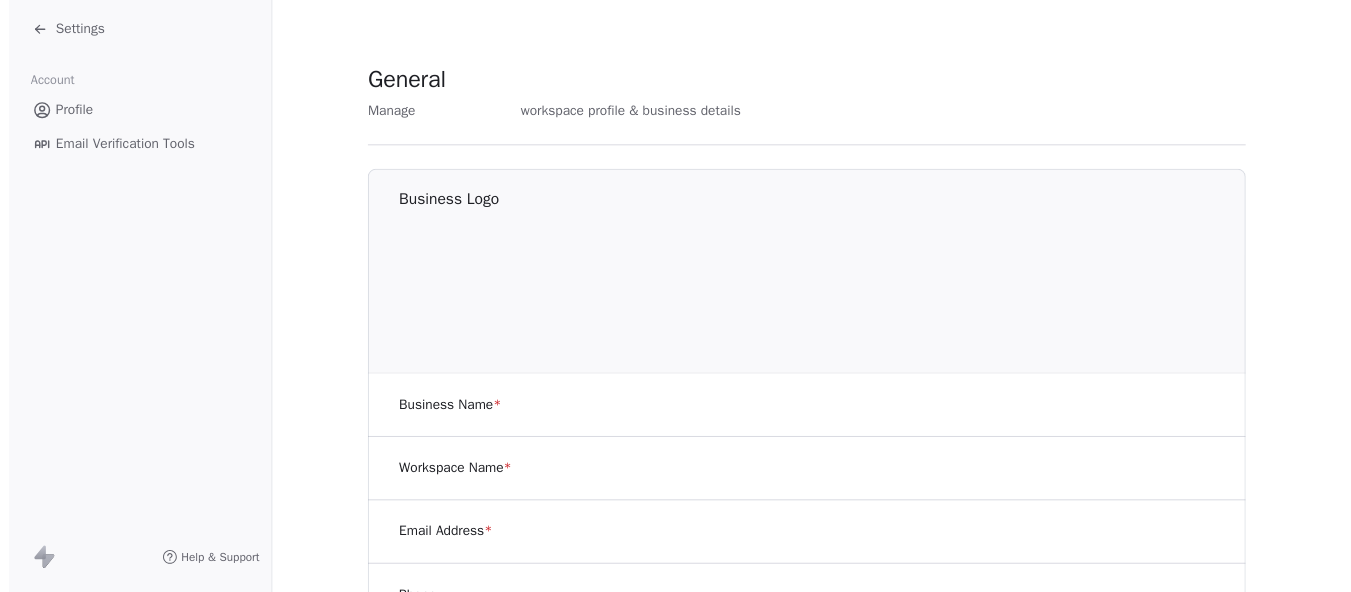 scroll, scrollTop: 0, scrollLeft: 0, axis: both 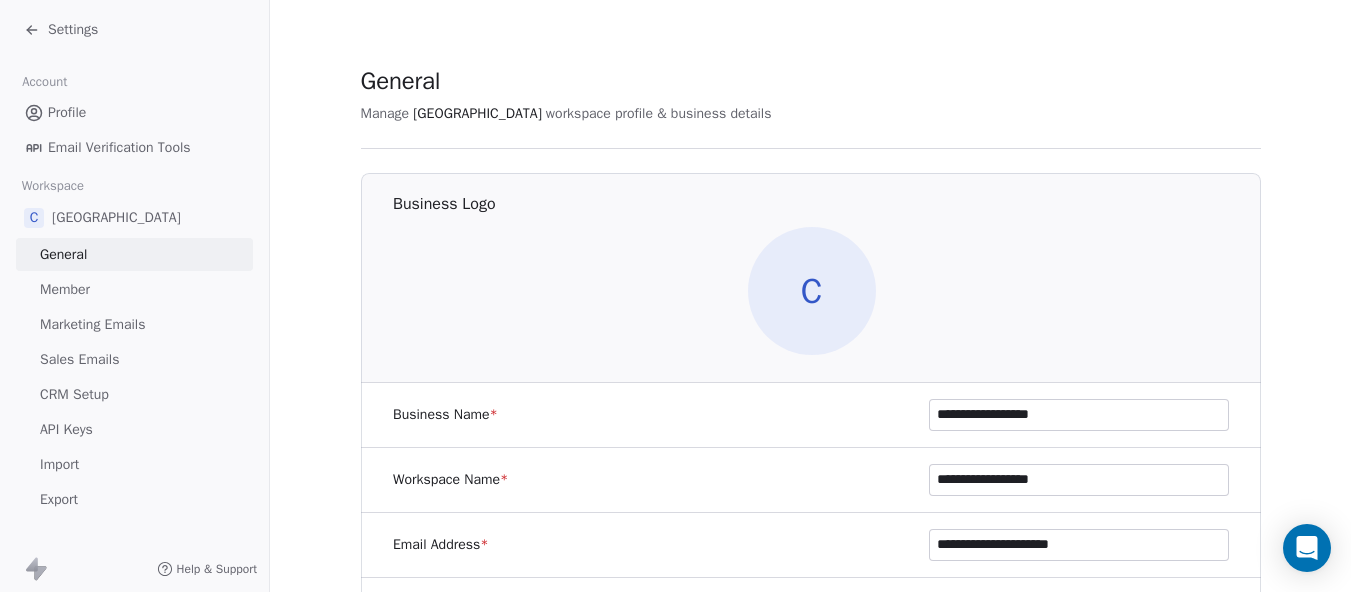 click on "Marketing Emails" at bounding box center (92, 324) 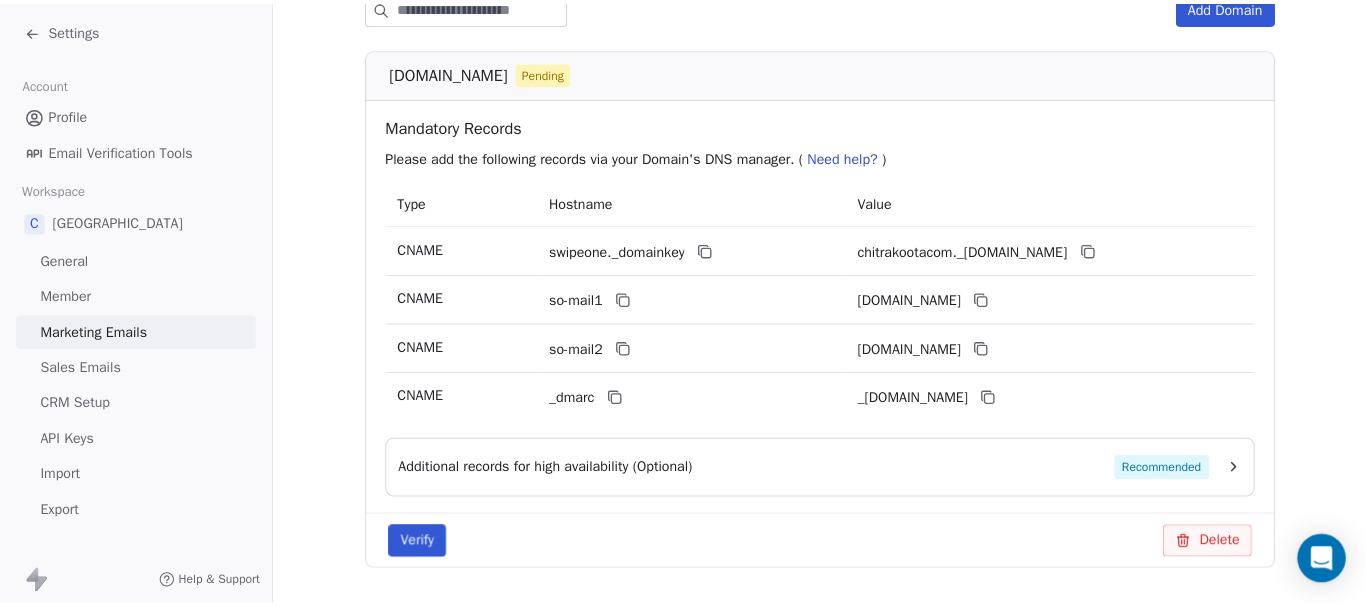scroll, scrollTop: 374, scrollLeft: 0, axis: vertical 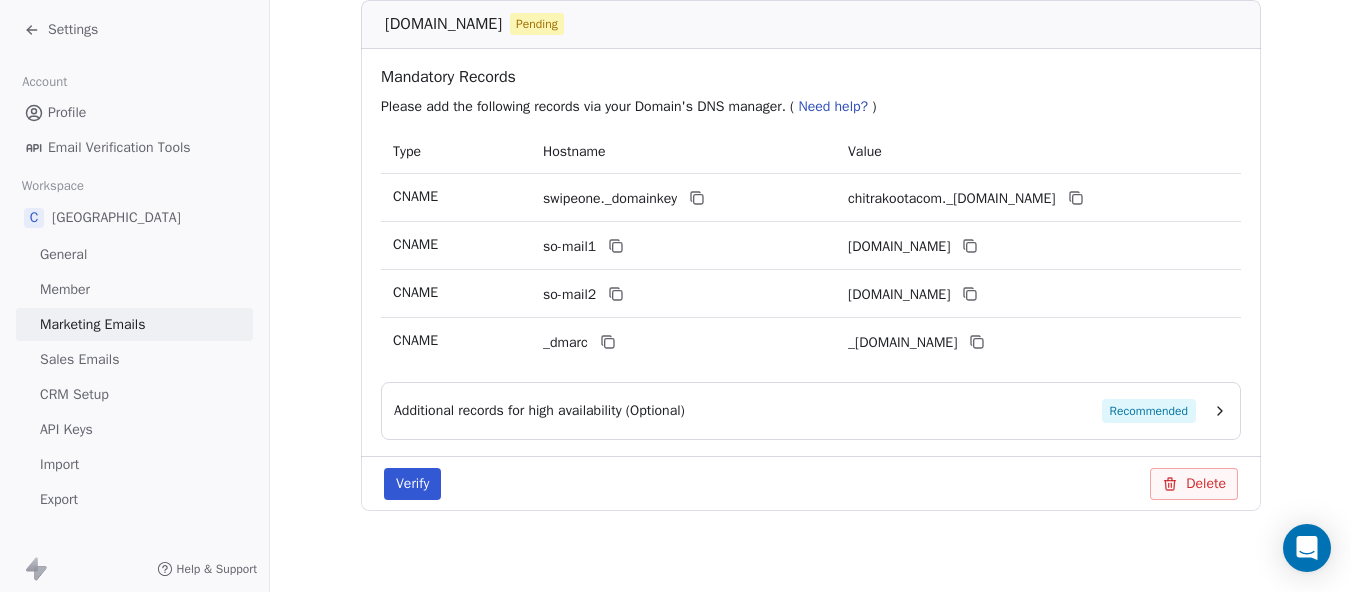 click on "Verify" at bounding box center [412, 484] 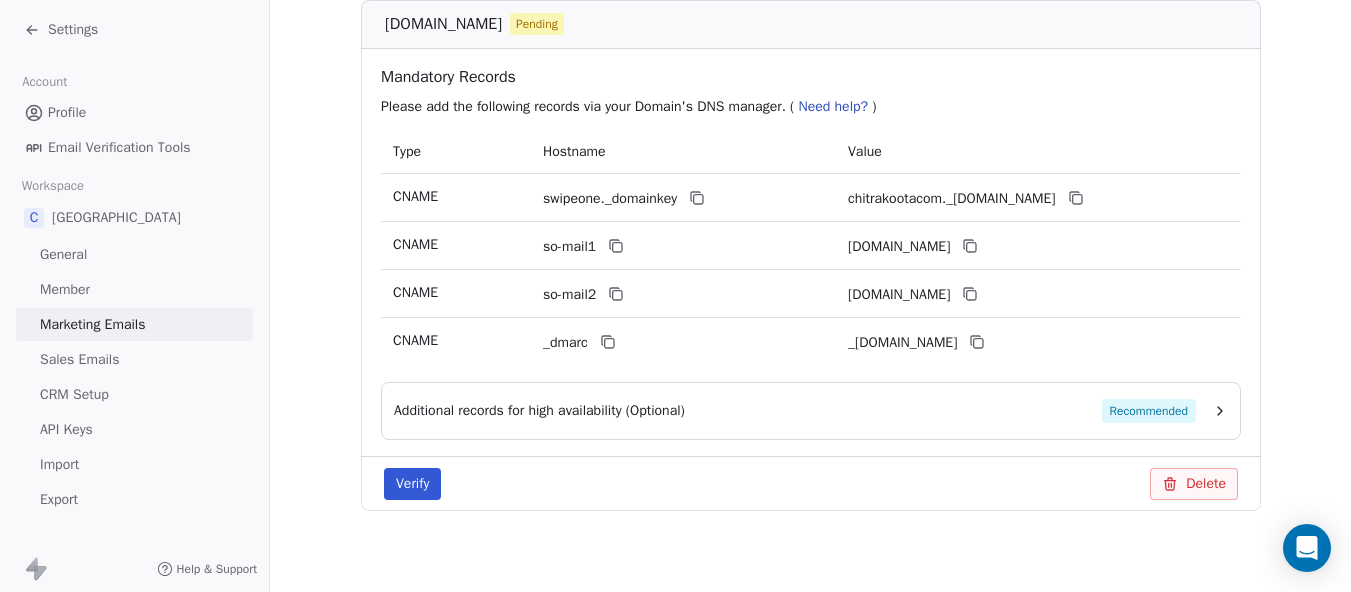 click 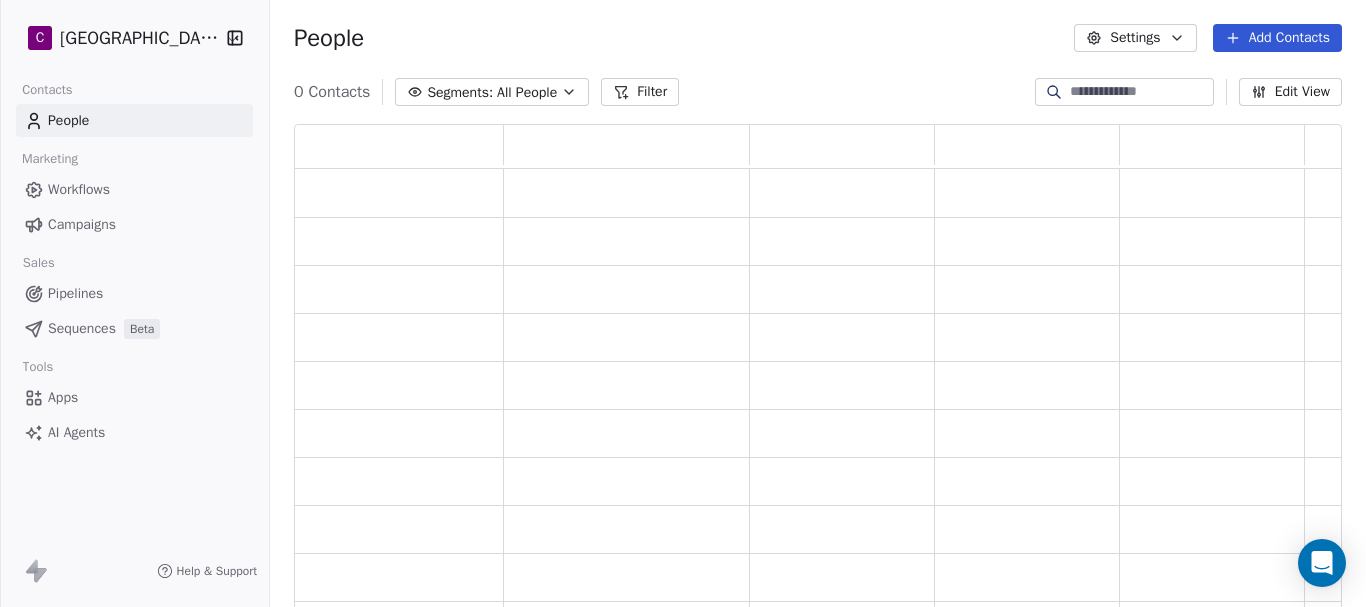 scroll, scrollTop: 16, scrollLeft: 16, axis: both 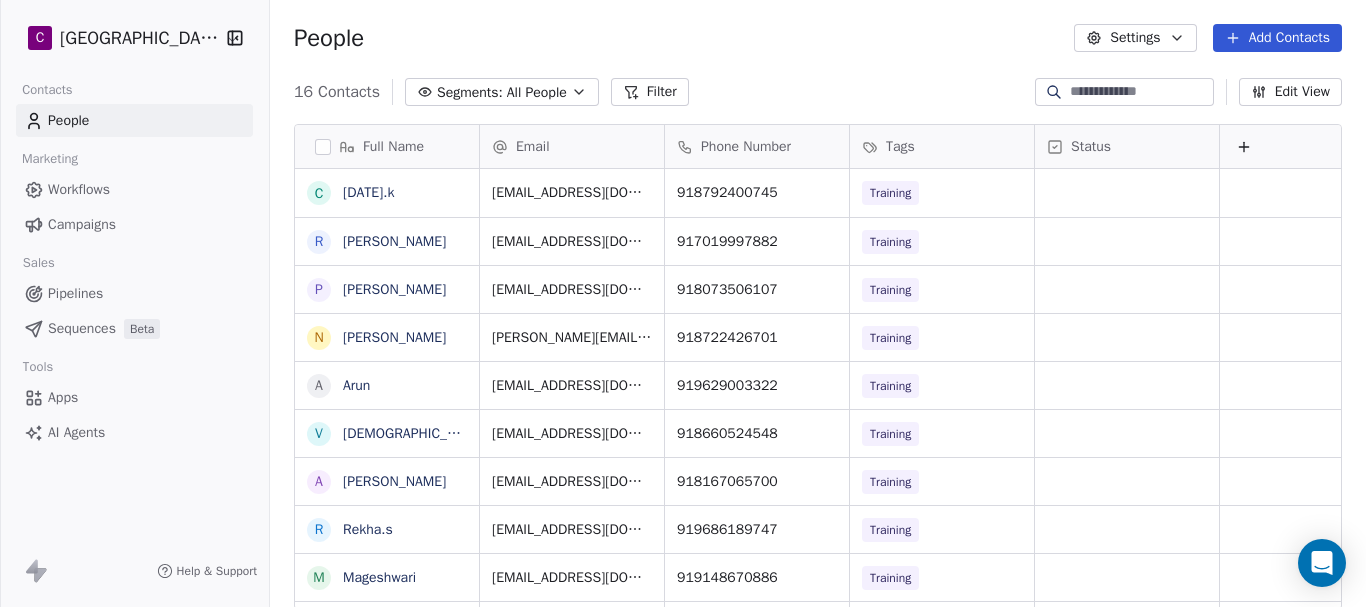 click on "Settings" at bounding box center (1135, 38) 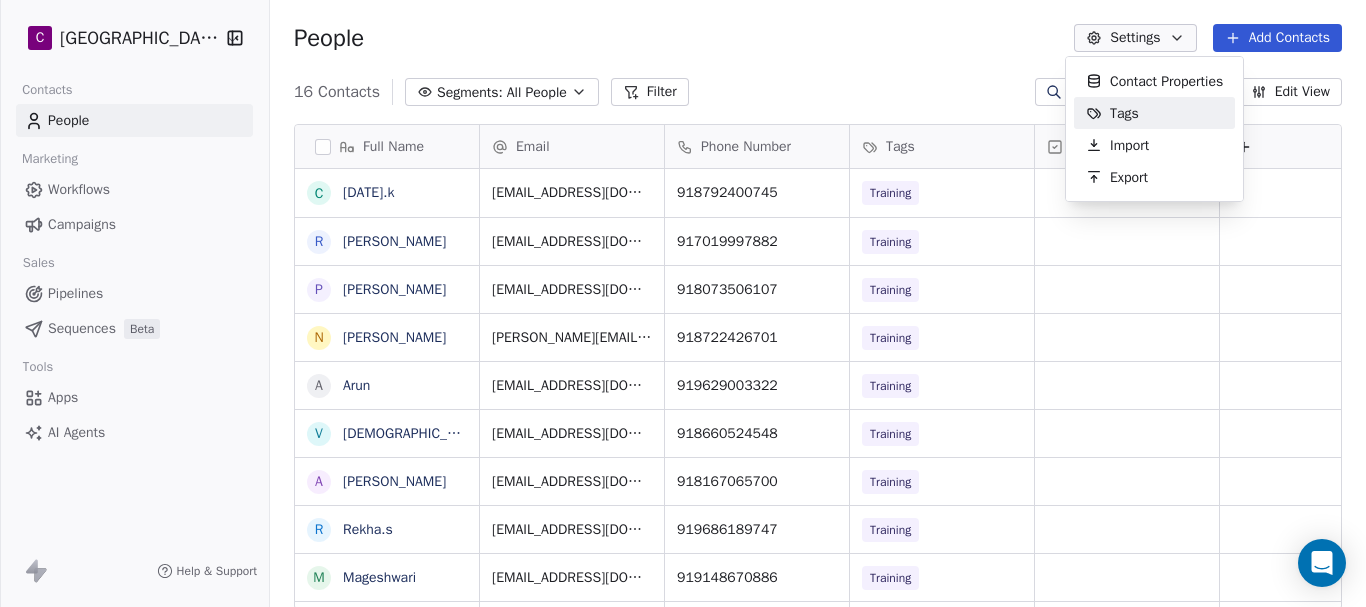 click on "Tags" at bounding box center [1124, 113] 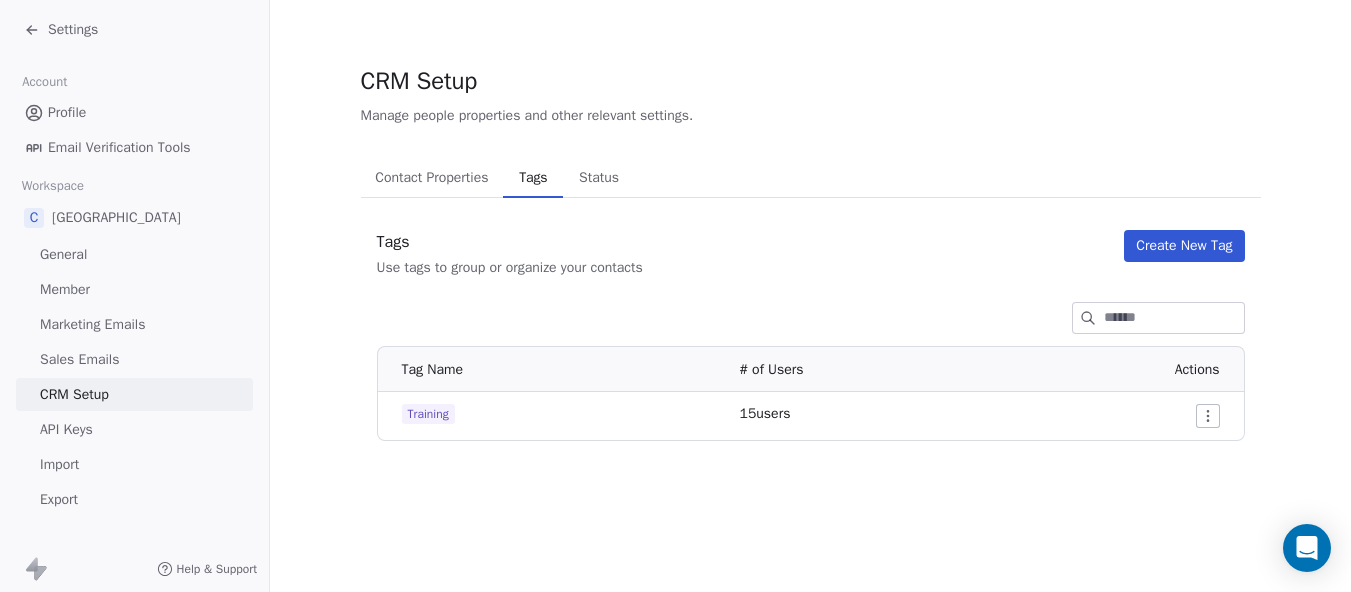 click on "Status" at bounding box center [599, 178] 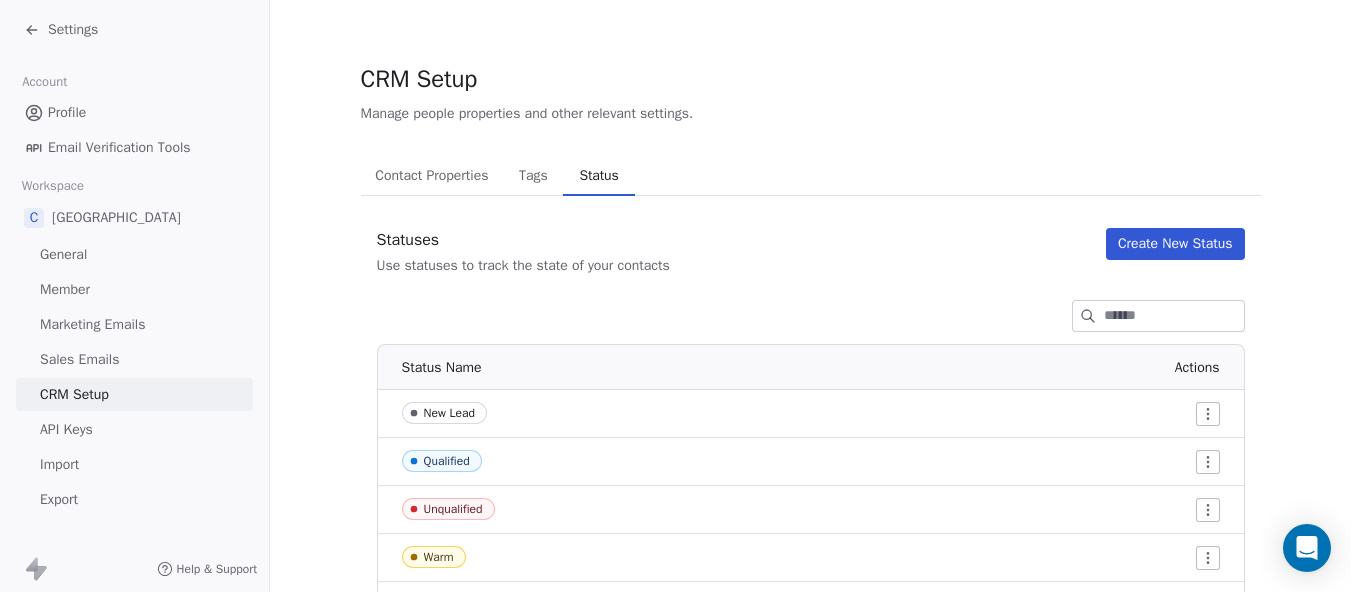 scroll, scrollTop: 0, scrollLeft: 0, axis: both 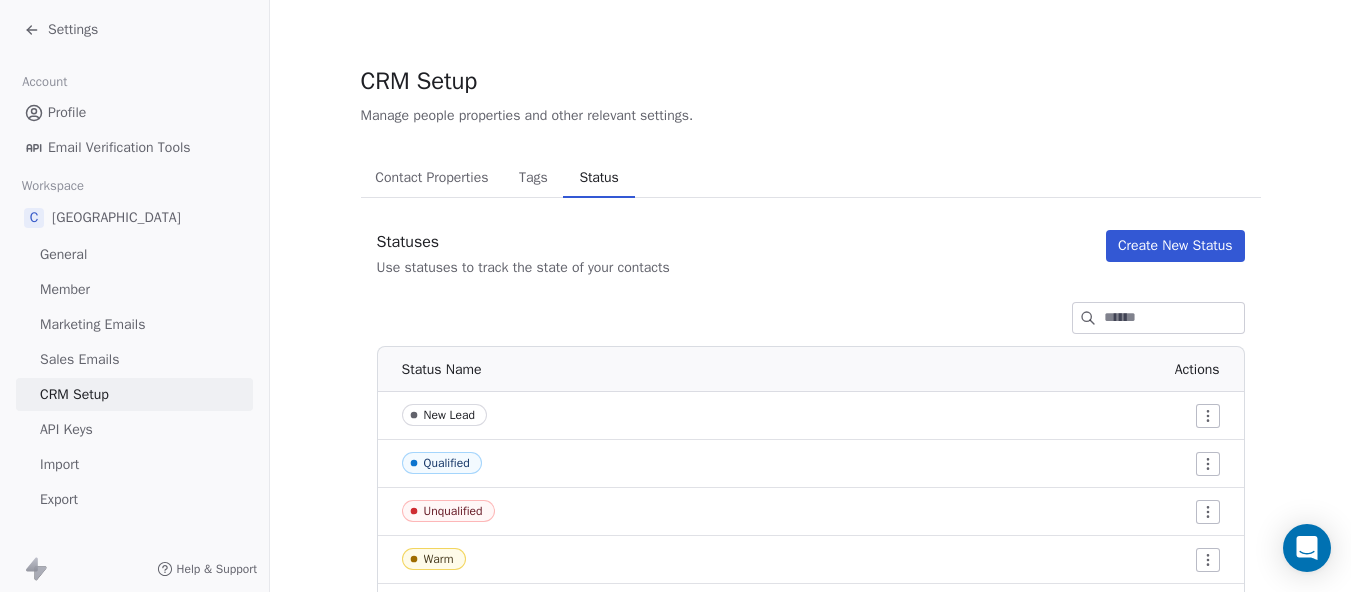 click on "Contact Properties" at bounding box center [431, 178] 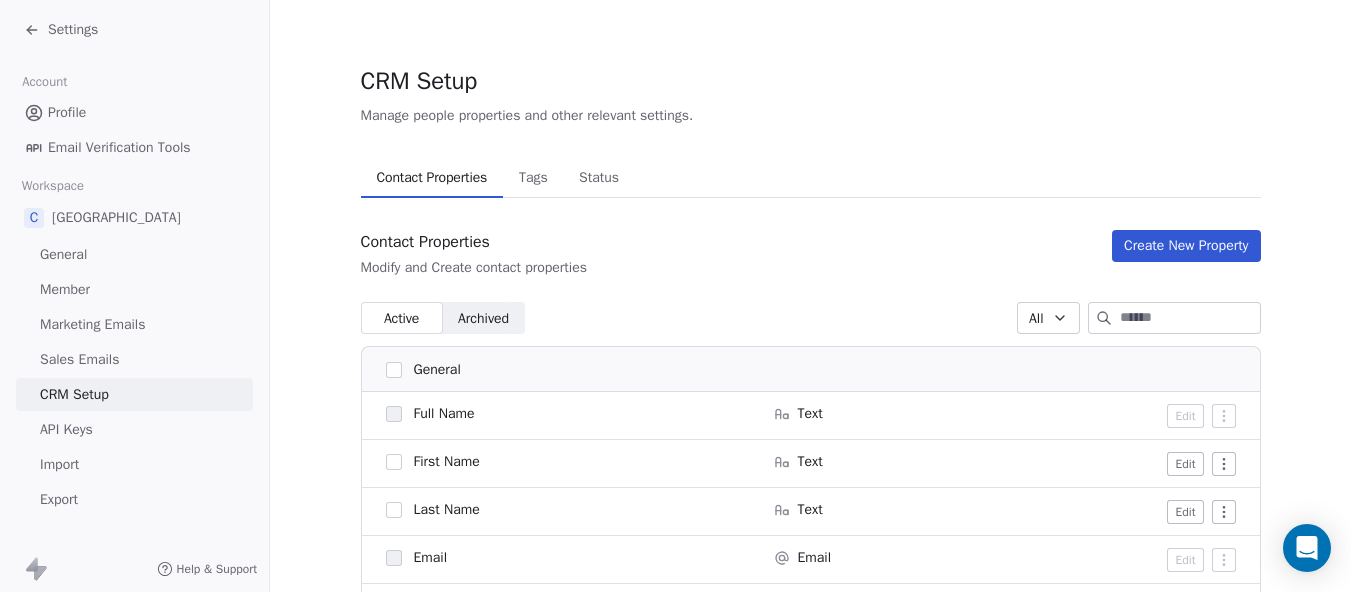 click on "Archived Archived" at bounding box center [484, 318] 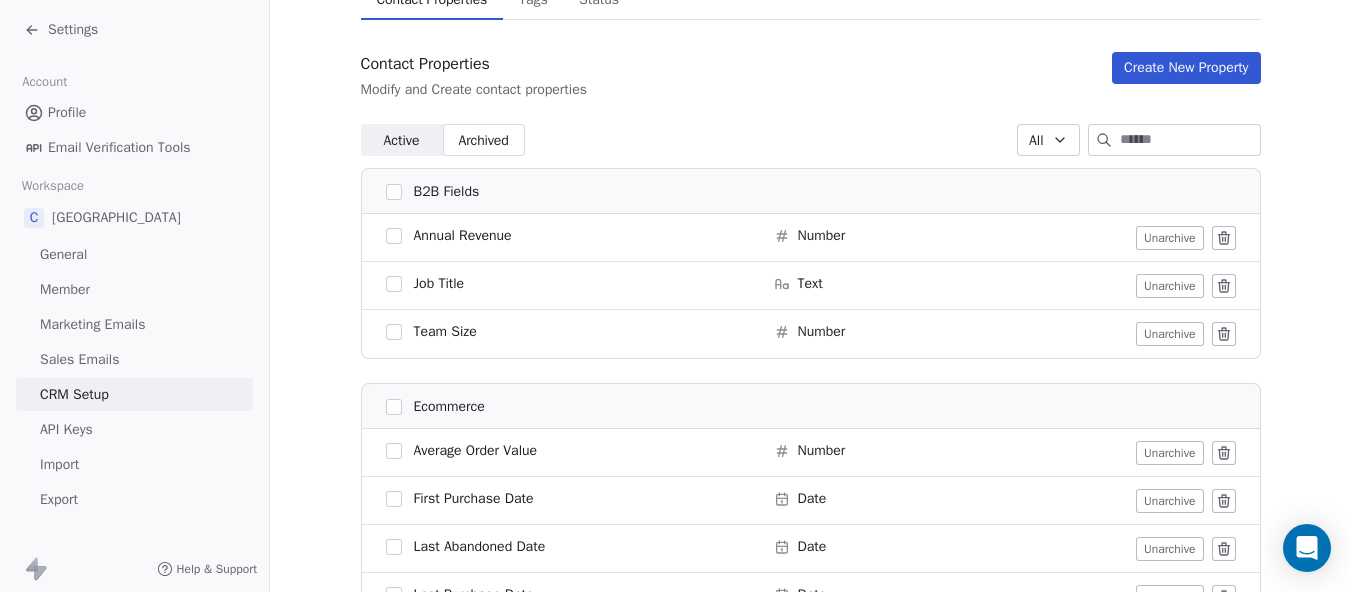 scroll, scrollTop: 84, scrollLeft: 0, axis: vertical 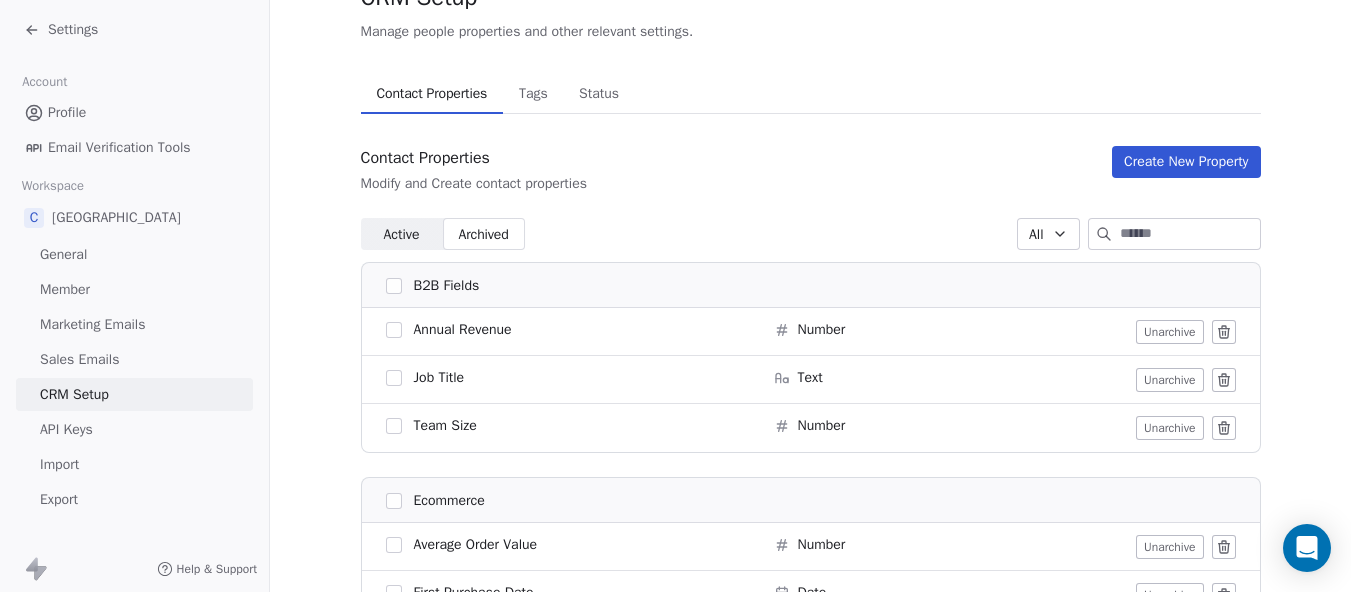 click on "Active" at bounding box center (401, 234) 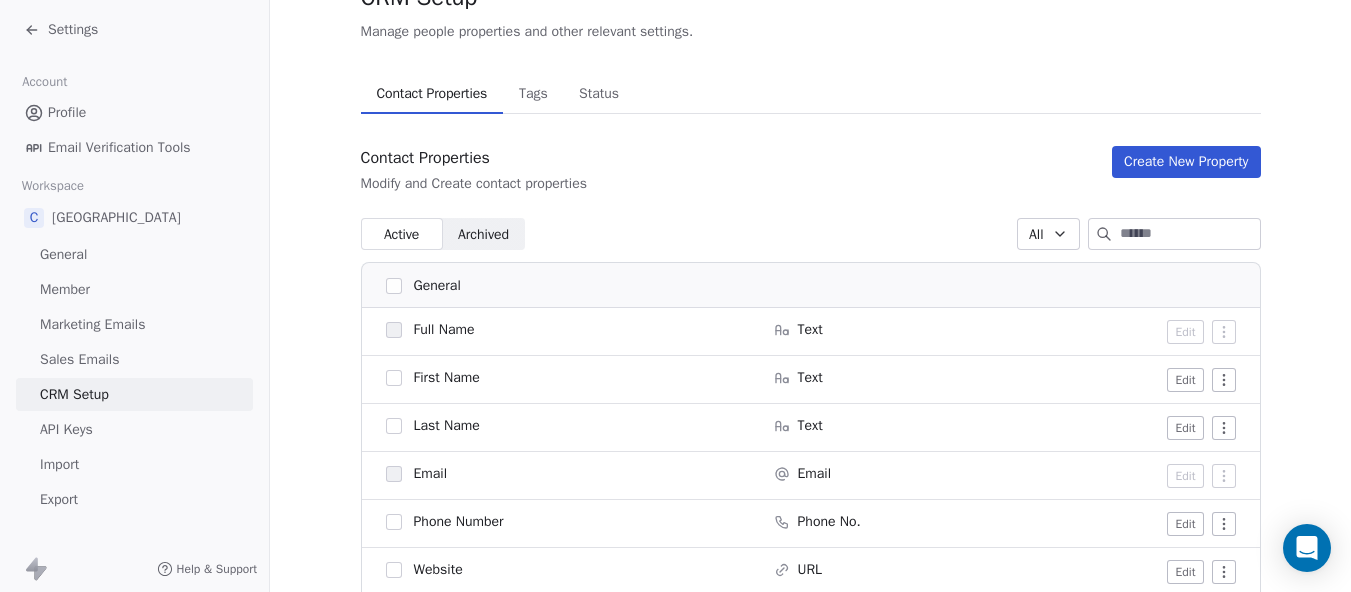 click on "General" at bounding box center (63, 254) 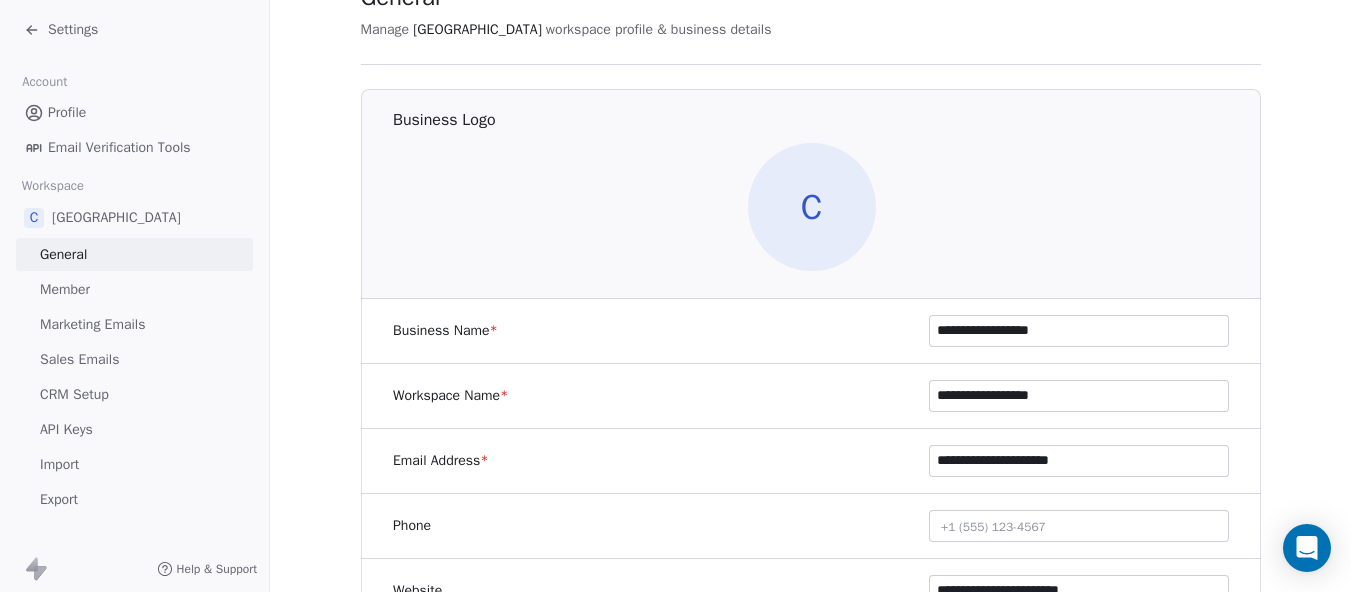 scroll, scrollTop: 0, scrollLeft: 0, axis: both 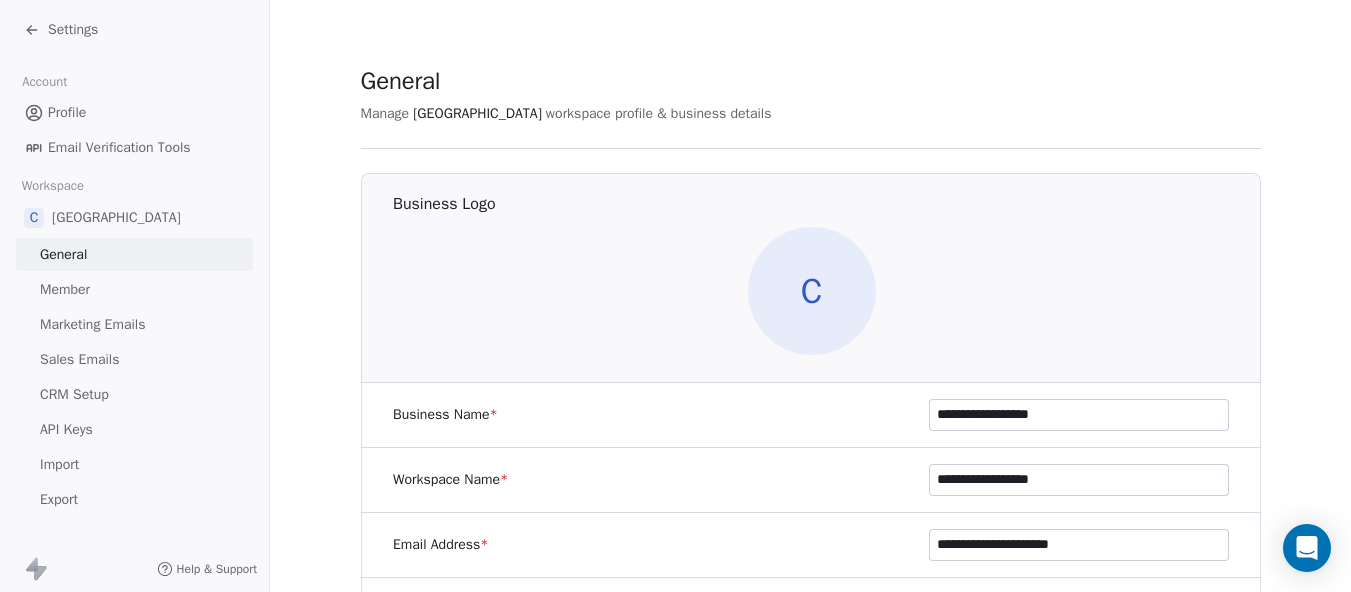 click on "Email Verification Tools" at bounding box center (119, 147) 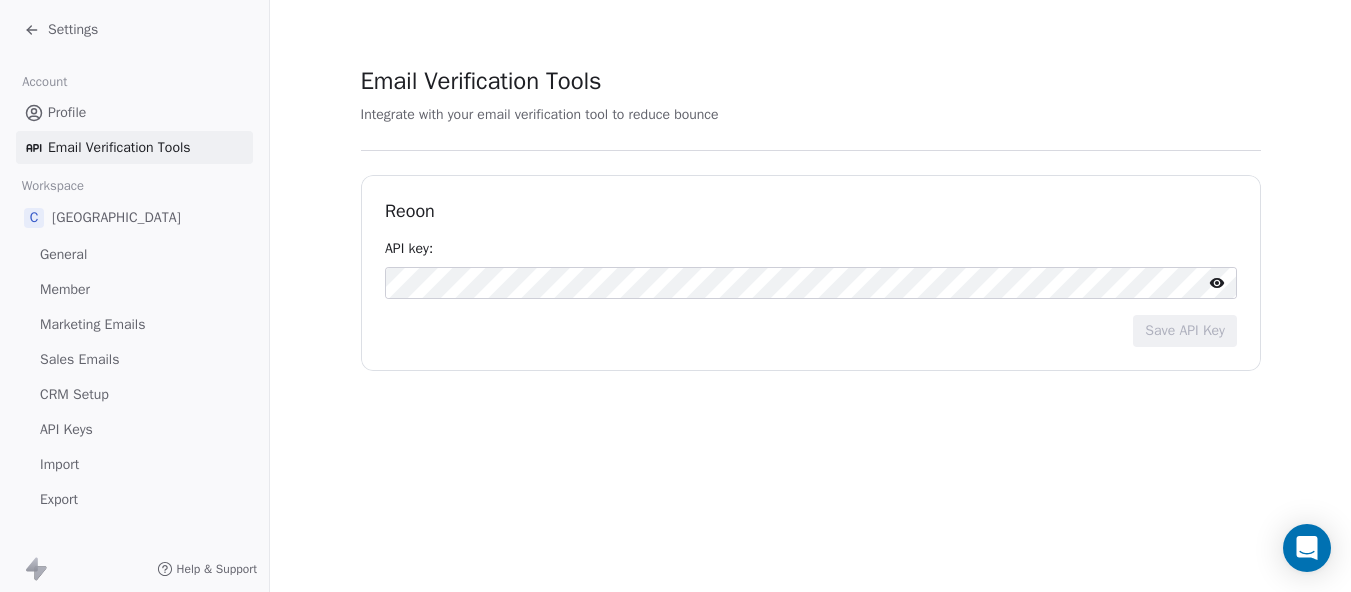click on "Profile" at bounding box center (67, 112) 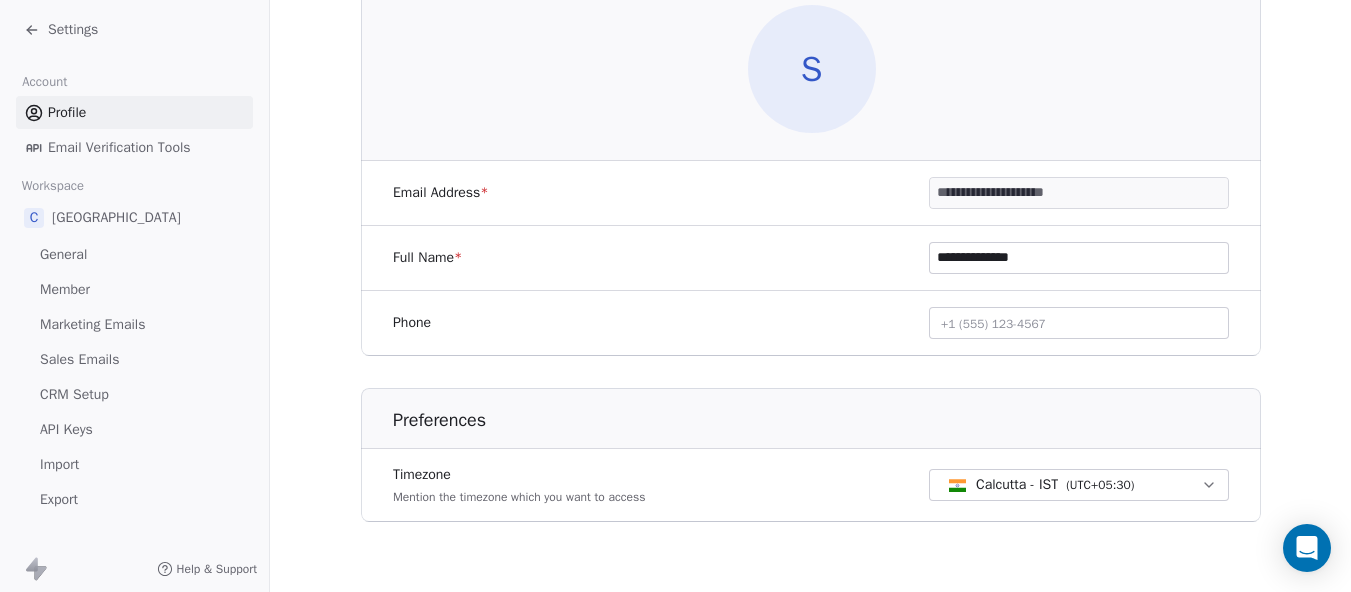 scroll, scrollTop: 235, scrollLeft: 0, axis: vertical 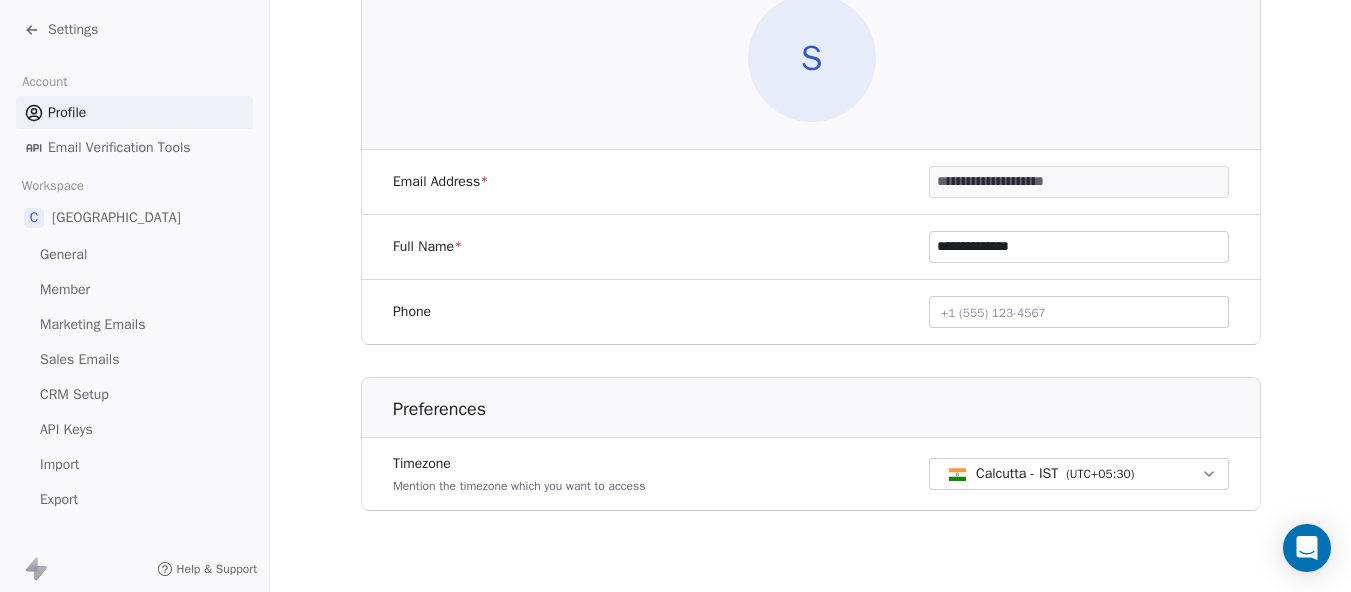 click on "[GEOGRAPHIC_DATA]" at bounding box center (116, 218) 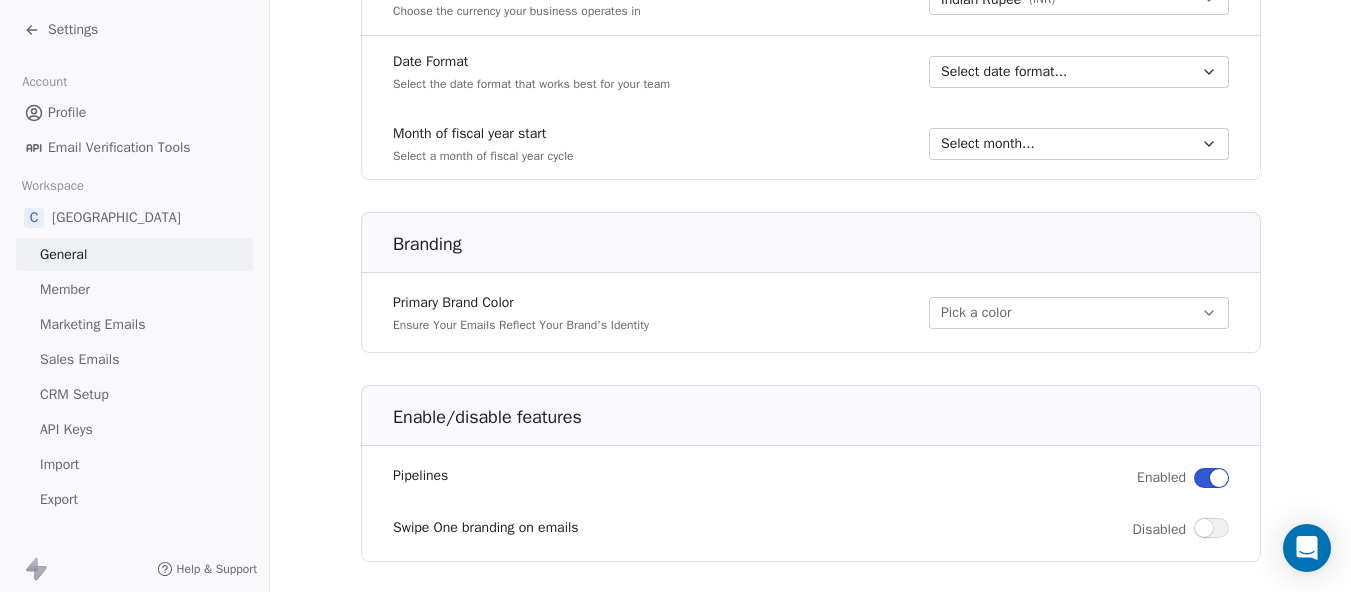 scroll, scrollTop: 1108, scrollLeft: 0, axis: vertical 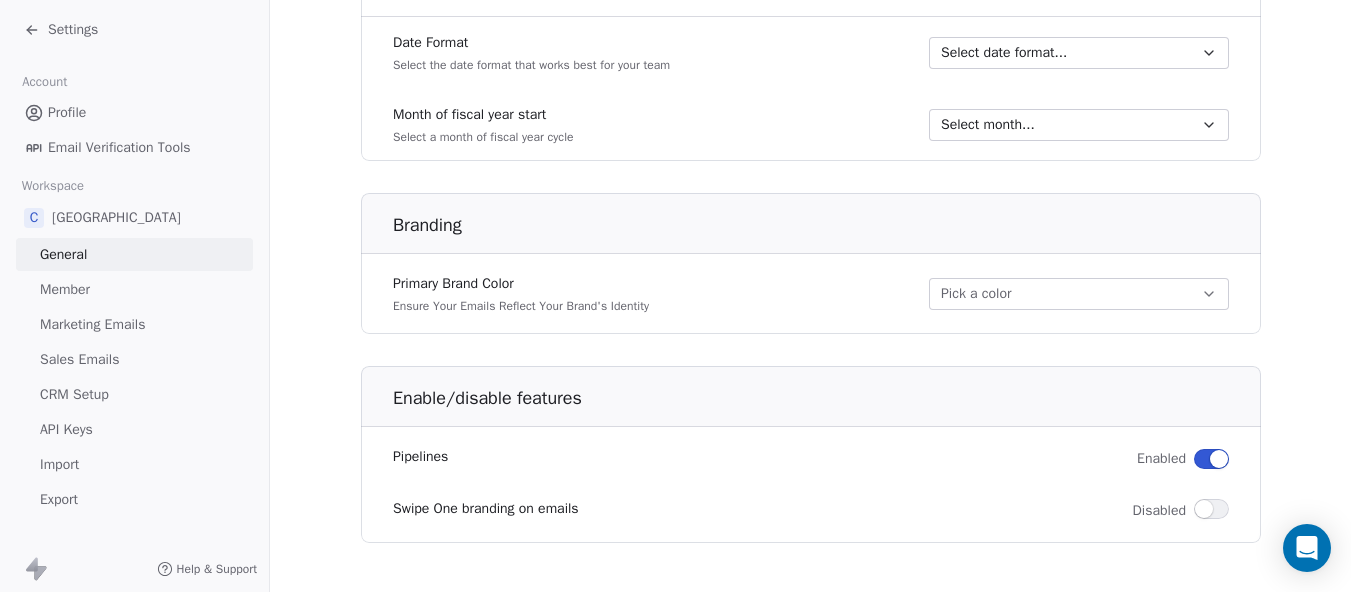 click on "Member" at bounding box center [65, 289] 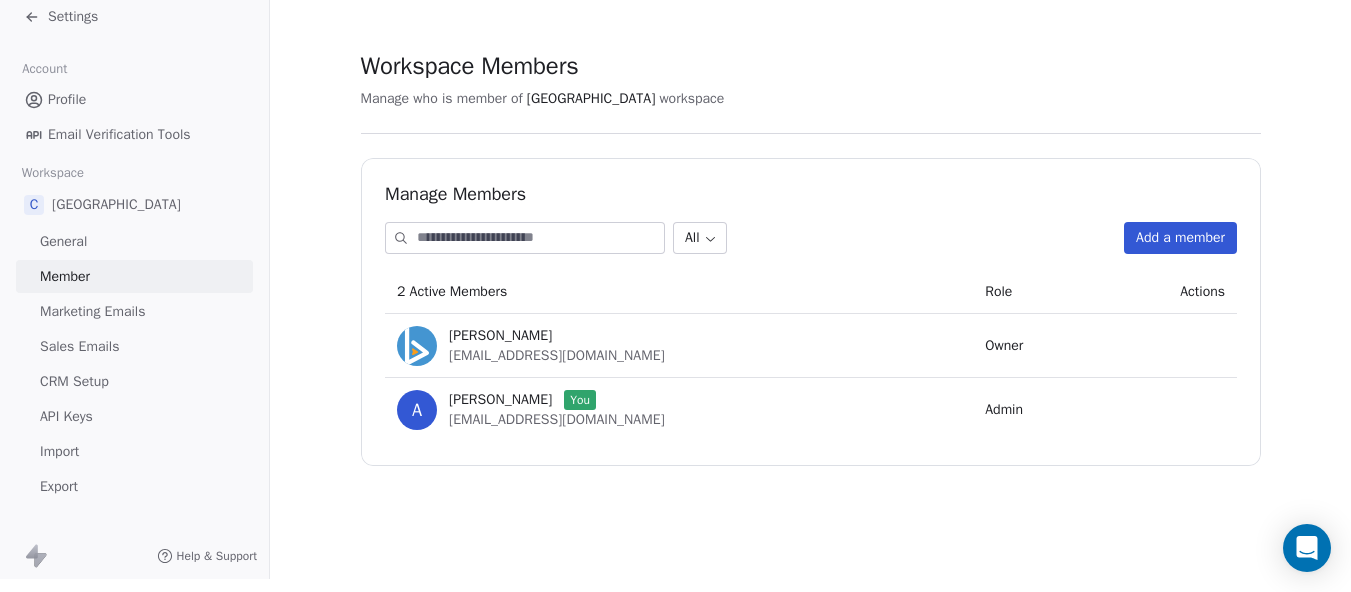 scroll, scrollTop: 26, scrollLeft: 0, axis: vertical 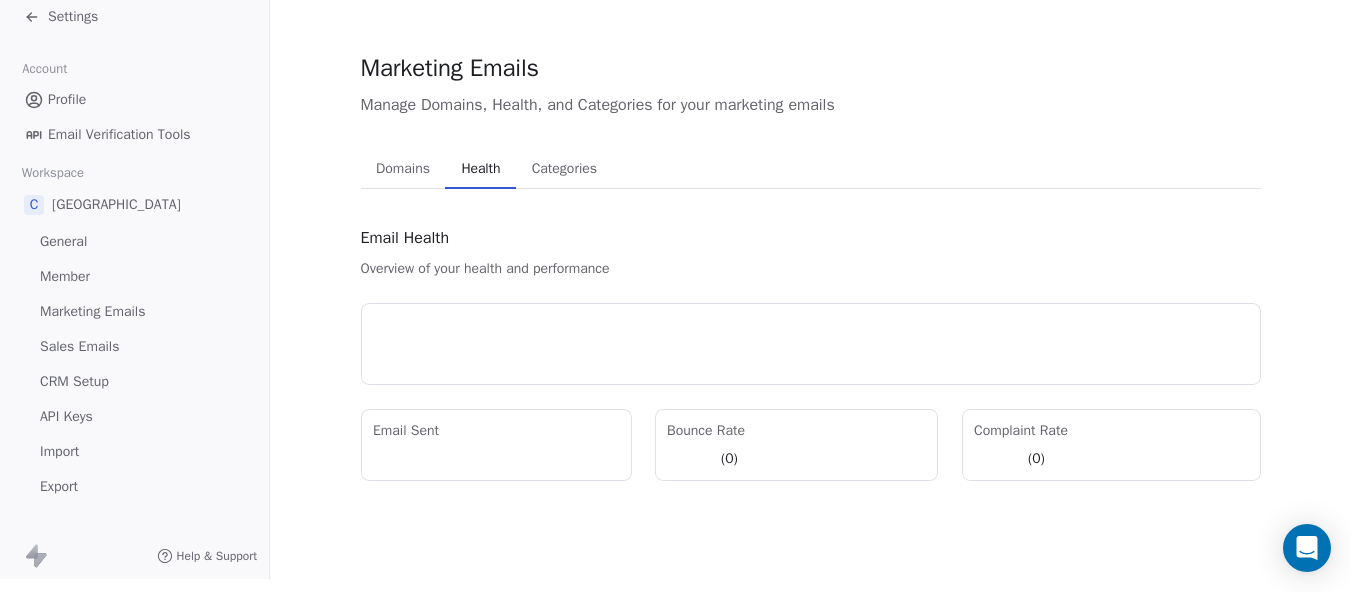 click on "Health" at bounding box center [480, 169] 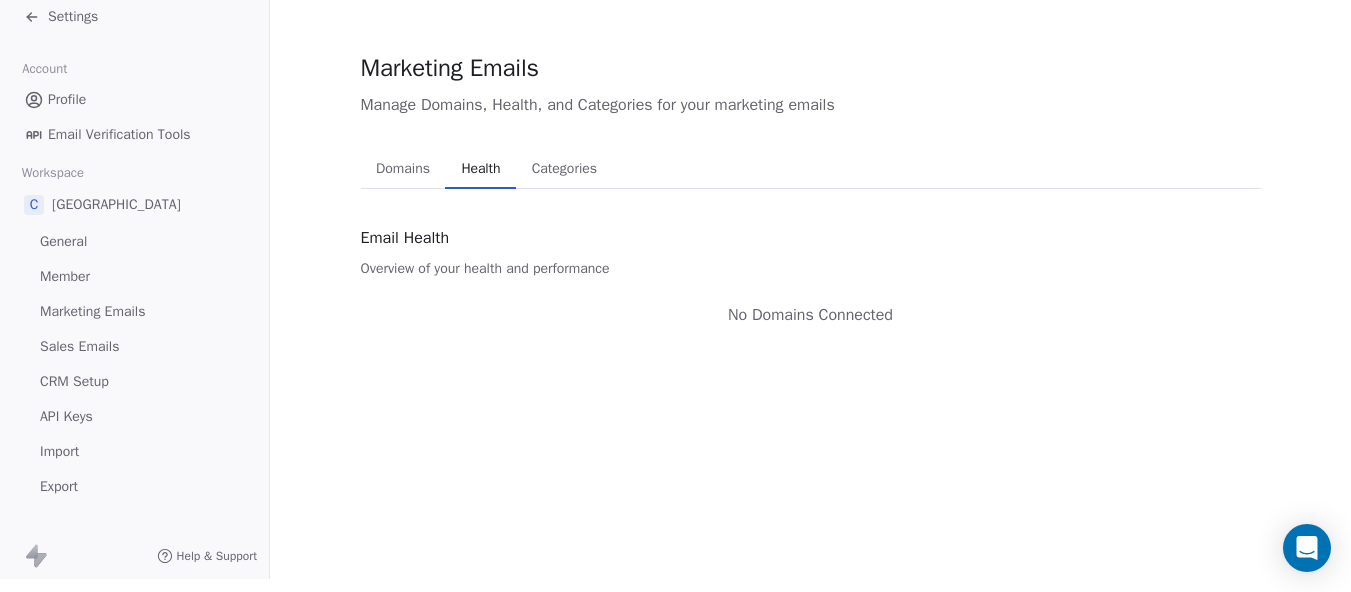 click on "Categories" at bounding box center (564, 169) 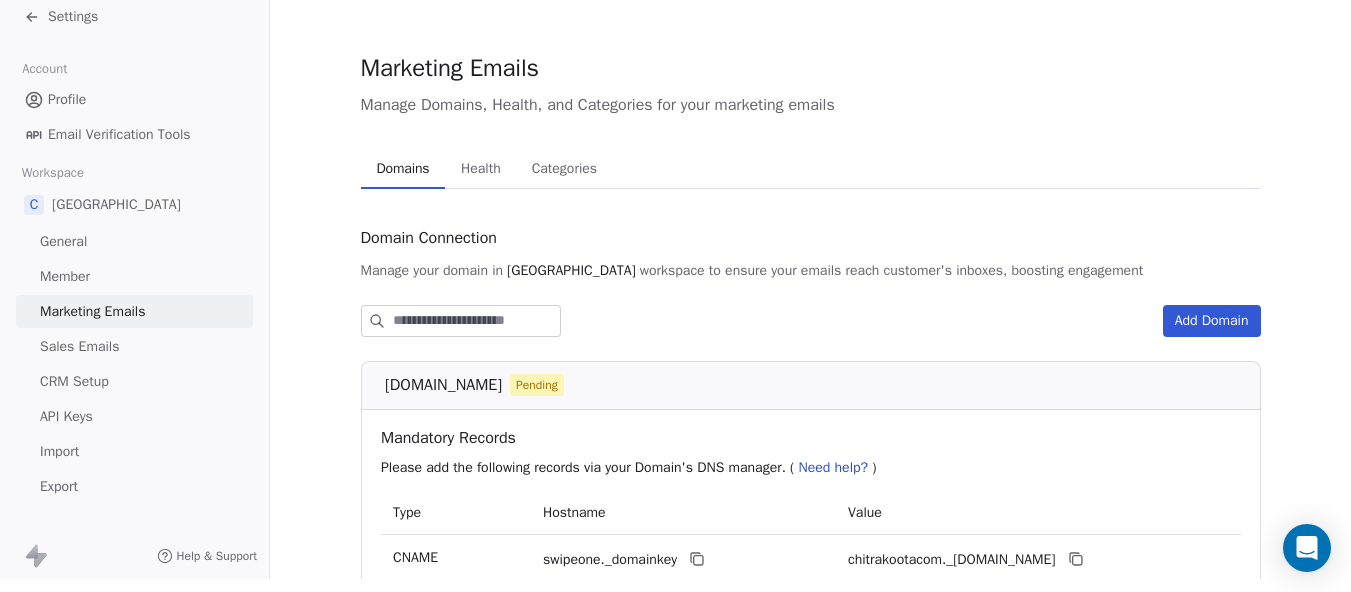 click on "Domains" at bounding box center [402, 169] 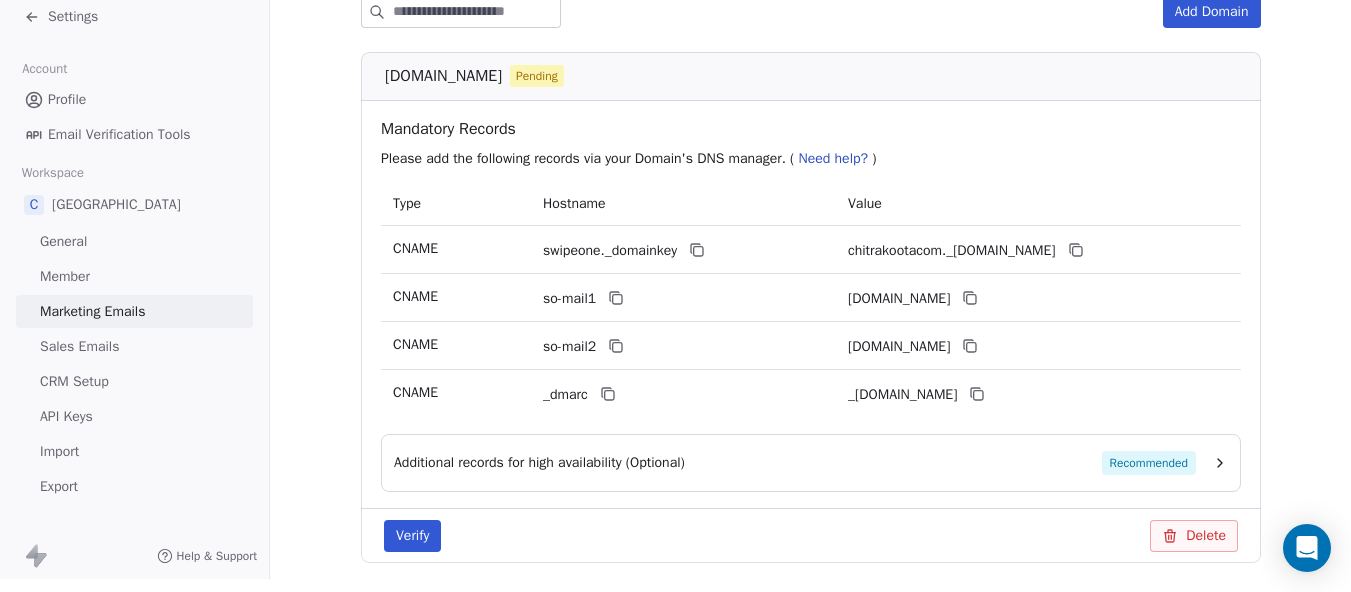 scroll, scrollTop: 374, scrollLeft: 0, axis: vertical 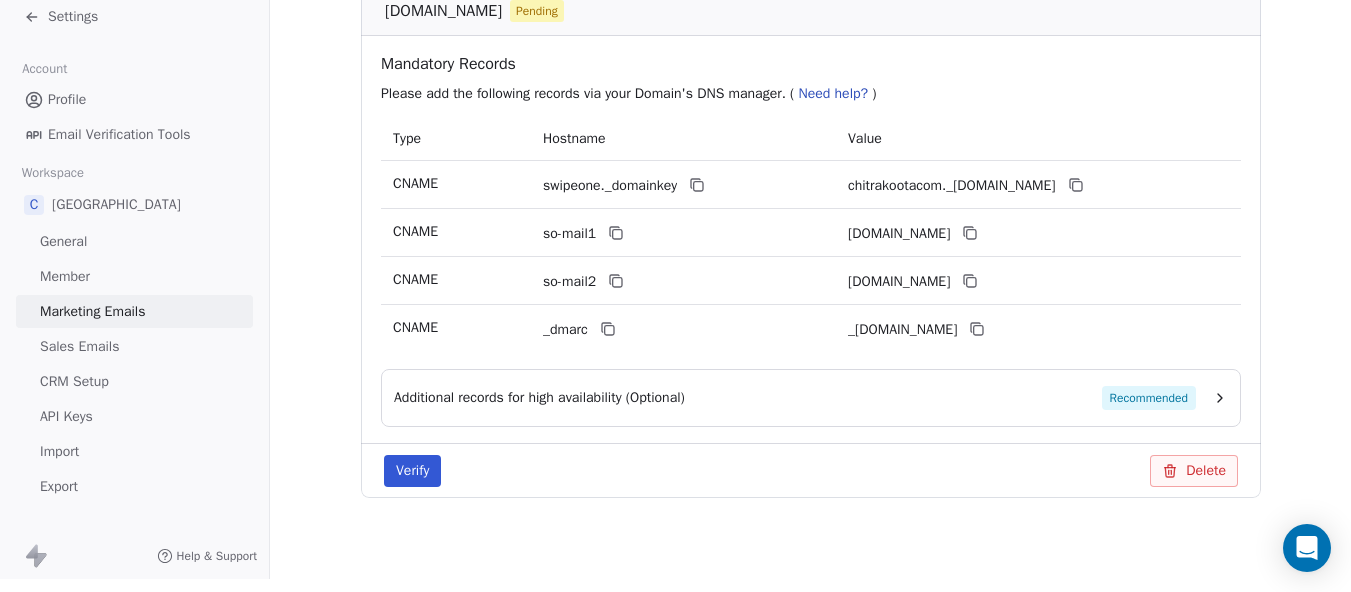 click on "Sales Emails" at bounding box center (79, 346) 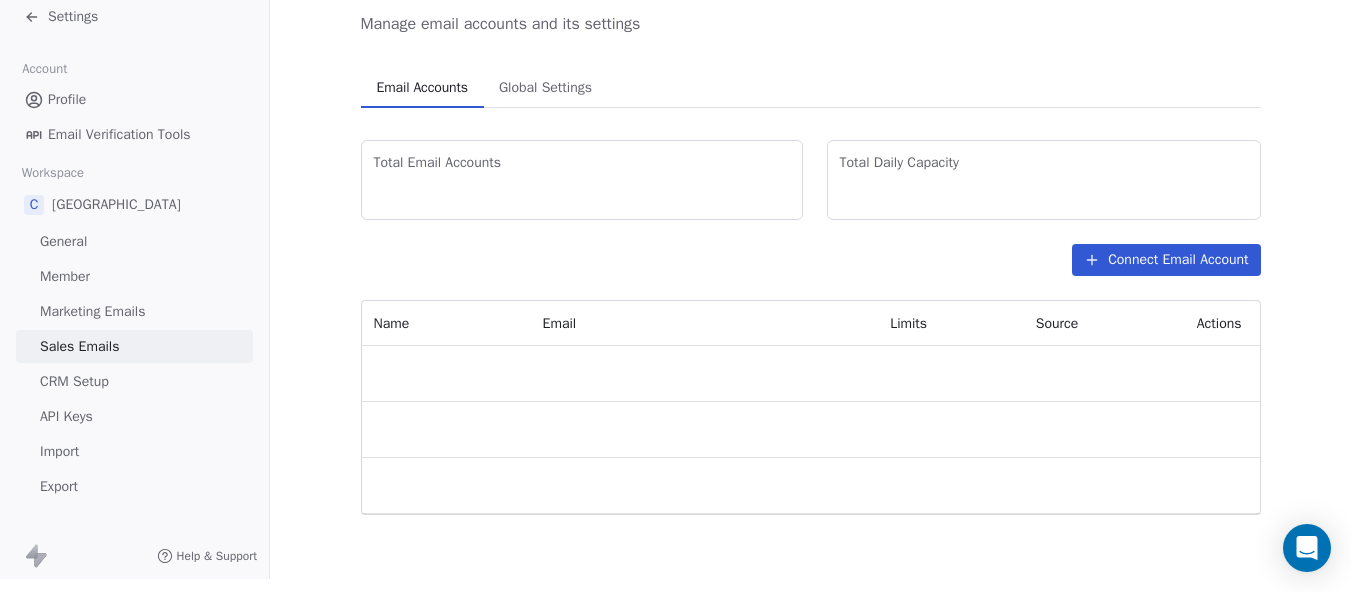 scroll, scrollTop: 0, scrollLeft: 0, axis: both 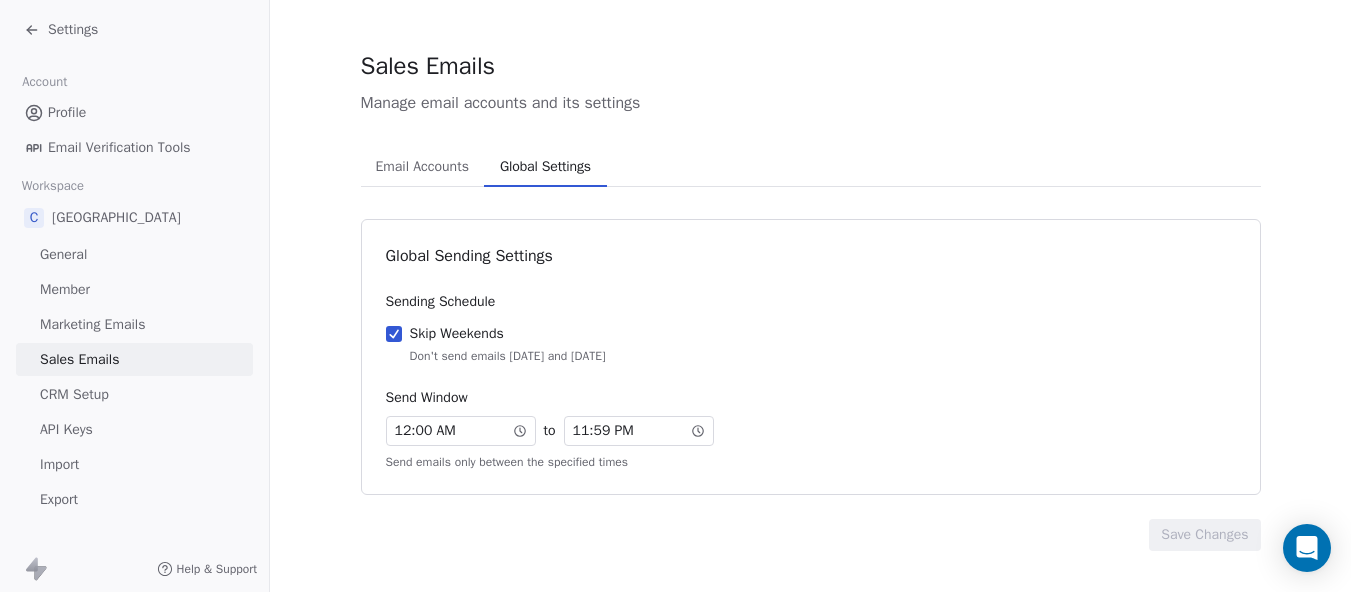 click on "Global Settings" at bounding box center [545, 167] 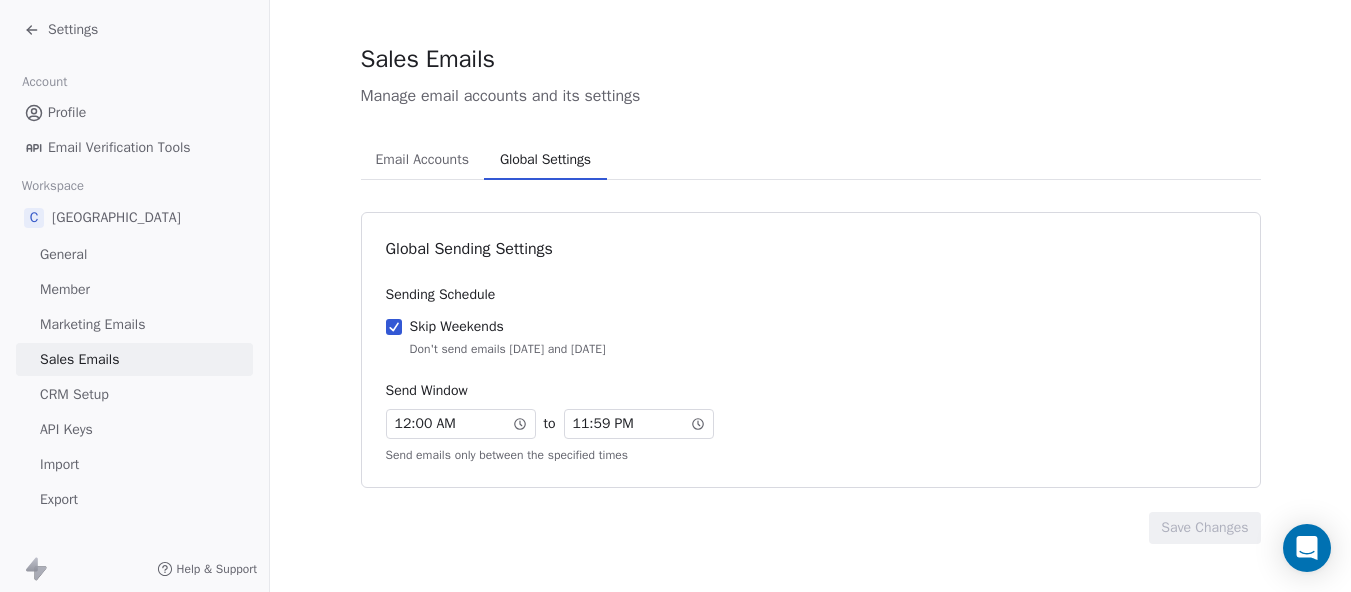 scroll, scrollTop: 23, scrollLeft: 0, axis: vertical 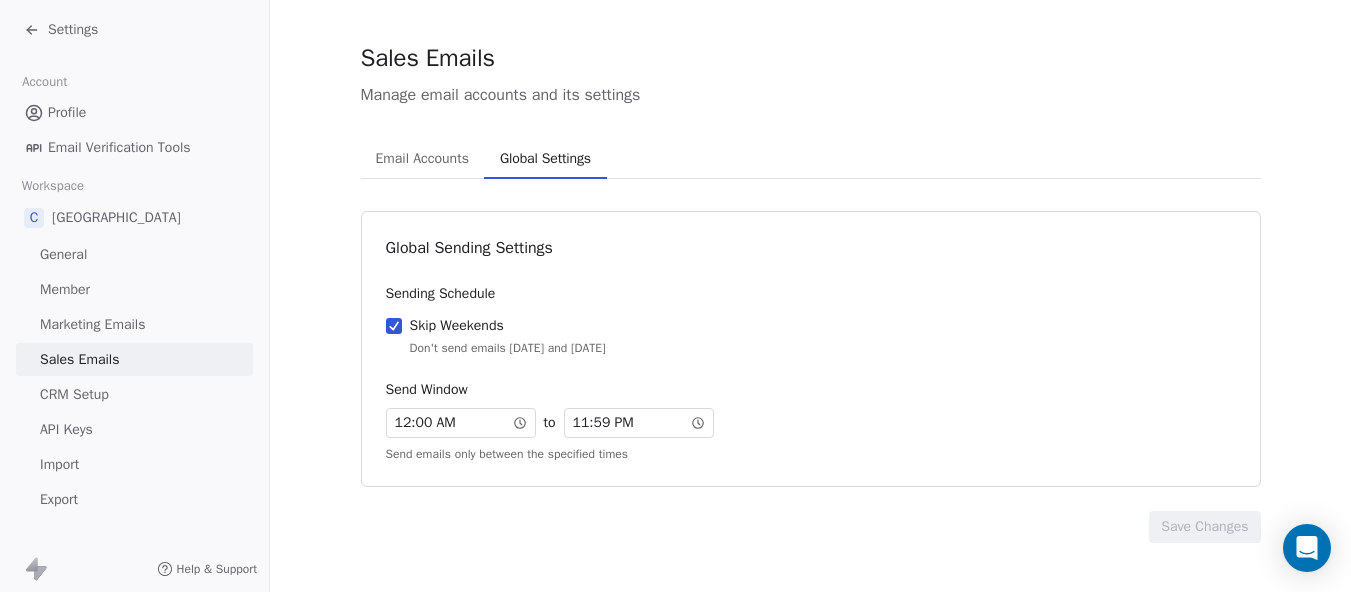 click on "CRM Setup" at bounding box center [74, 394] 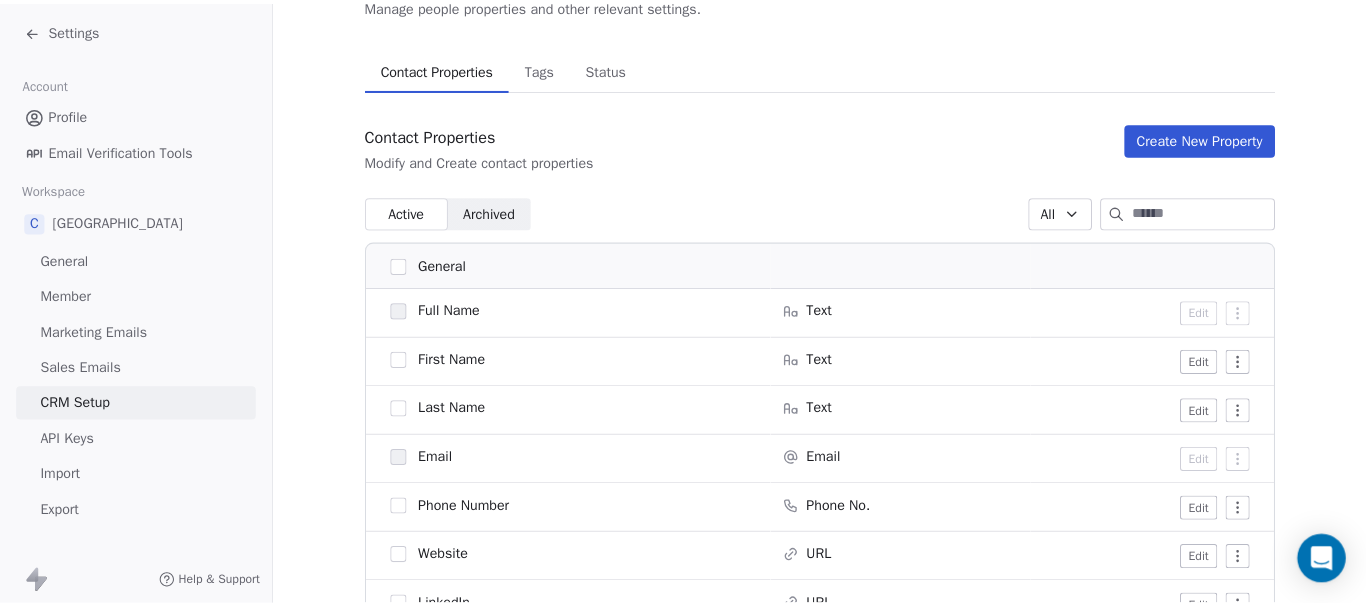 scroll, scrollTop: 100, scrollLeft: 0, axis: vertical 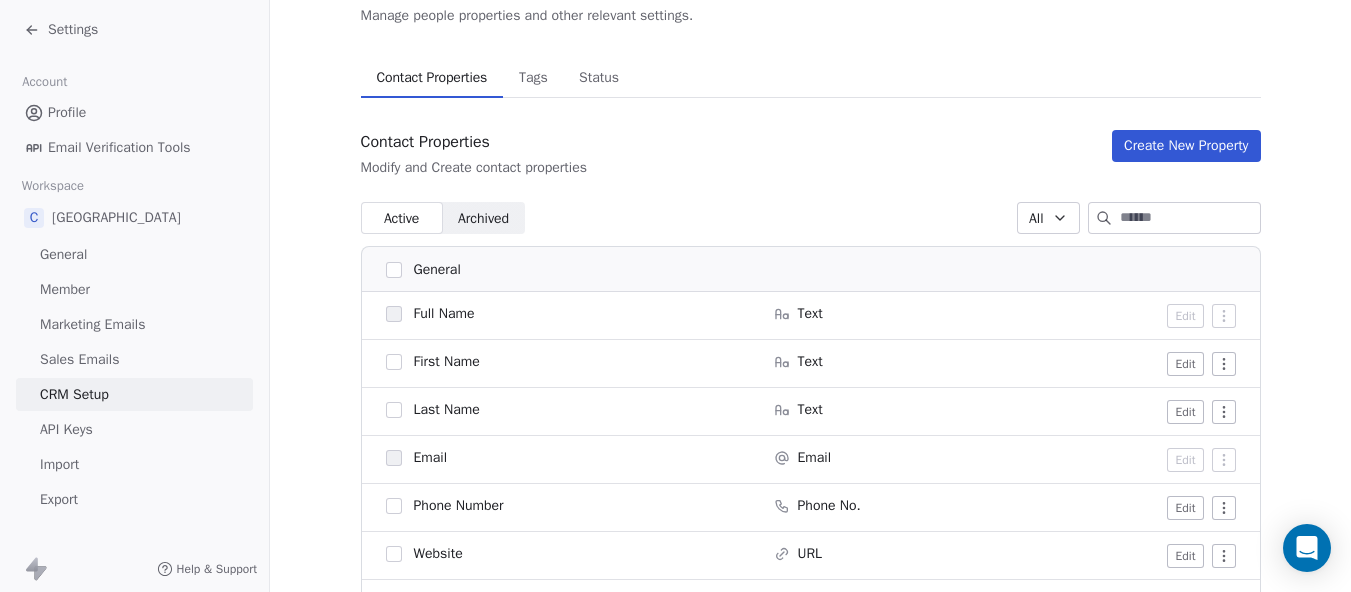click on "Create New Property" at bounding box center [1186, 146] 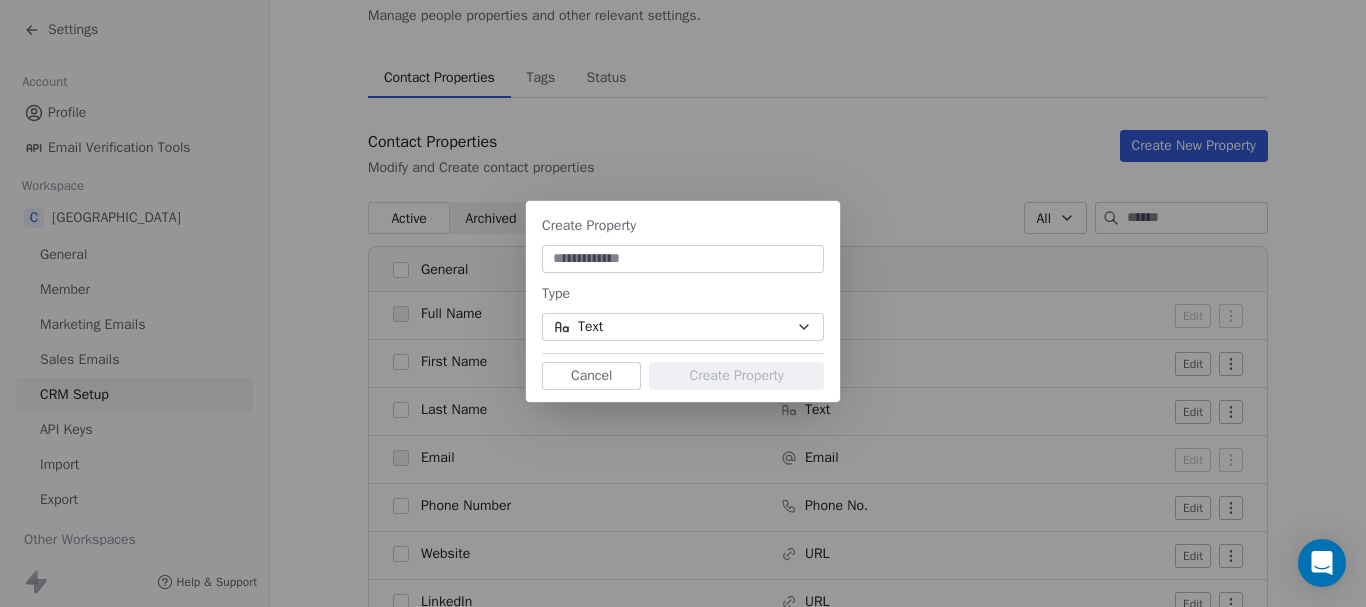 click on "Text" at bounding box center (683, 327) 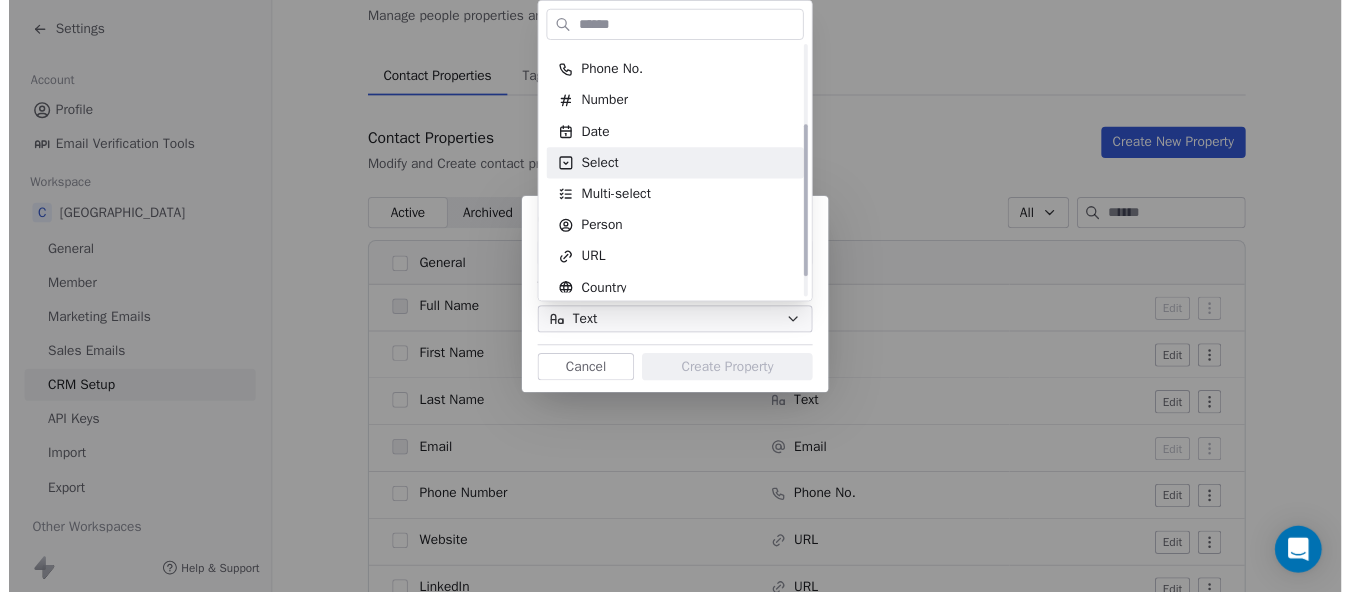 scroll, scrollTop: 165, scrollLeft: 0, axis: vertical 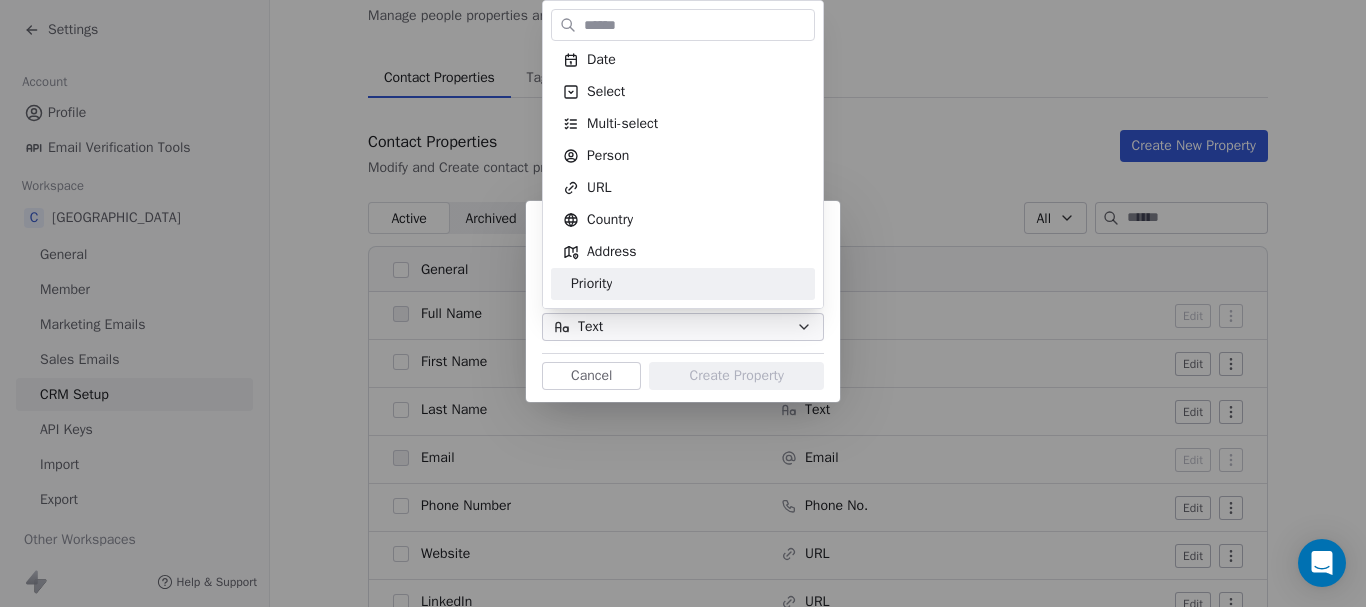click on "Create Property Type Text Cancel Create Property" at bounding box center (683, 303) 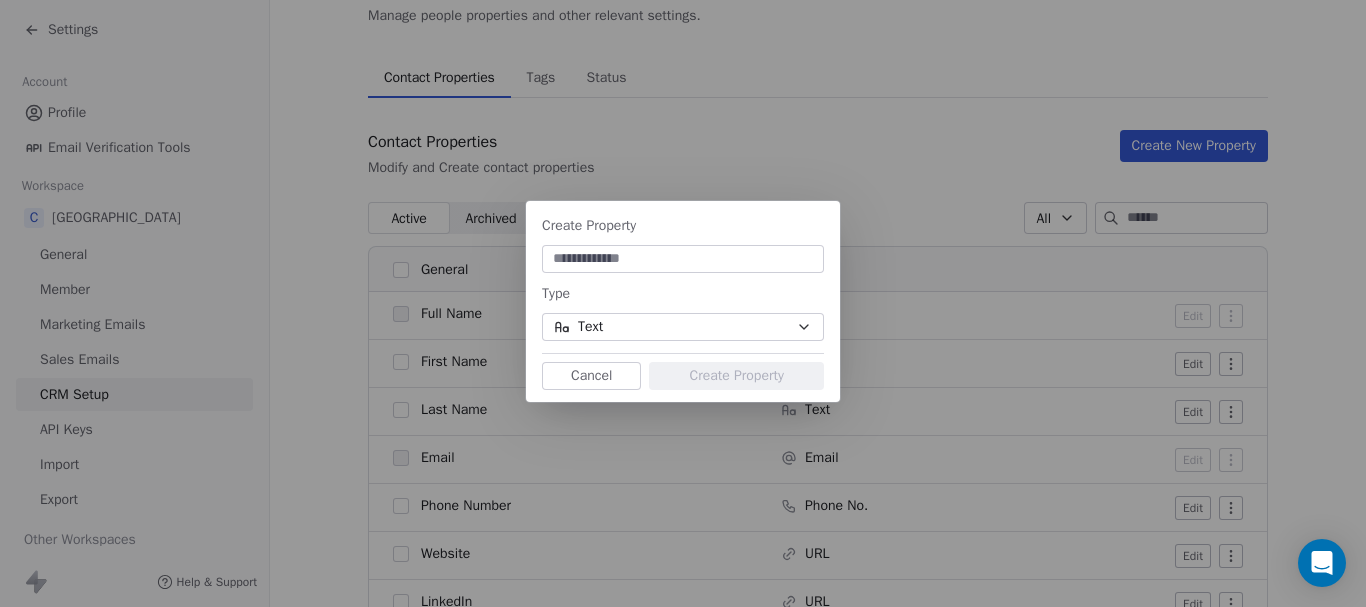 click on "Cancel" at bounding box center (591, 376) 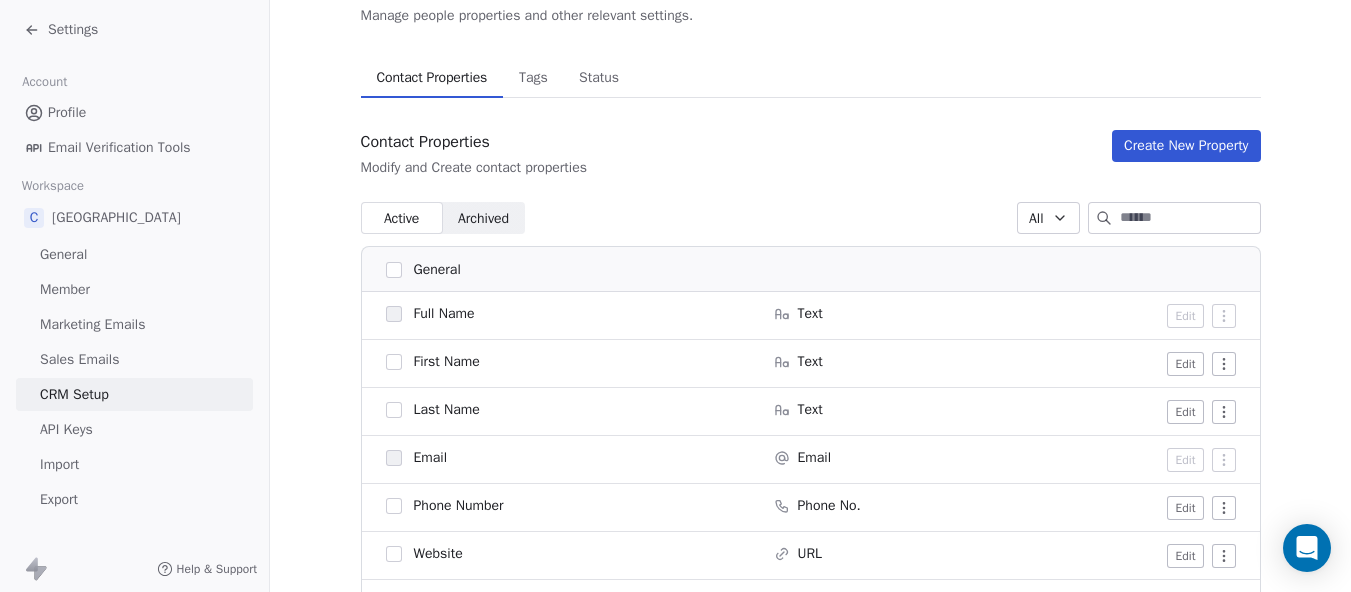 click on "API Keys" at bounding box center (66, 429) 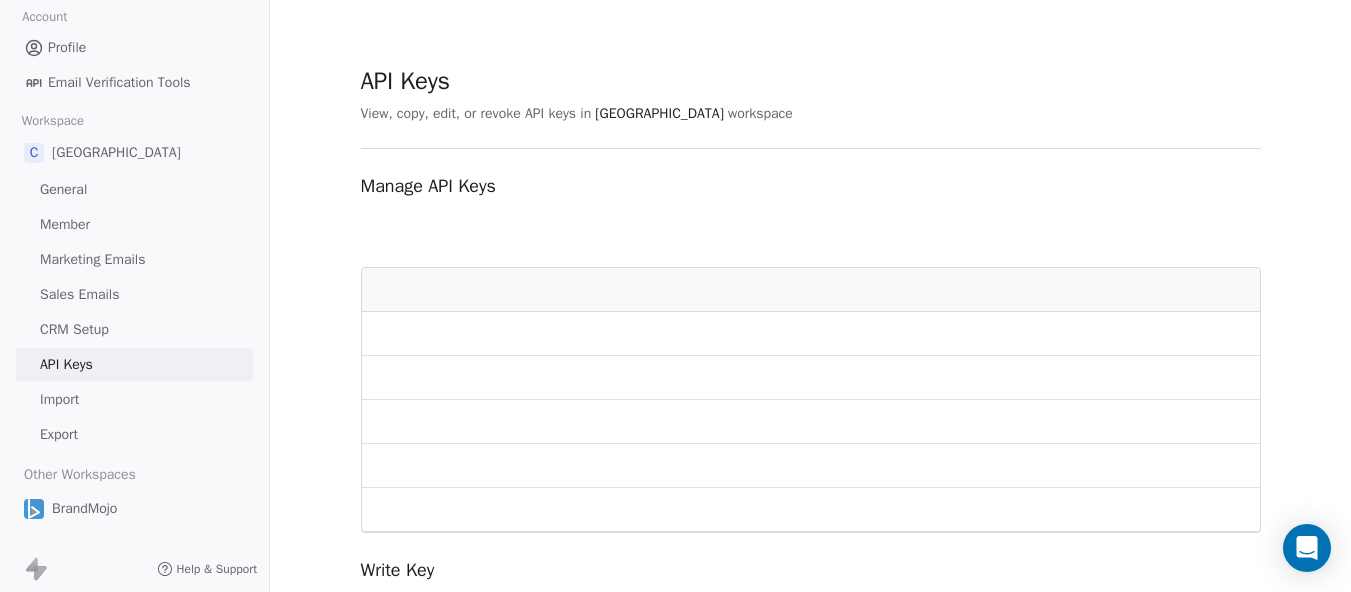scroll, scrollTop: 122, scrollLeft: 0, axis: vertical 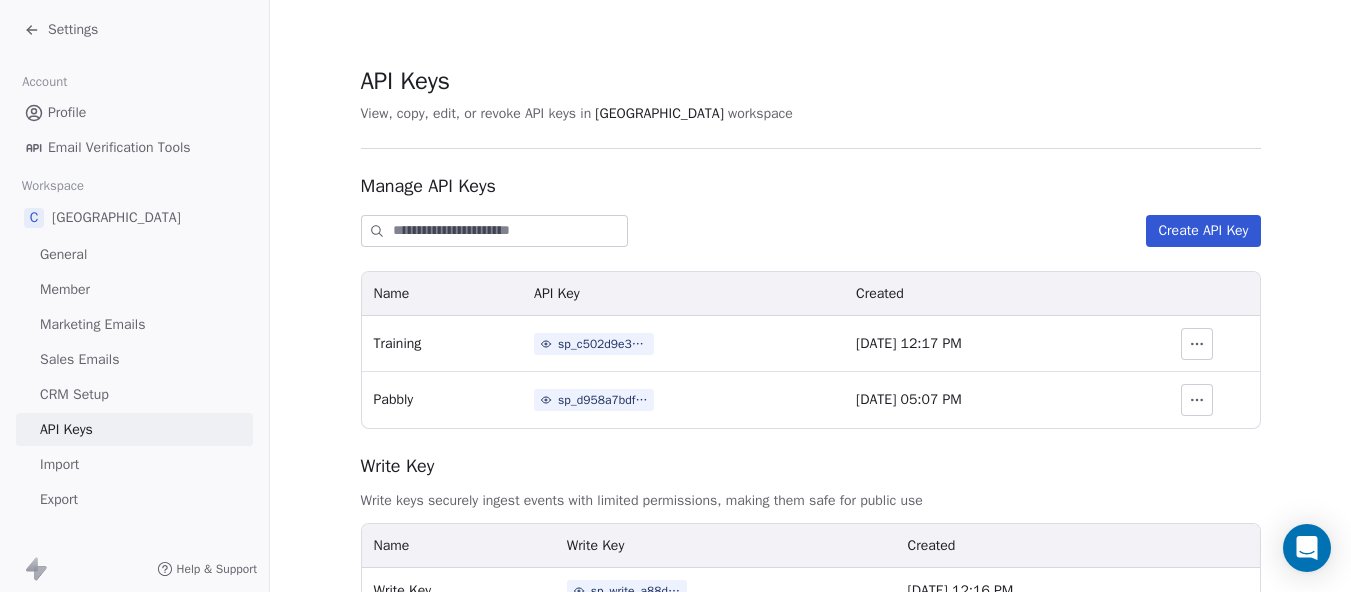 click 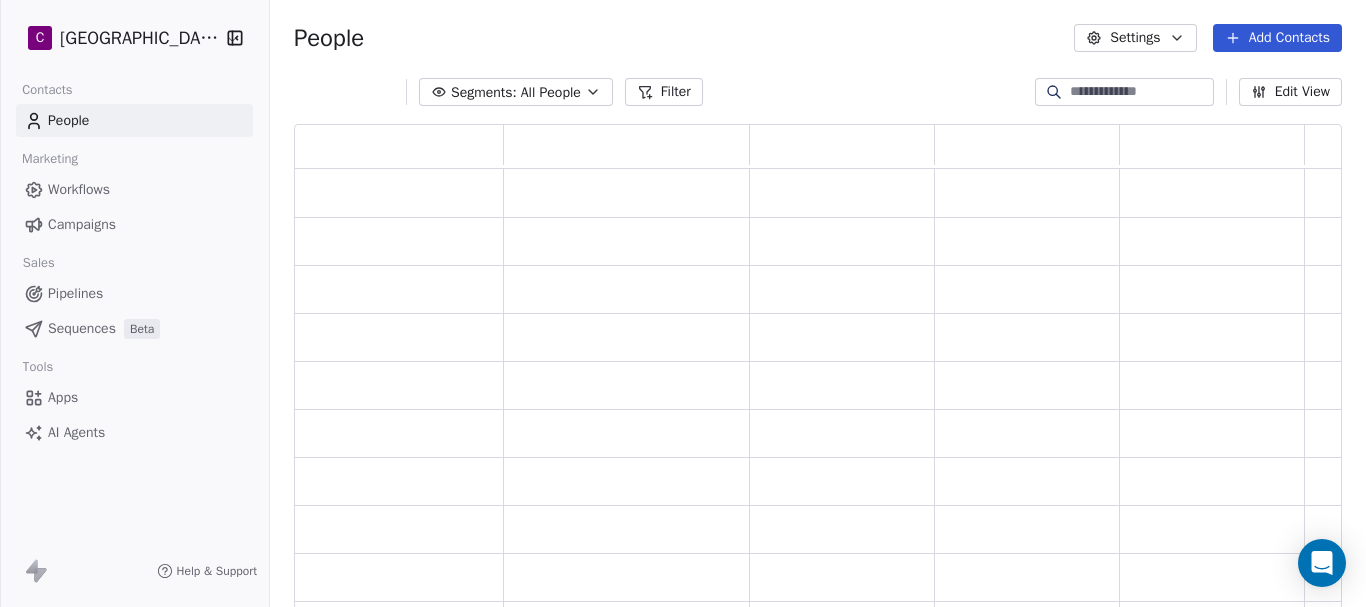 scroll, scrollTop: 16, scrollLeft: 16, axis: both 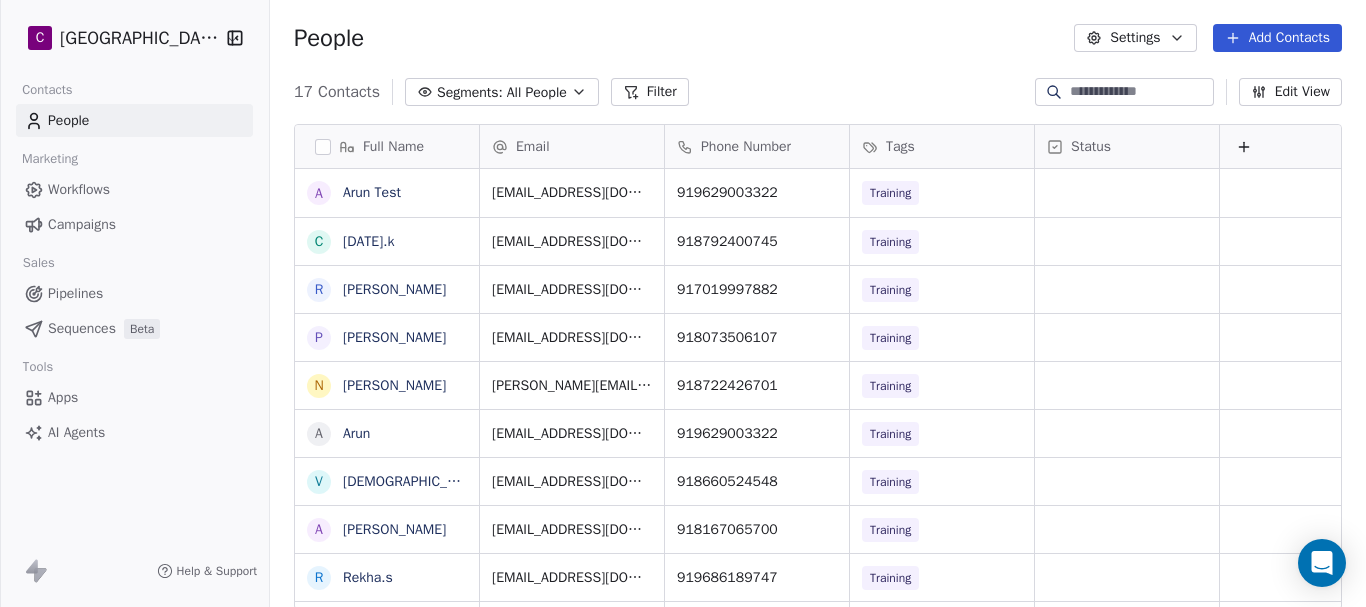 click on "People" at bounding box center (68, 120) 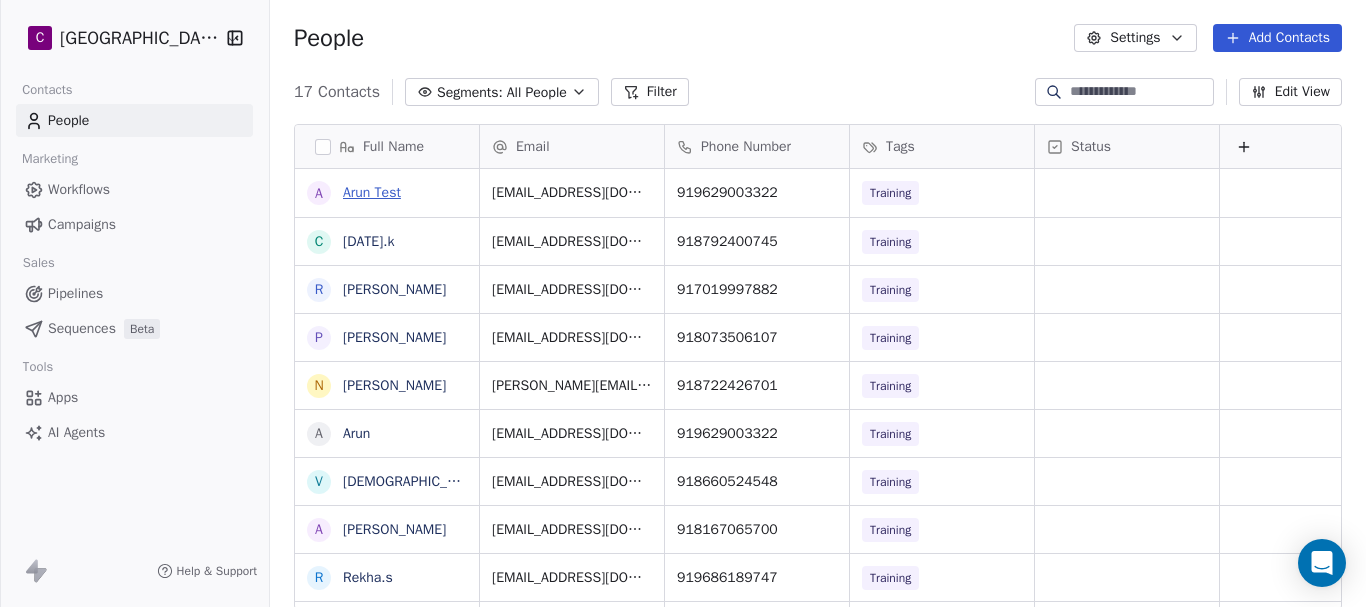 click on "Arun Test" at bounding box center [372, 192] 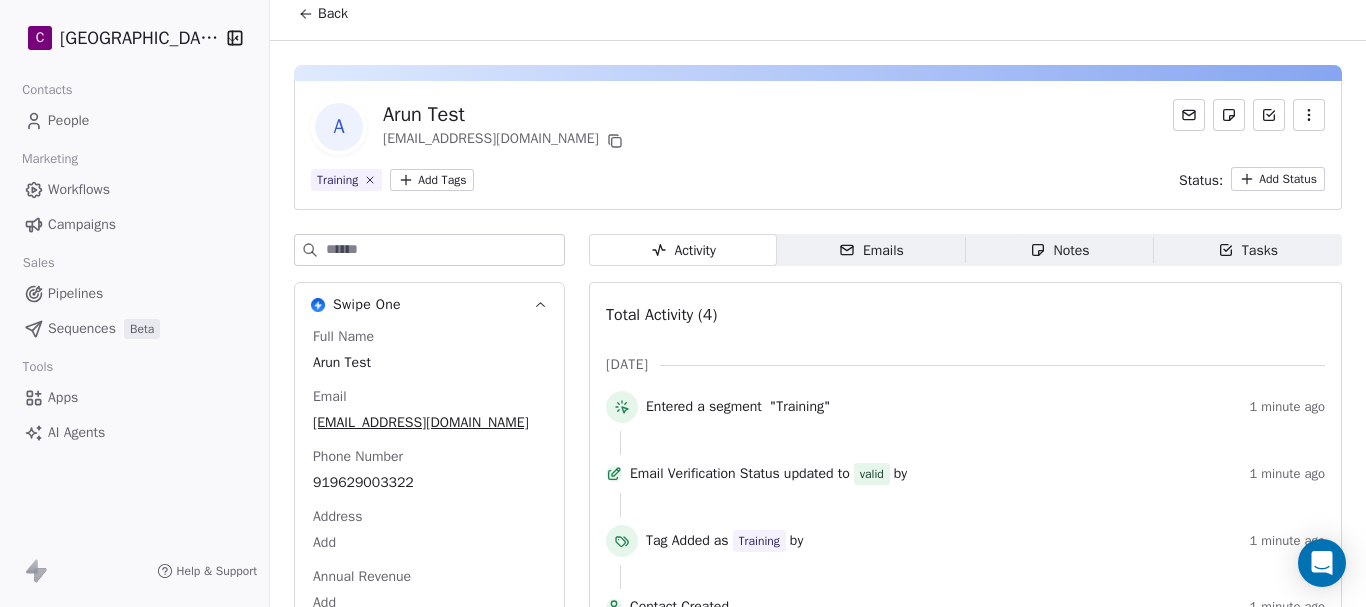 scroll, scrollTop: 0, scrollLeft: 0, axis: both 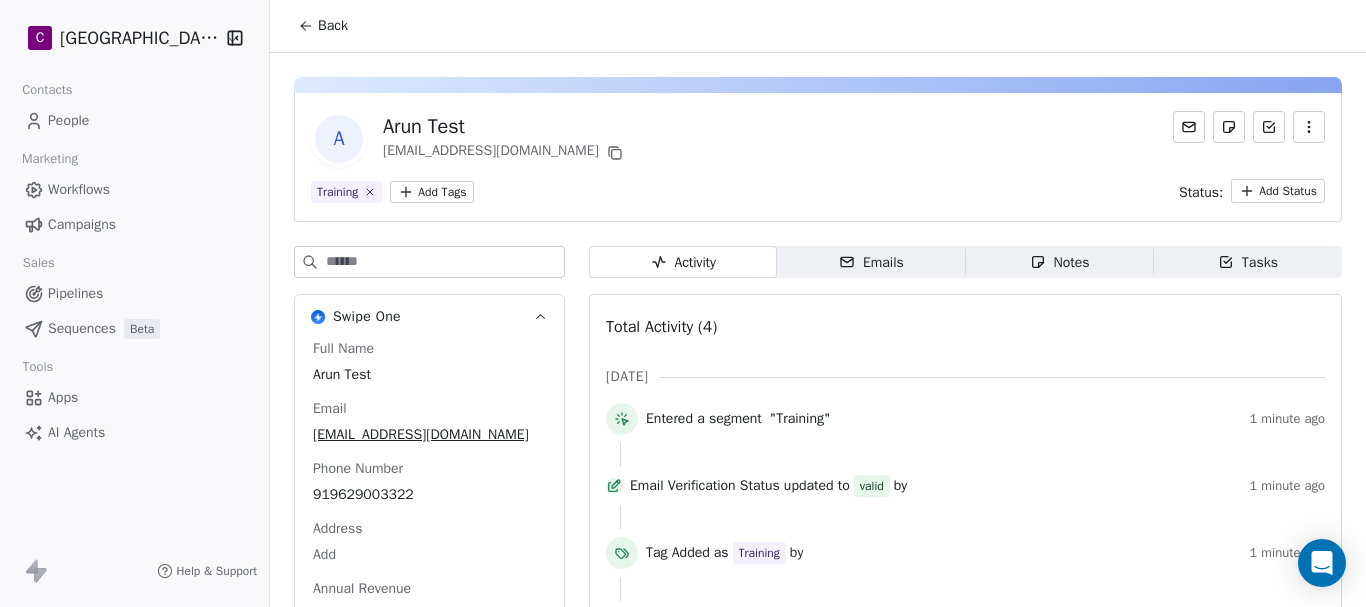 click 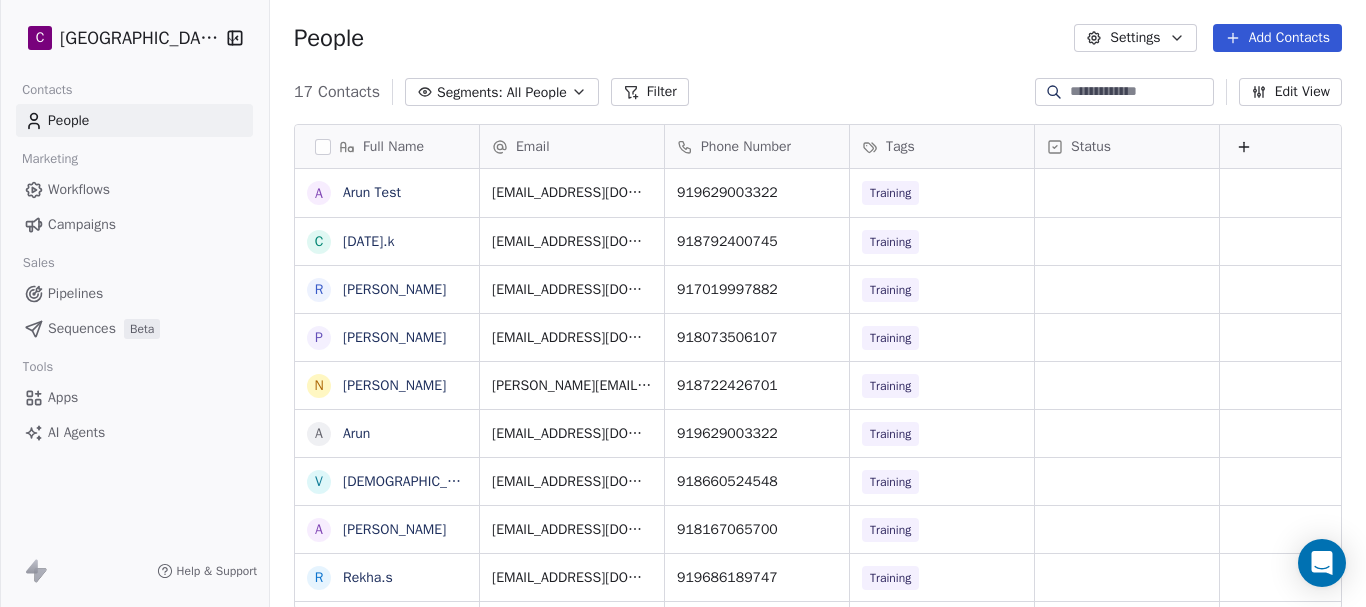scroll, scrollTop: 16, scrollLeft: 16, axis: both 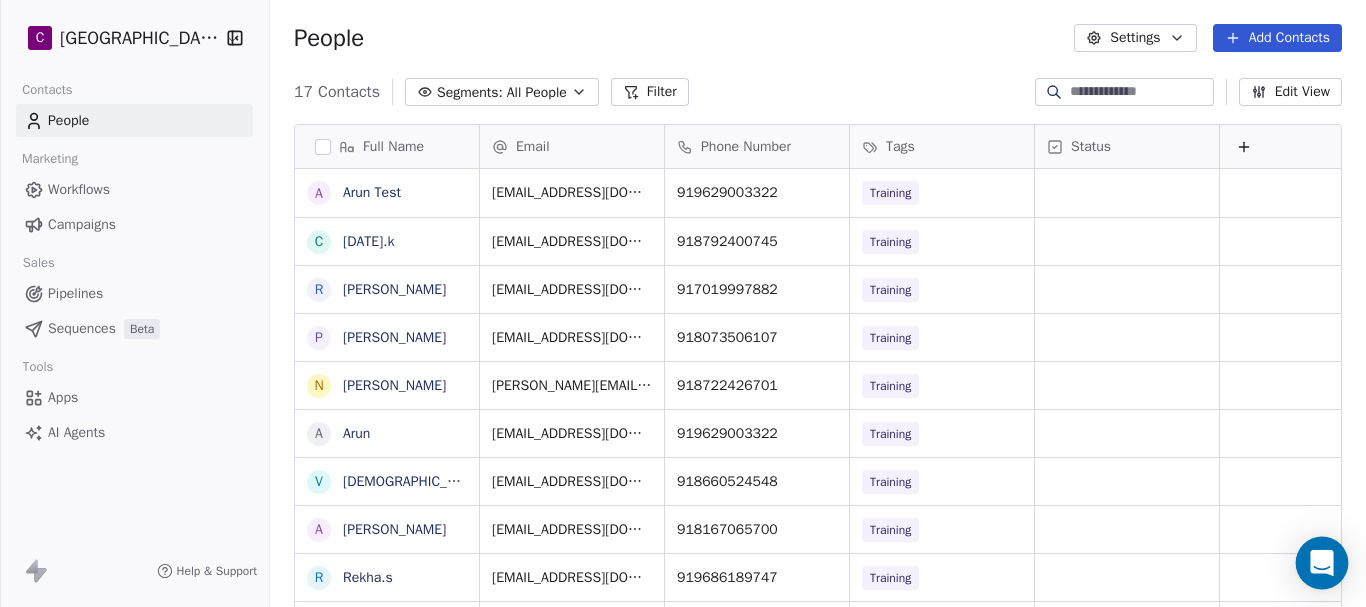 click 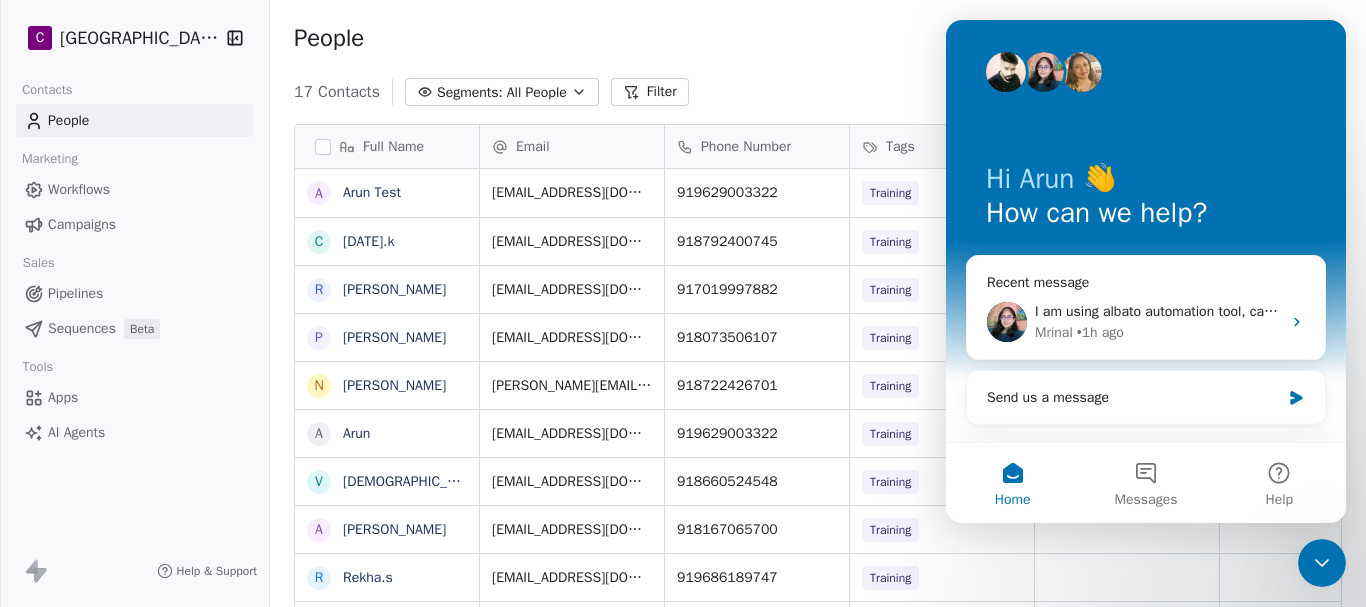 scroll, scrollTop: 0, scrollLeft: 0, axis: both 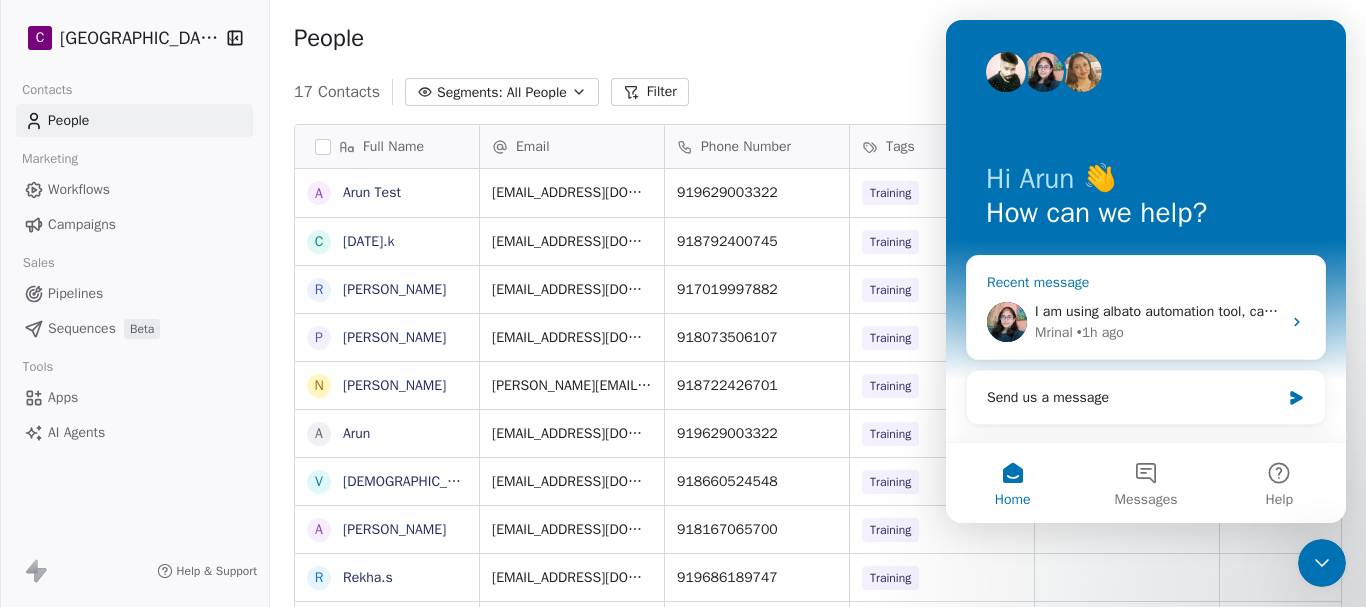 click on "Mrinal •  1h ago" at bounding box center (1158, 332) 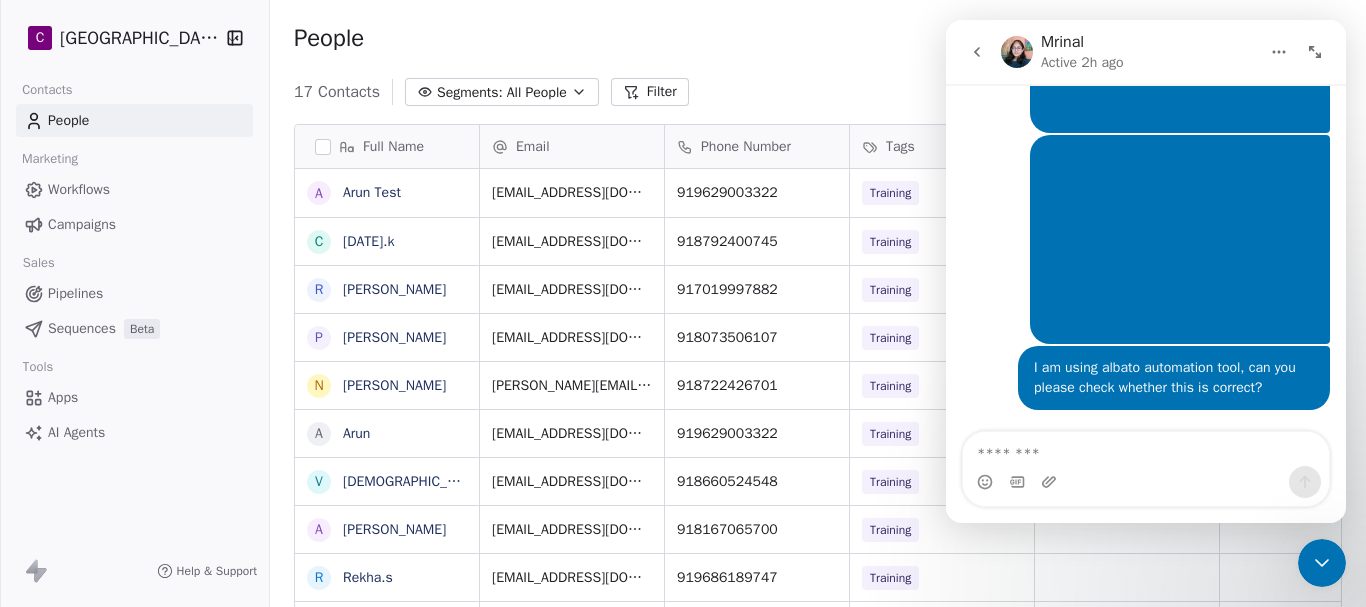 scroll, scrollTop: 2683, scrollLeft: 0, axis: vertical 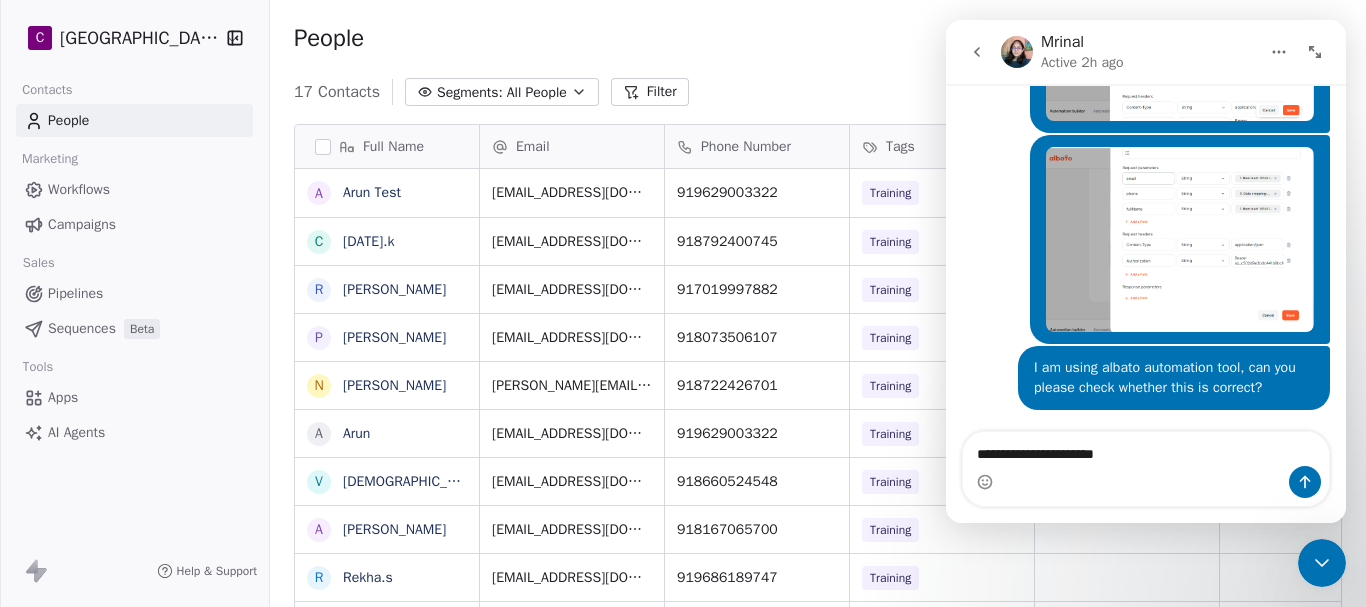 type on "**********" 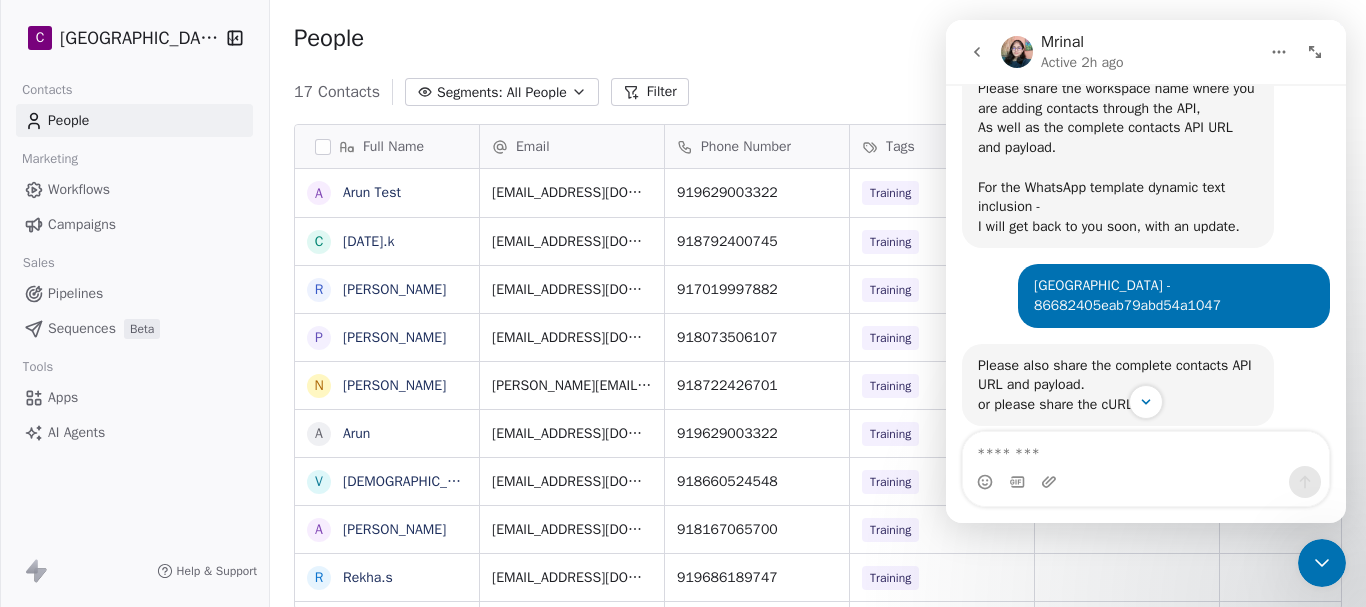 scroll, scrollTop: 1142, scrollLeft: 0, axis: vertical 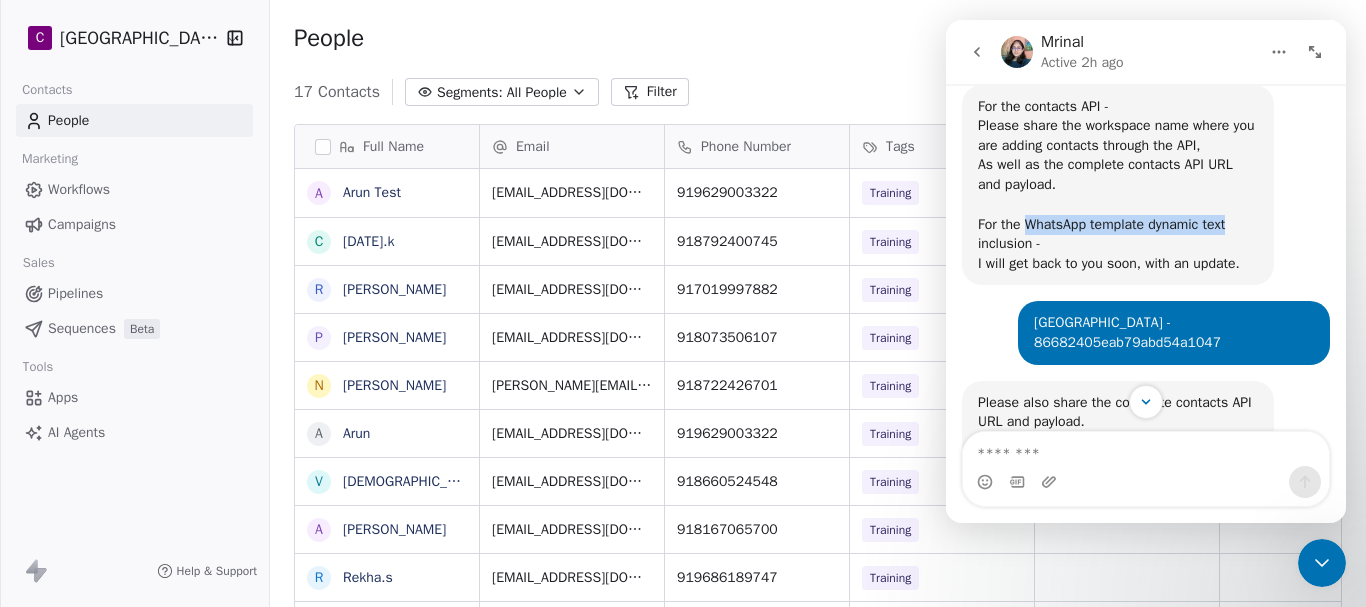 drag, startPoint x: 1029, startPoint y: 221, endPoint x: 1259, endPoint y: 219, distance: 230.0087 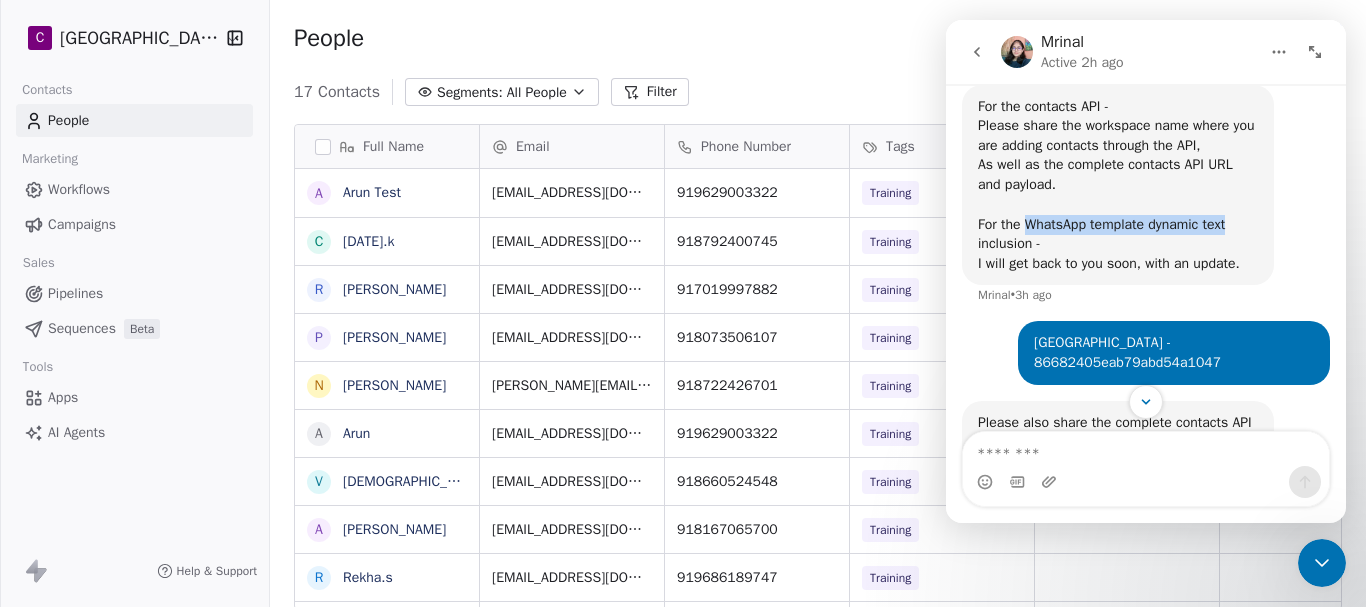 copy on "WhatsApp template dynamic text" 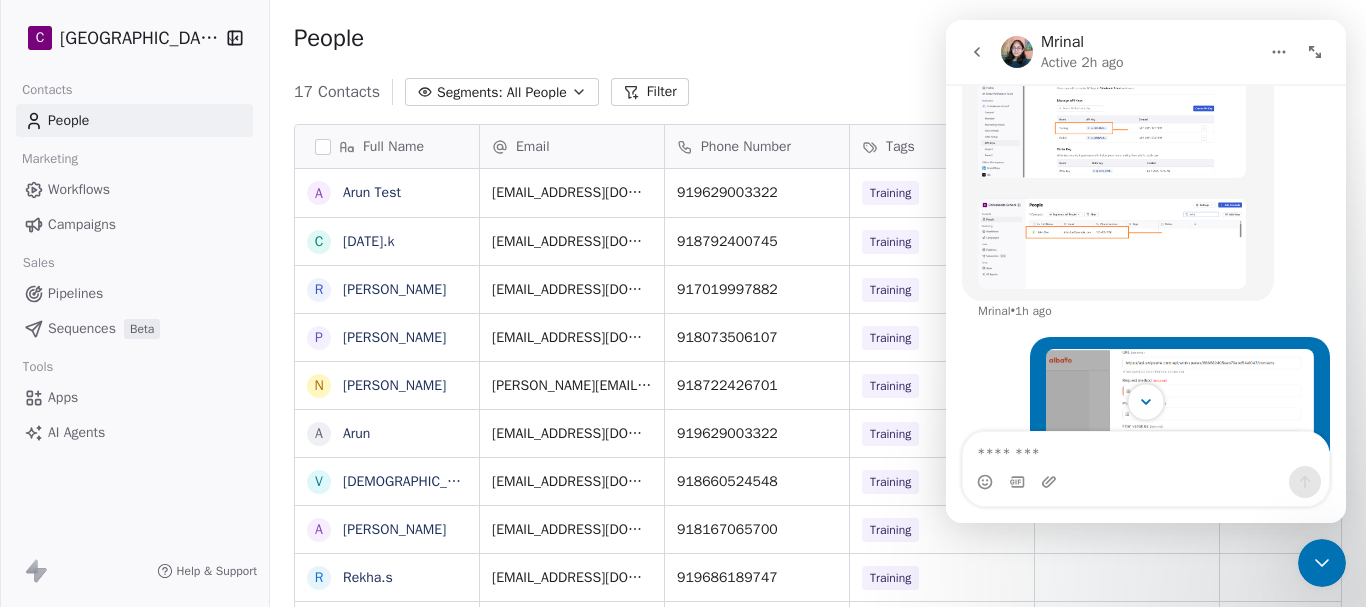 click 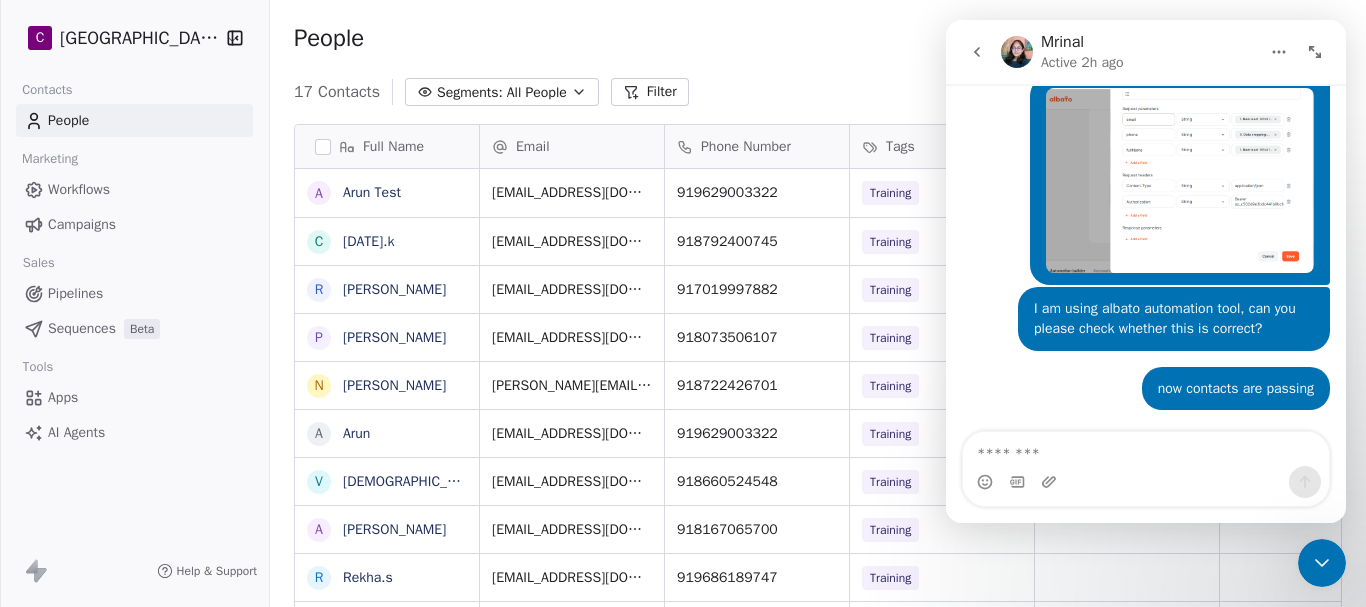 scroll, scrollTop: 2762, scrollLeft: 0, axis: vertical 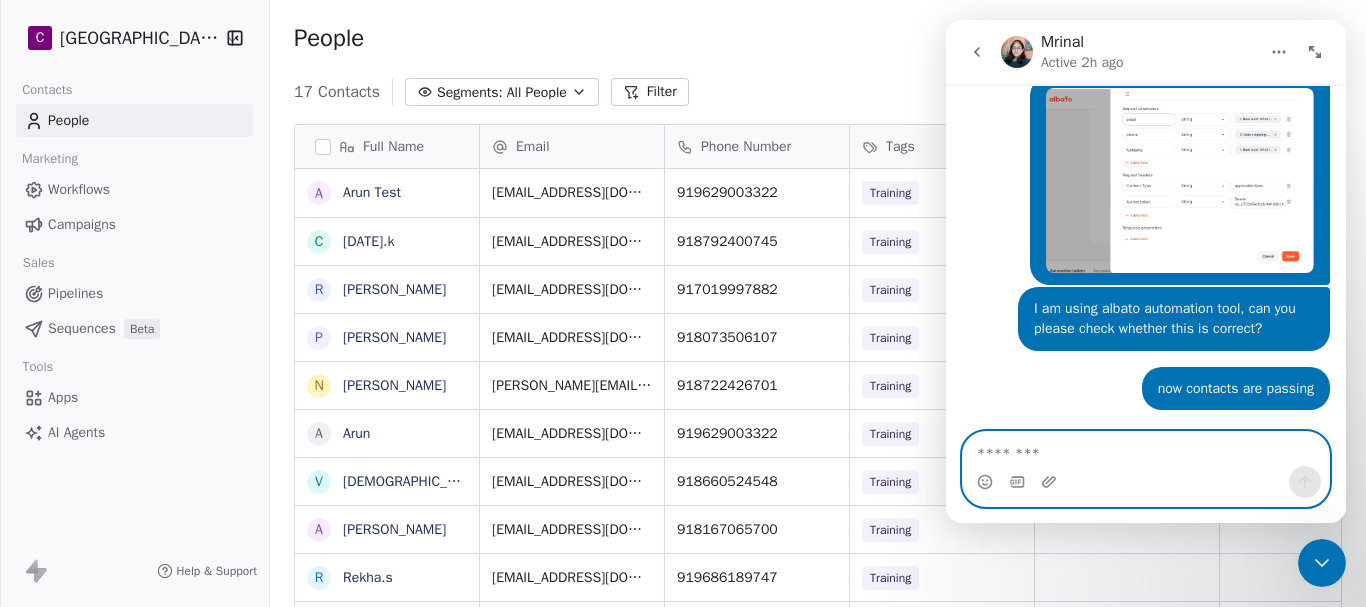 click at bounding box center (1146, 449) 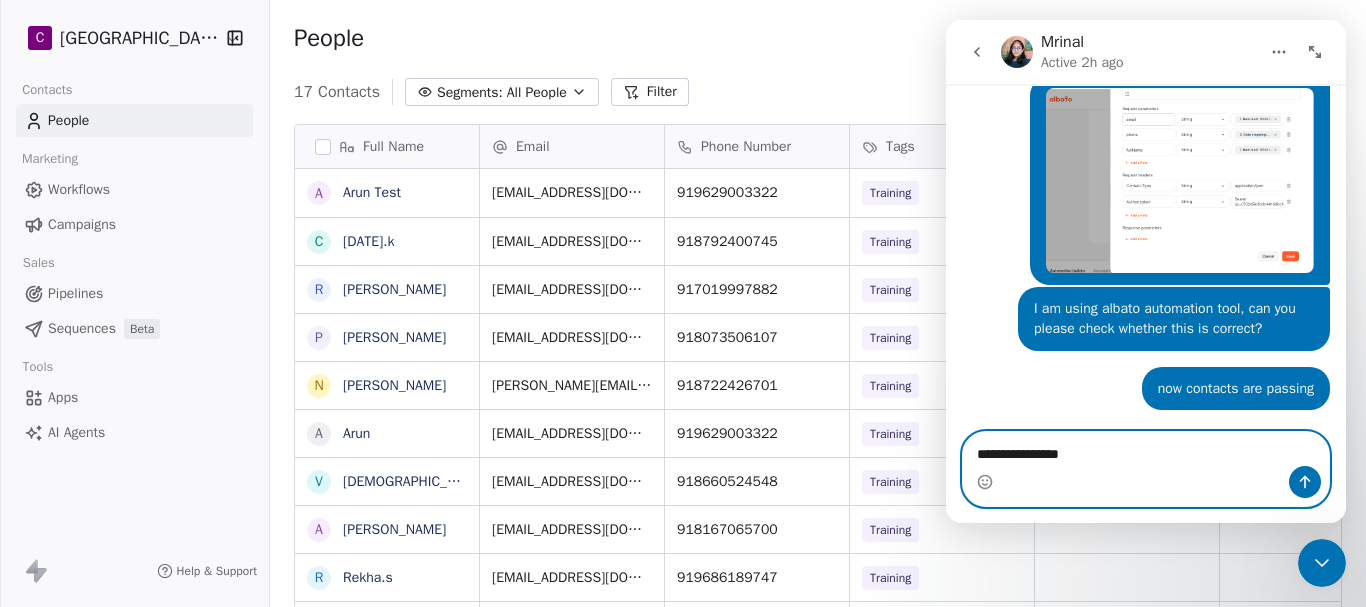 paste on "**********" 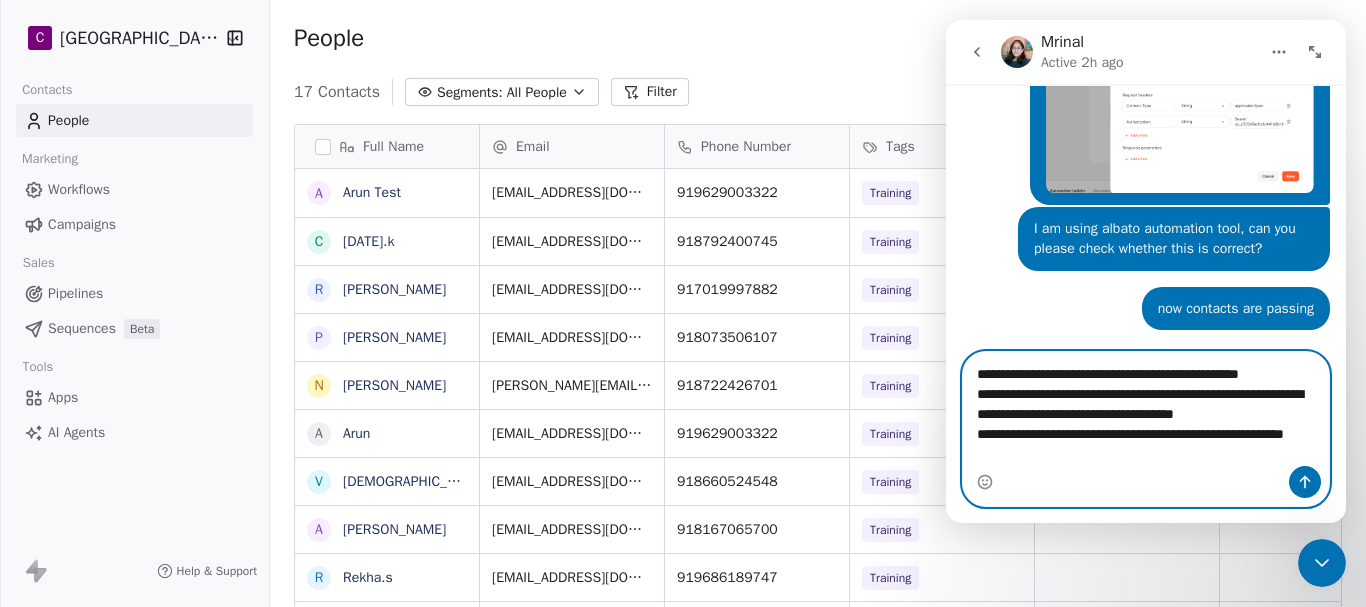 scroll, scrollTop: 2862, scrollLeft: 0, axis: vertical 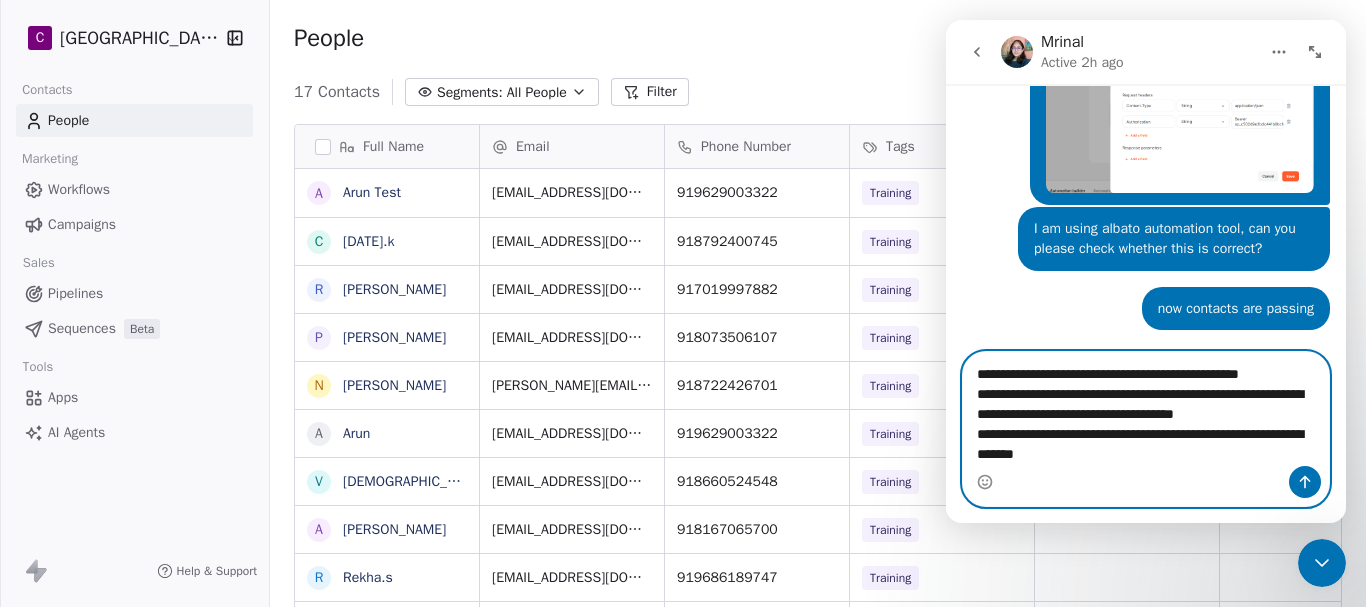type on "**********" 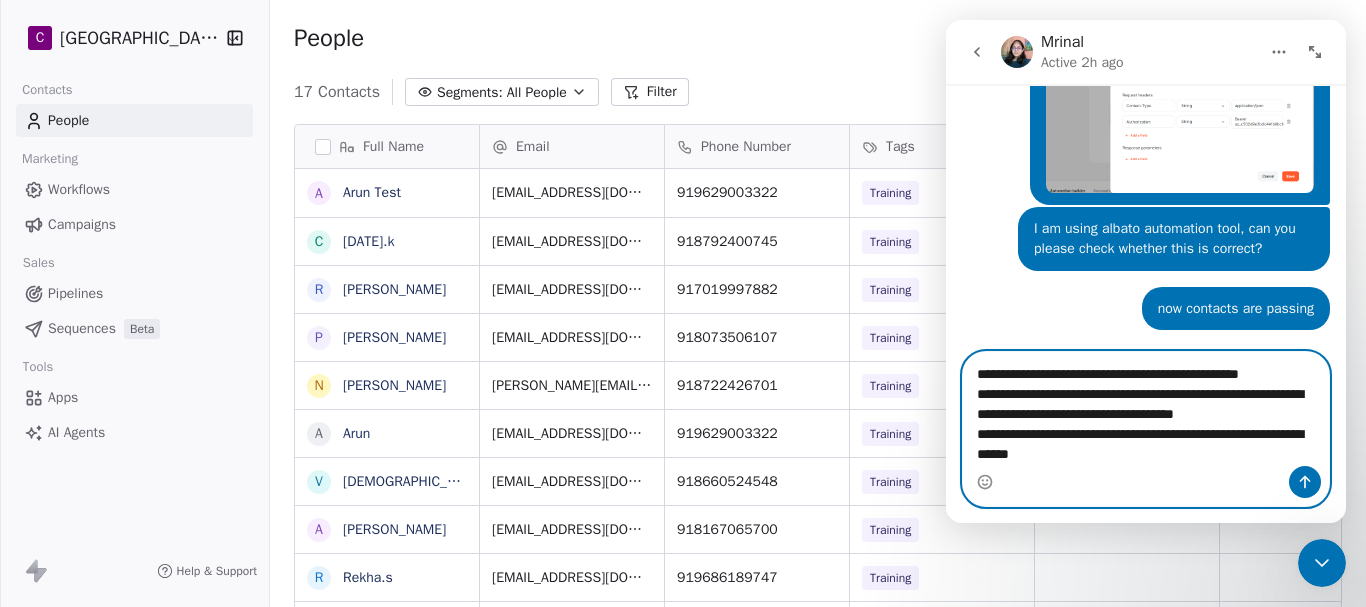 type 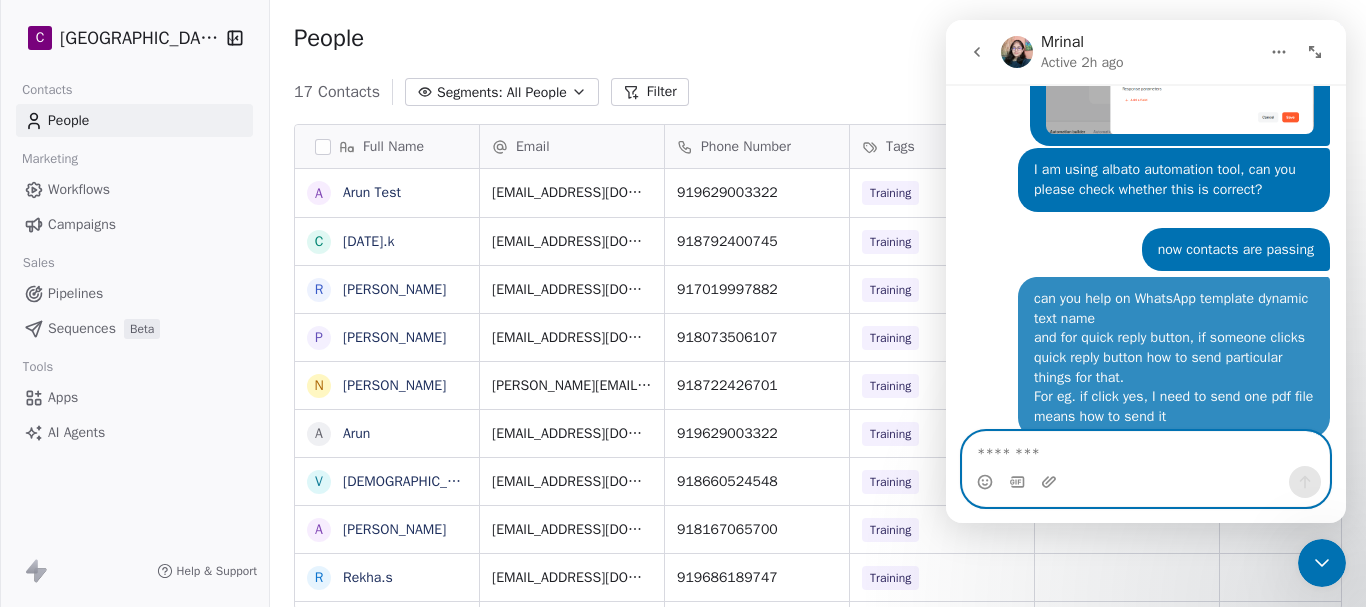 scroll, scrollTop: 2926, scrollLeft: 0, axis: vertical 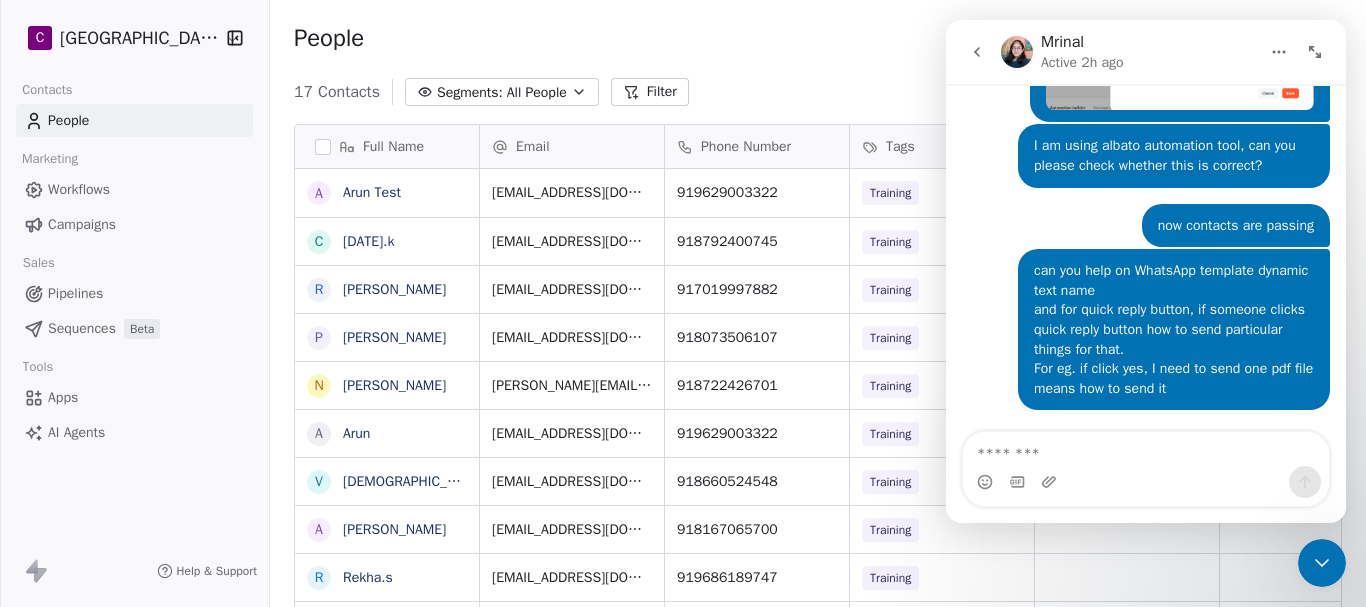 click on "can you help on WhatsApp template dynamic text name  and for quick reply button, if someone clicks quick reply button how to send particular things for that. For eg. if click yes, I need to send one pdf file means how to send it" at bounding box center [1174, 329] 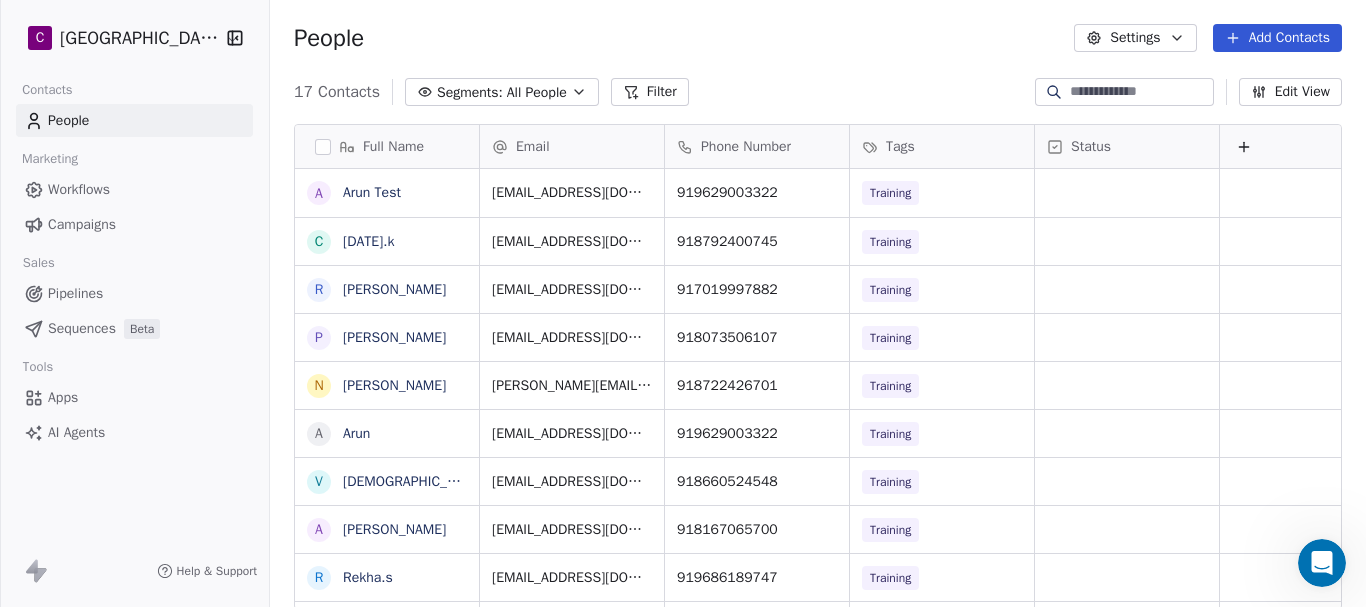 scroll, scrollTop: 0, scrollLeft: 0, axis: both 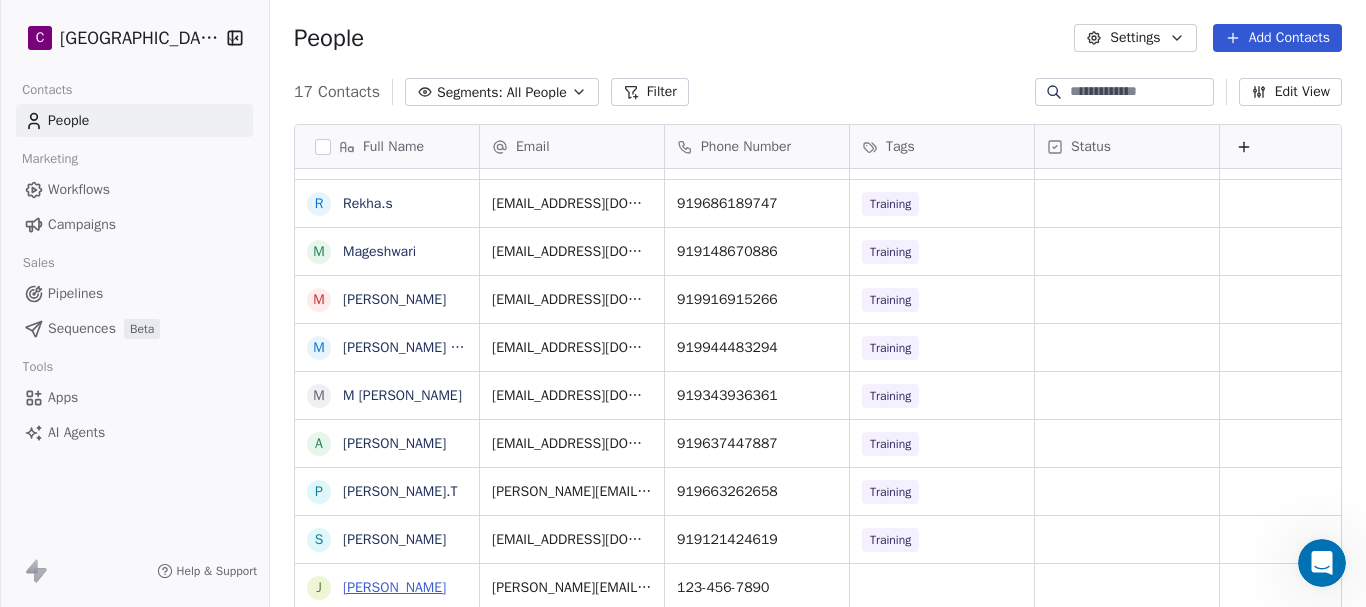 click on "[PERSON_NAME]" at bounding box center (394, 587) 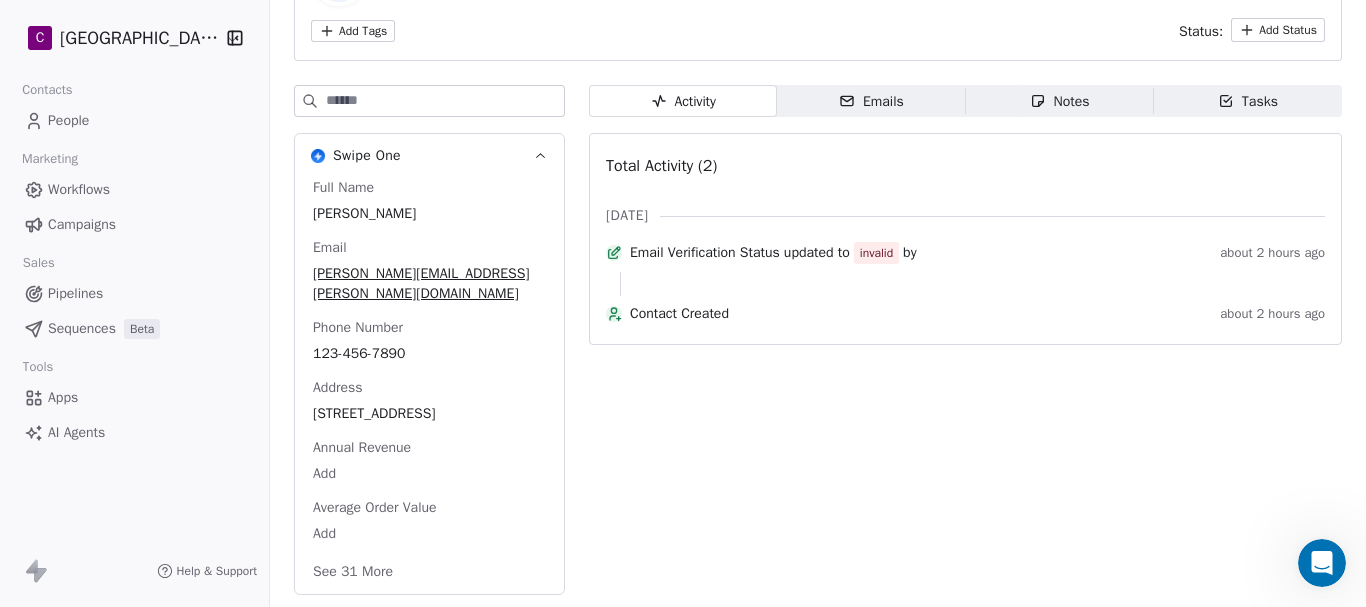 scroll, scrollTop: 0, scrollLeft: 0, axis: both 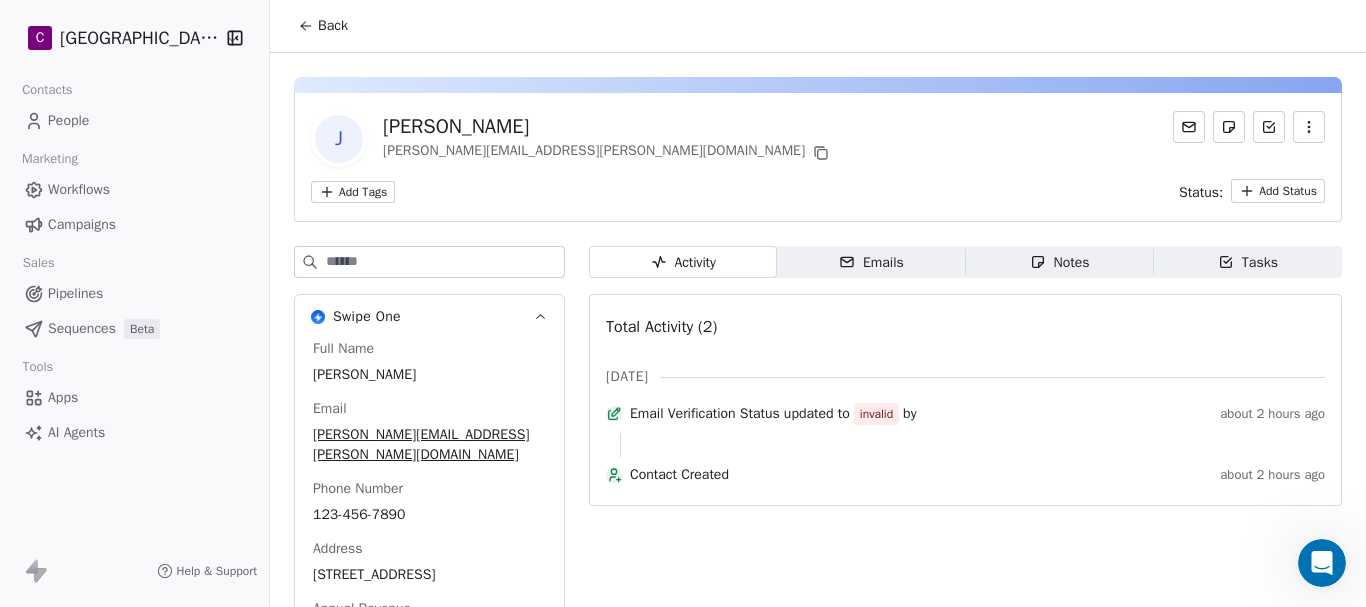 click 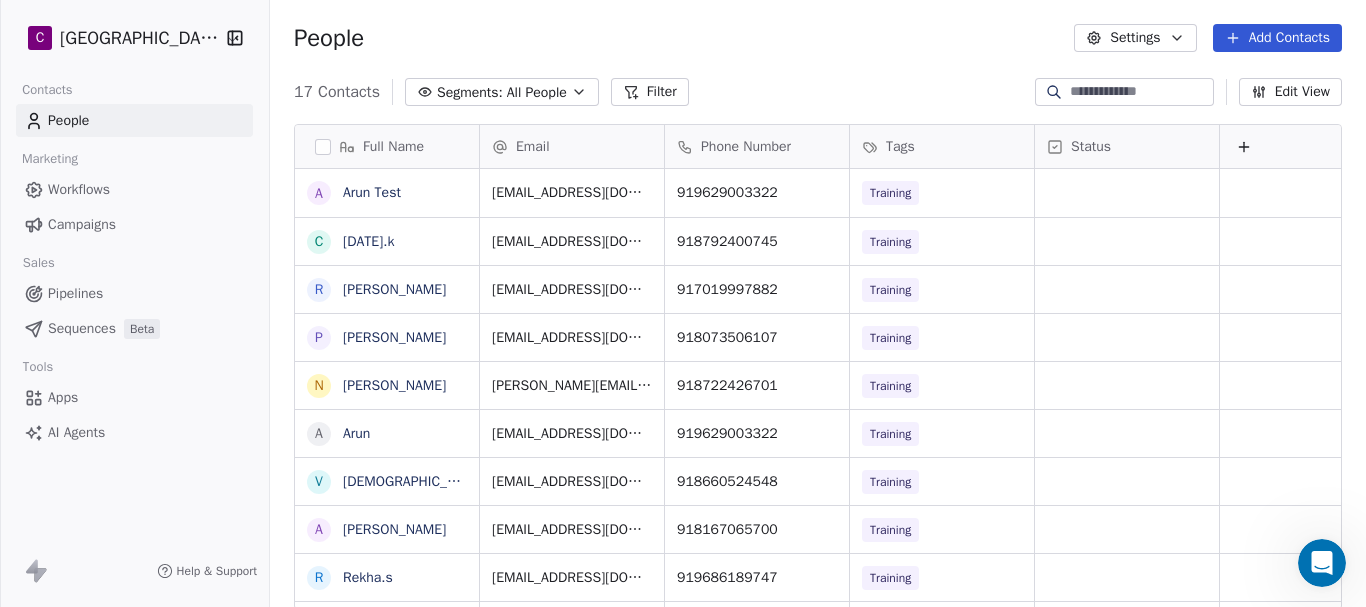 scroll, scrollTop: 374, scrollLeft: 0, axis: vertical 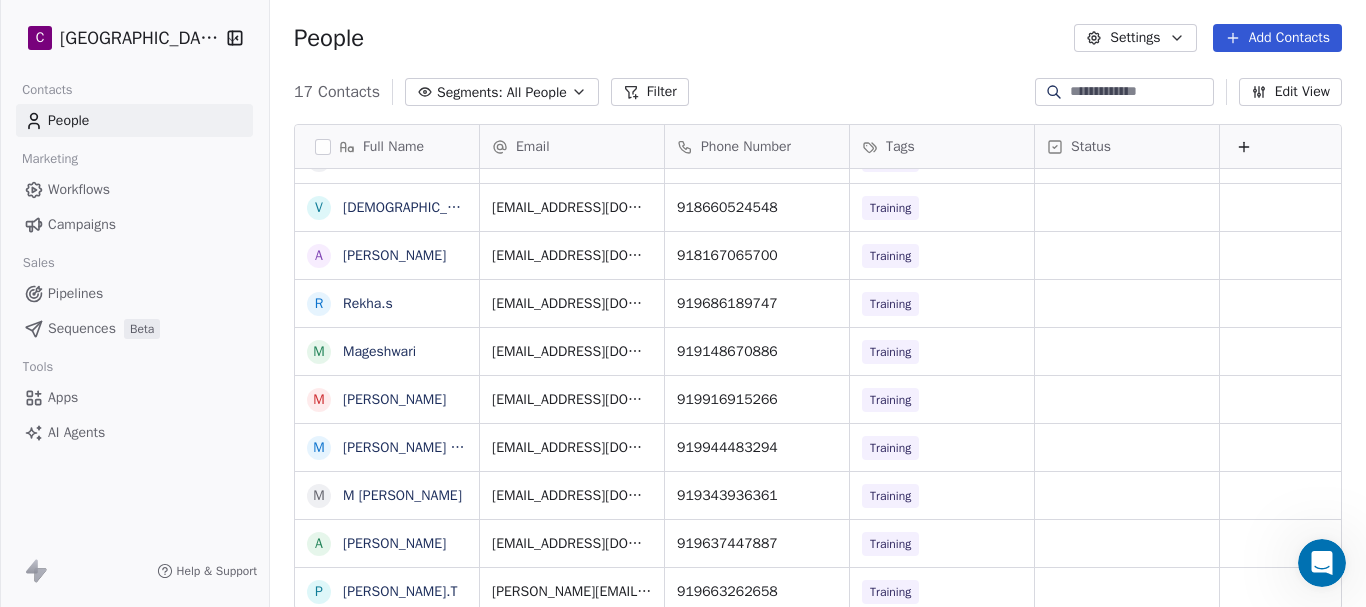 click on "Workflows" at bounding box center [79, 189] 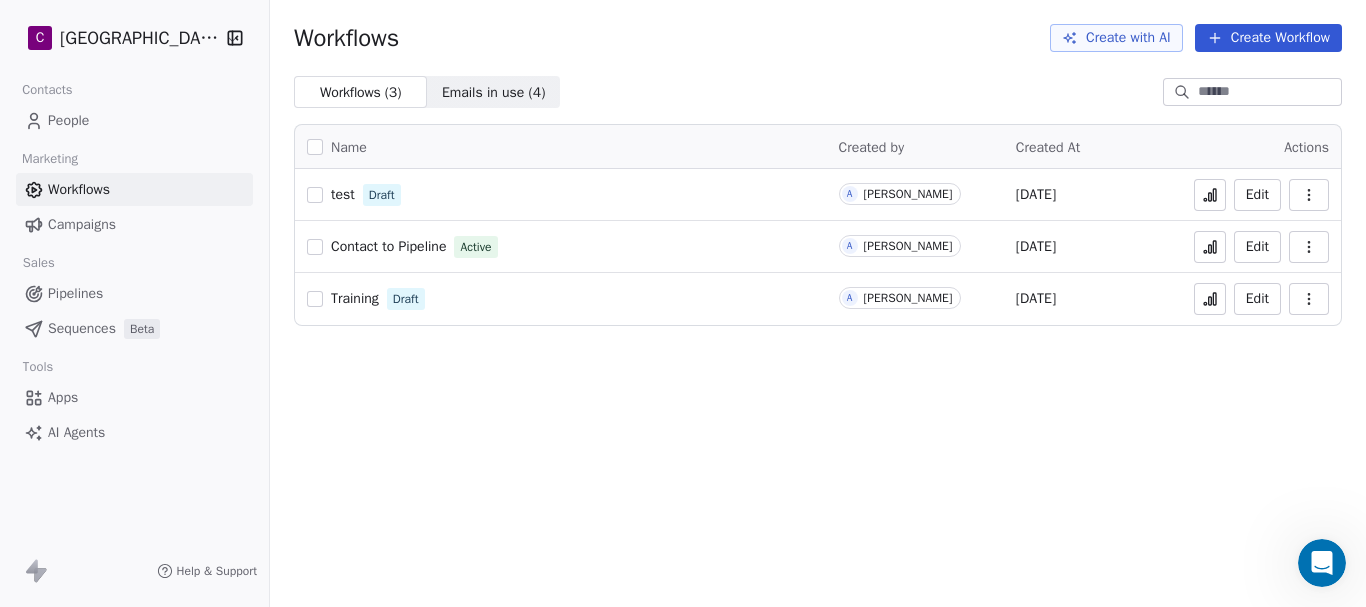 click on "test" at bounding box center (343, 194) 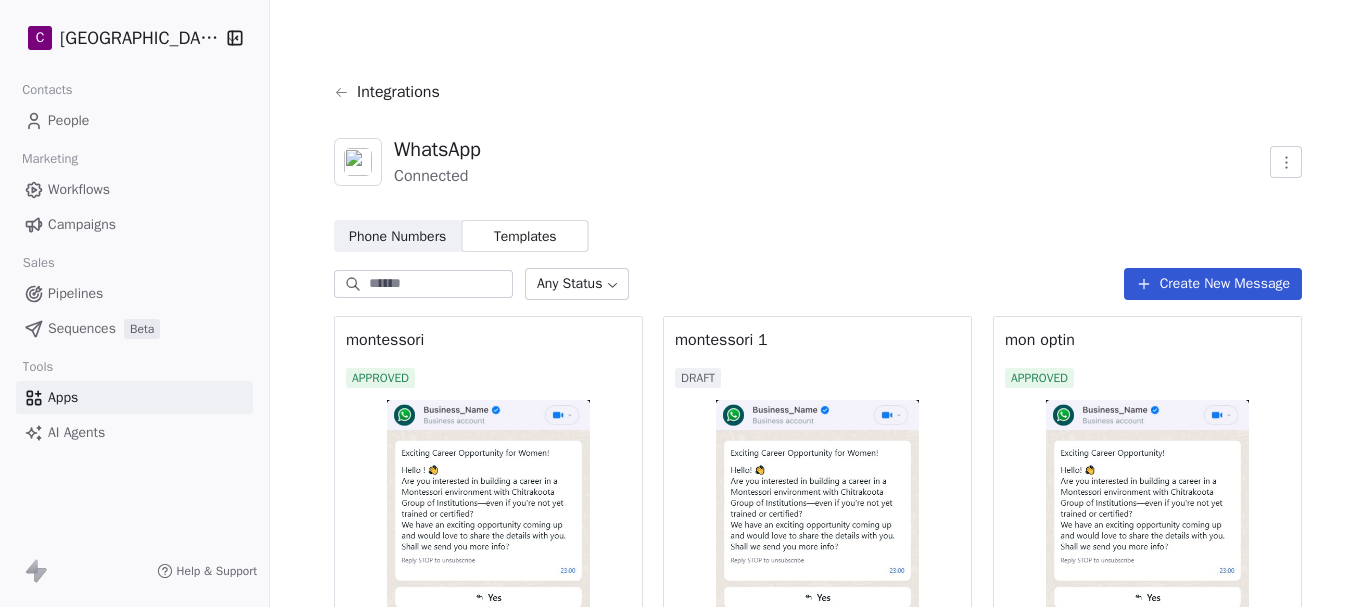 scroll, scrollTop: 0, scrollLeft: 0, axis: both 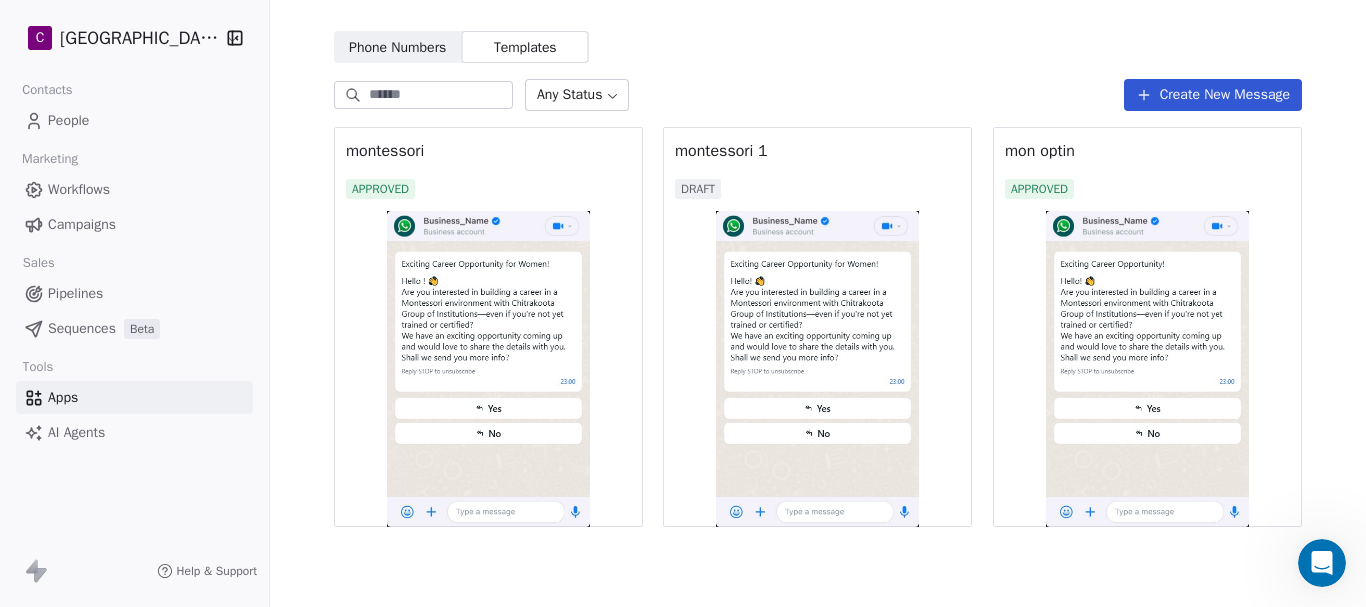 click 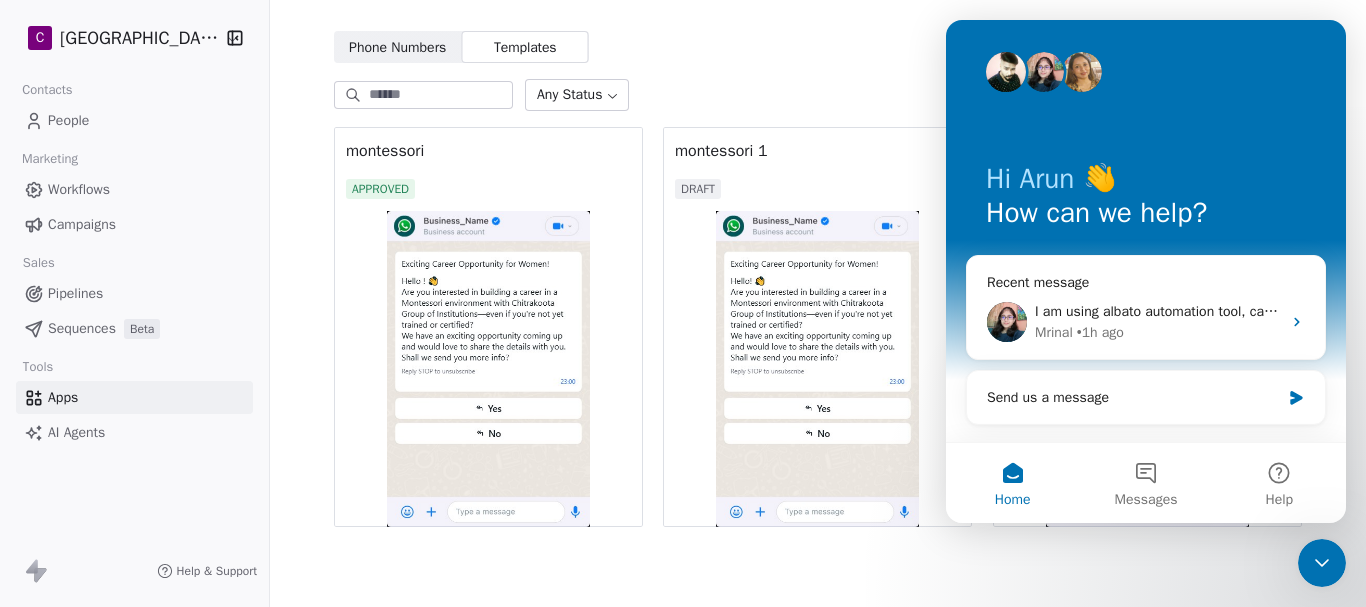 drag, startPoint x: 1323, startPoint y: 564, endPoint x: 2462, endPoint y: 785, distance: 1160.2422 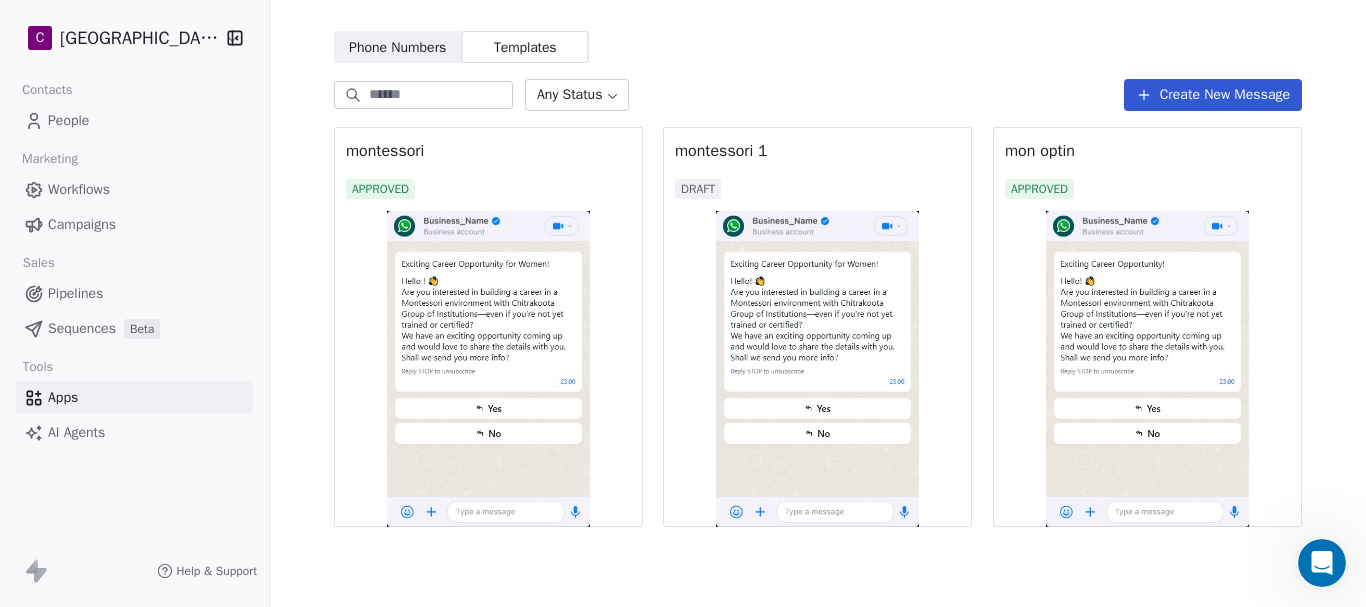 click at bounding box center [817, 369] 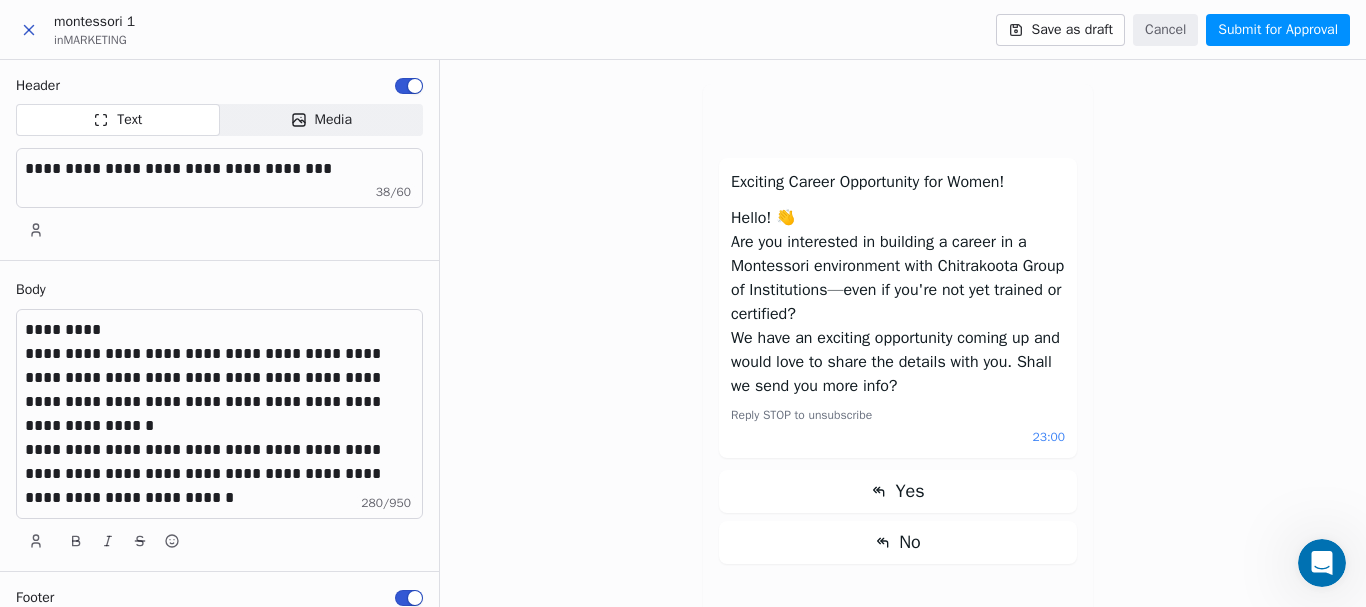 scroll, scrollTop: 0, scrollLeft: 0, axis: both 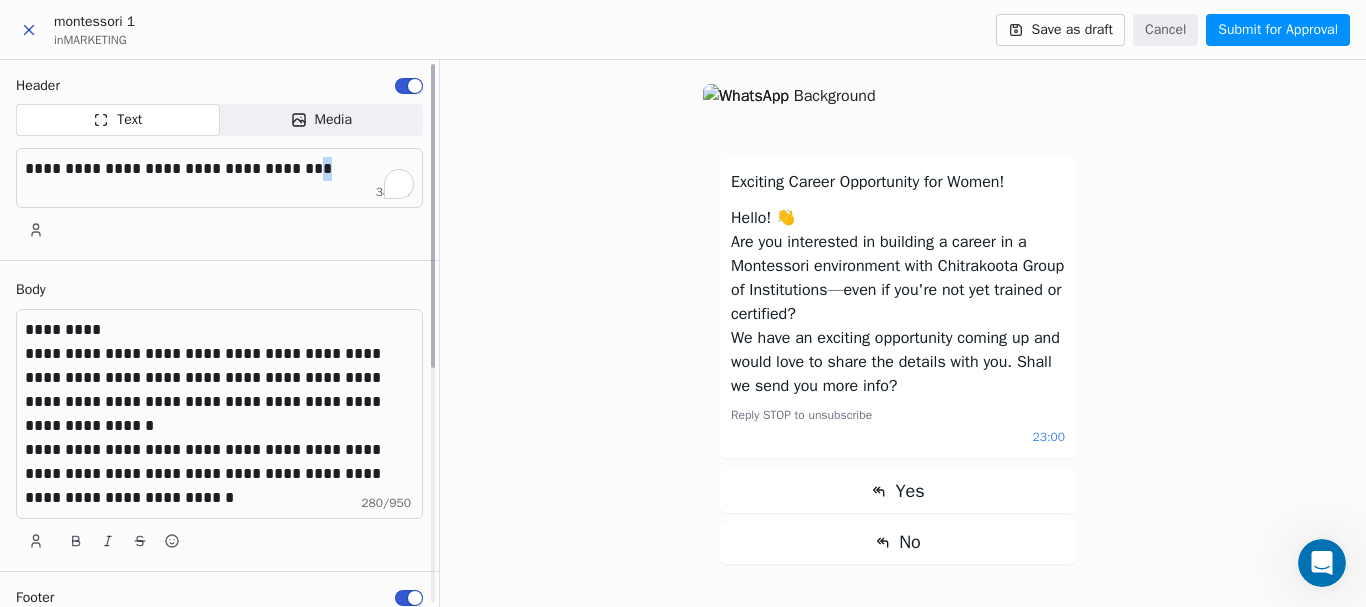 drag, startPoint x: 323, startPoint y: 164, endPoint x: 312, endPoint y: 165, distance: 11.045361 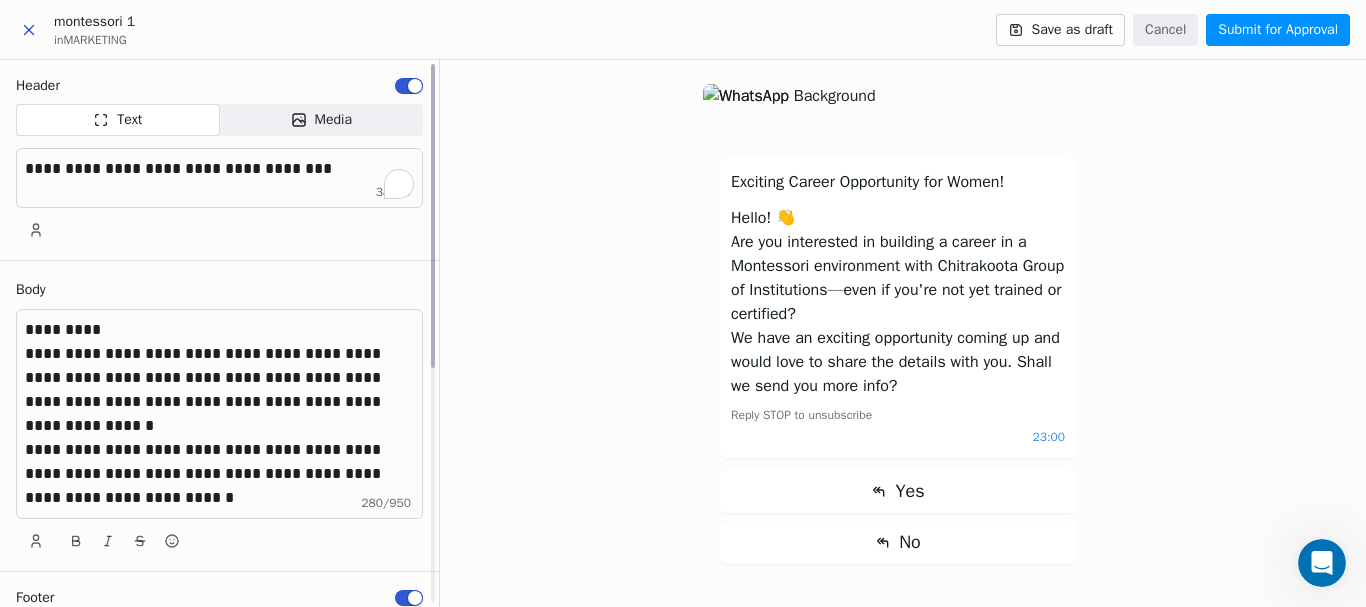 click at bounding box center [409, 86] 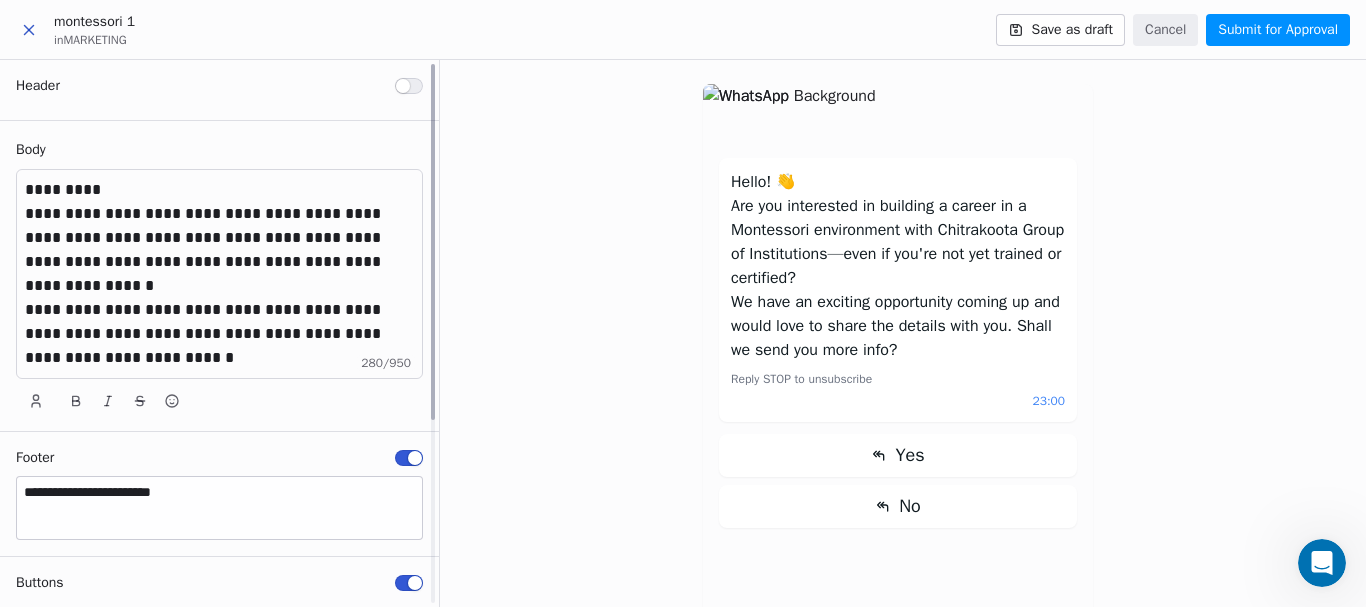 click on "**********" at bounding box center [219, 250] 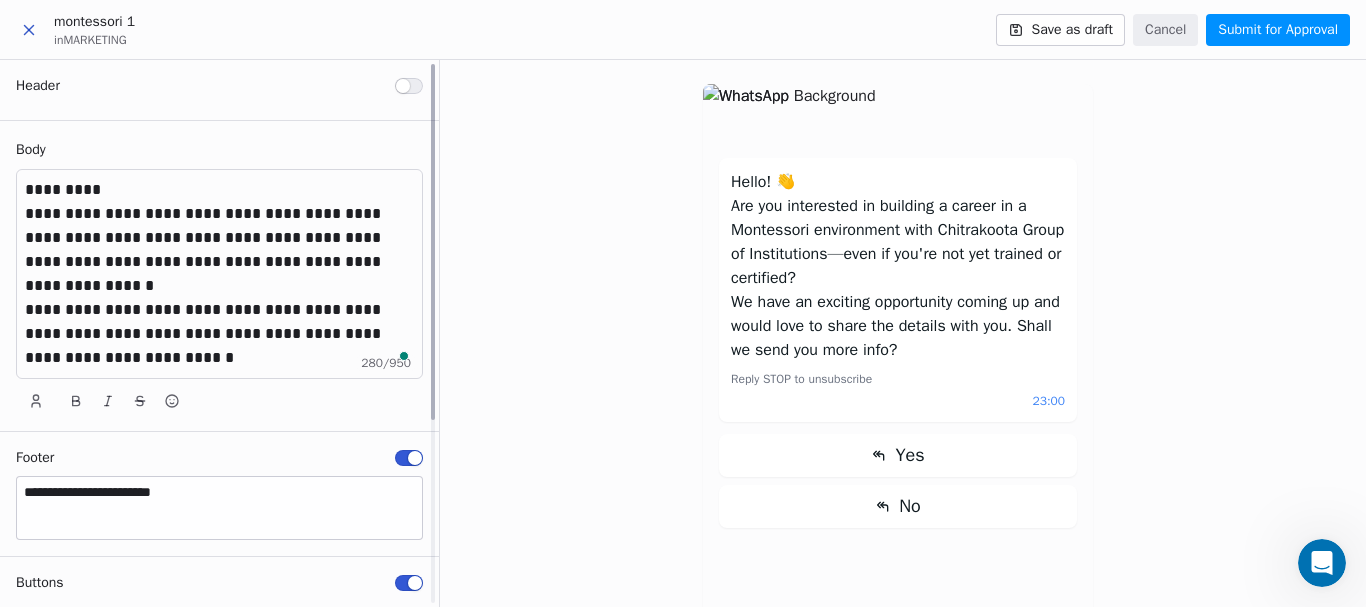 click on "**********" at bounding box center (219, 250) 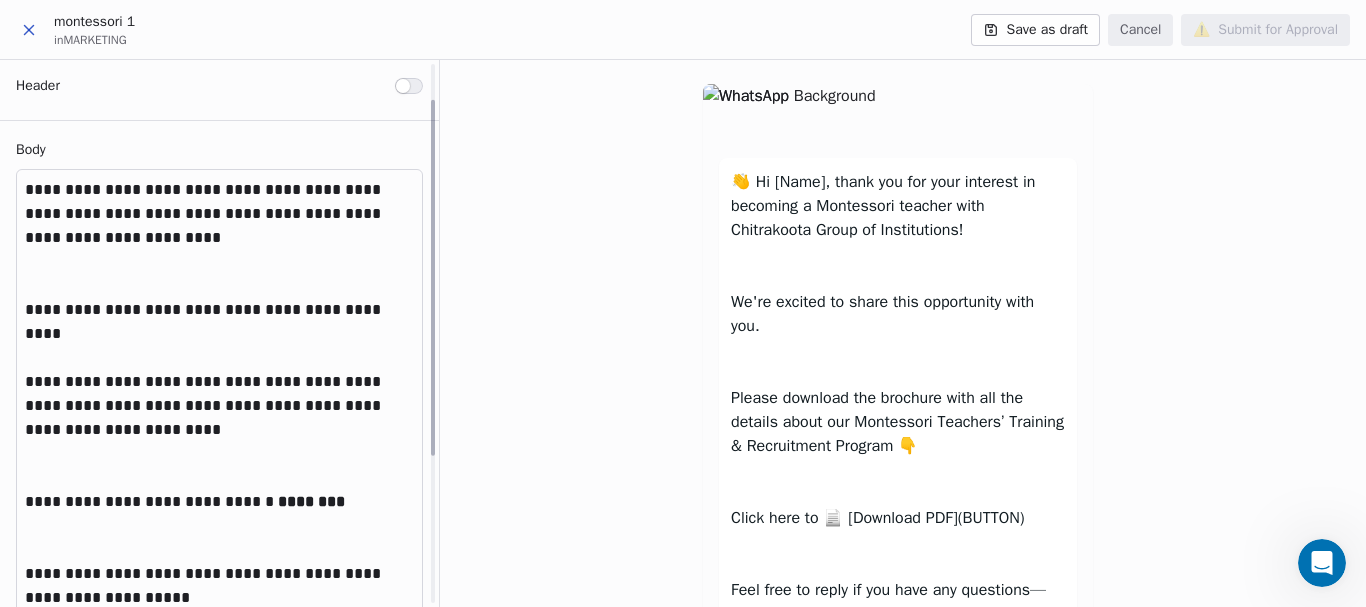 scroll, scrollTop: 55, scrollLeft: 0, axis: vertical 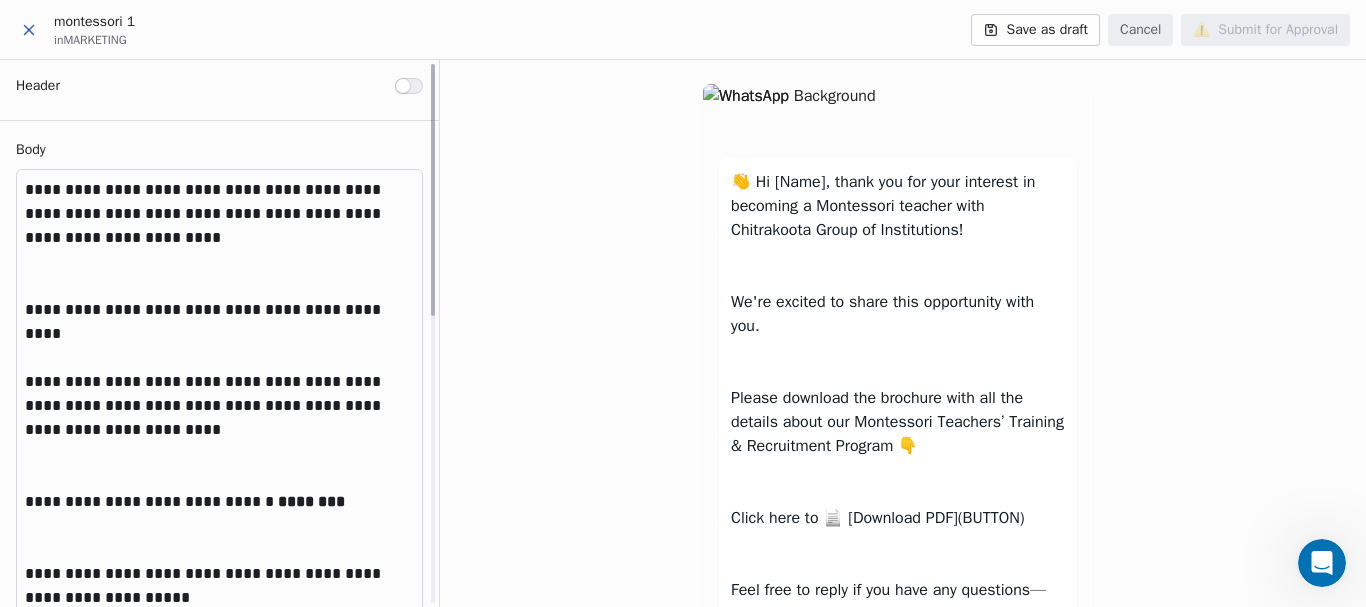 click on "**********" at bounding box center [219, 214] 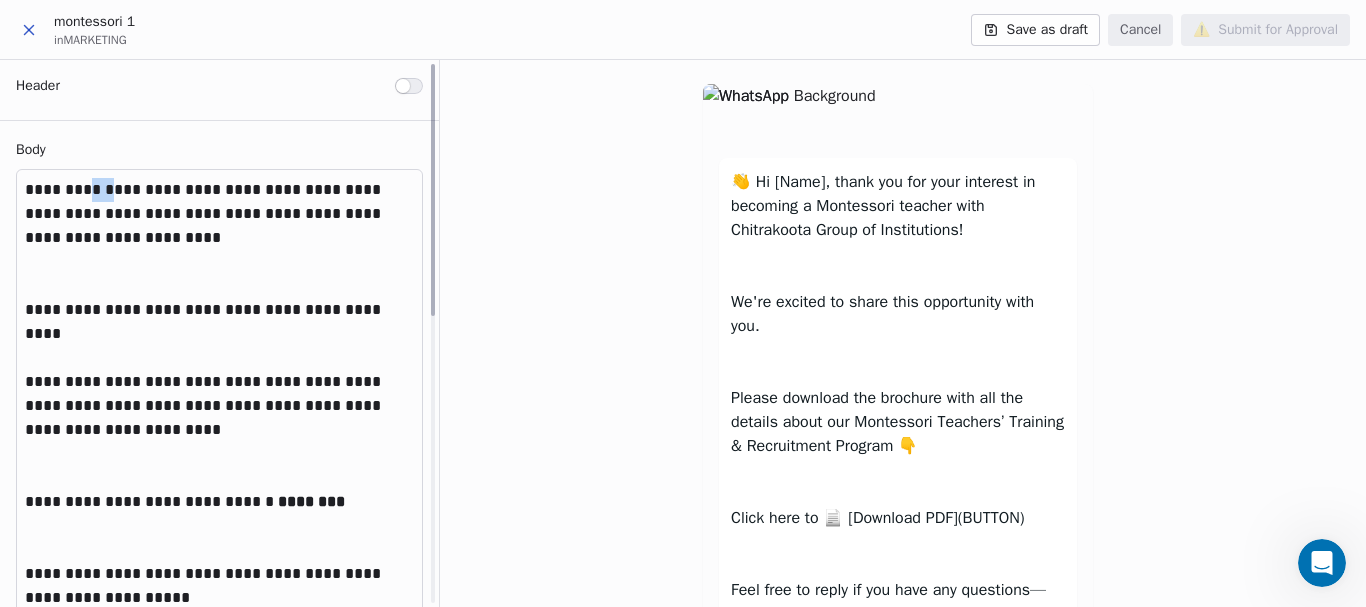 drag, startPoint x: 121, startPoint y: 182, endPoint x: 88, endPoint y: 183, distance: 33.01515 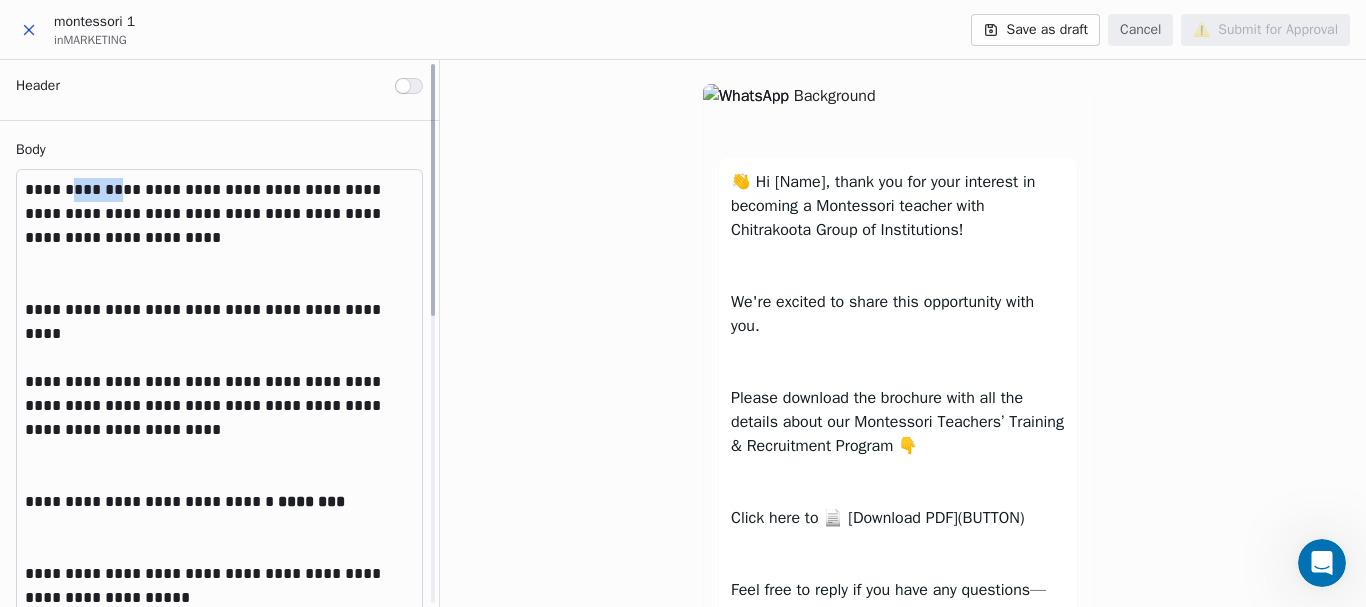 drag, startPoint x: 125, startPoint y: 185, endPoint x: 72, endPoint y: 185, distance: 53 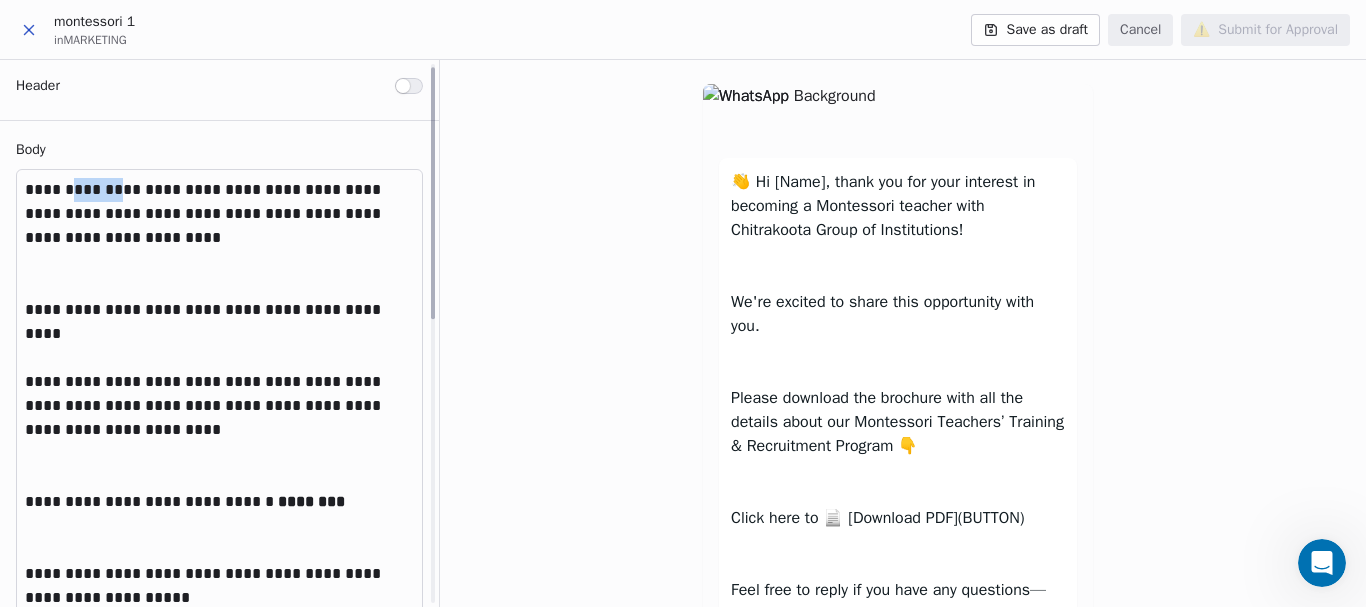 scroll, scrollTop: 43, scrollLeft: 0, axis: vertical 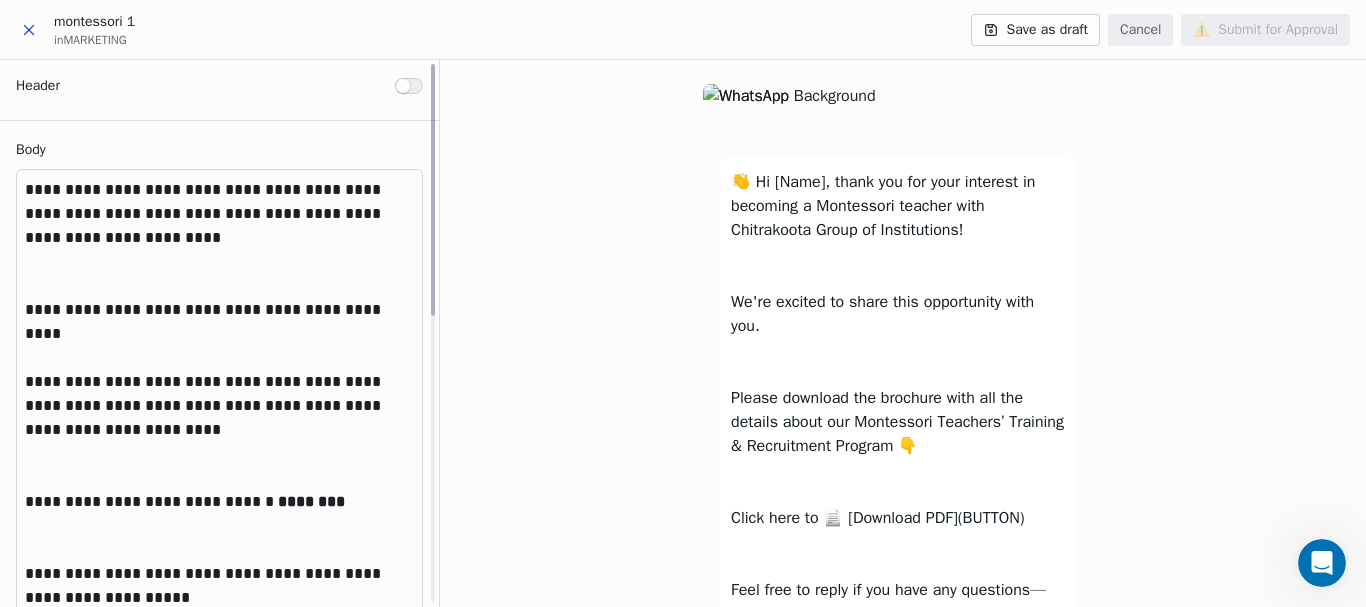 click at bounding box center [219, 274] 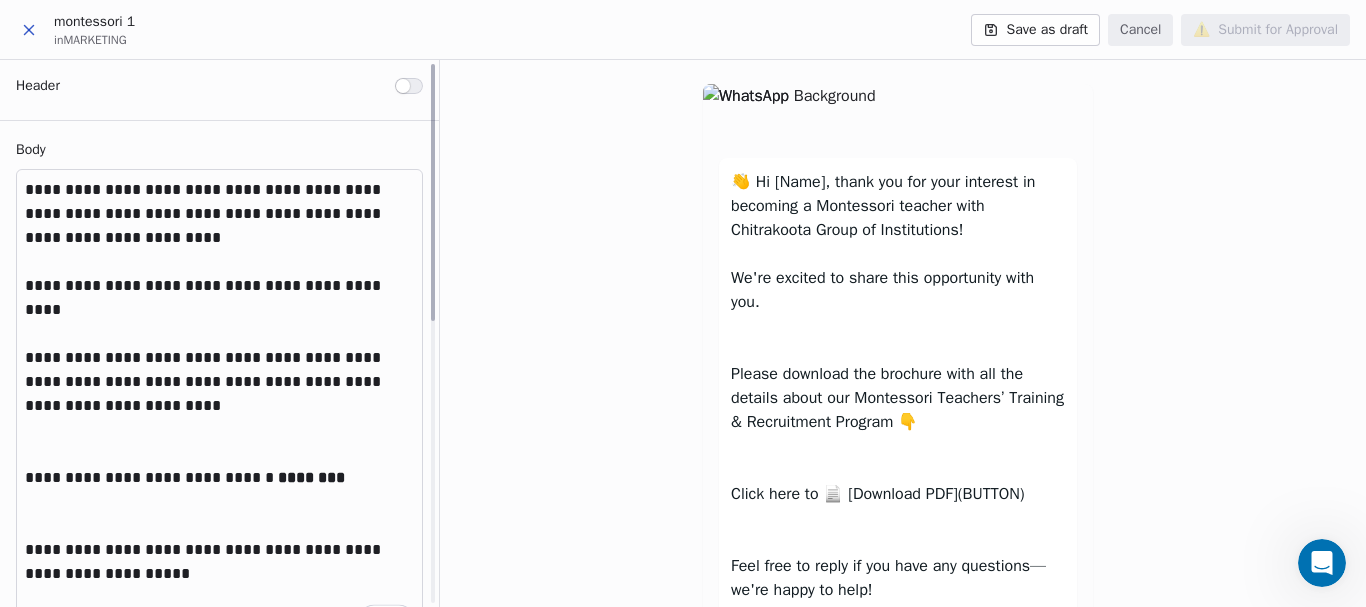 click at bounding box center [219, 322] 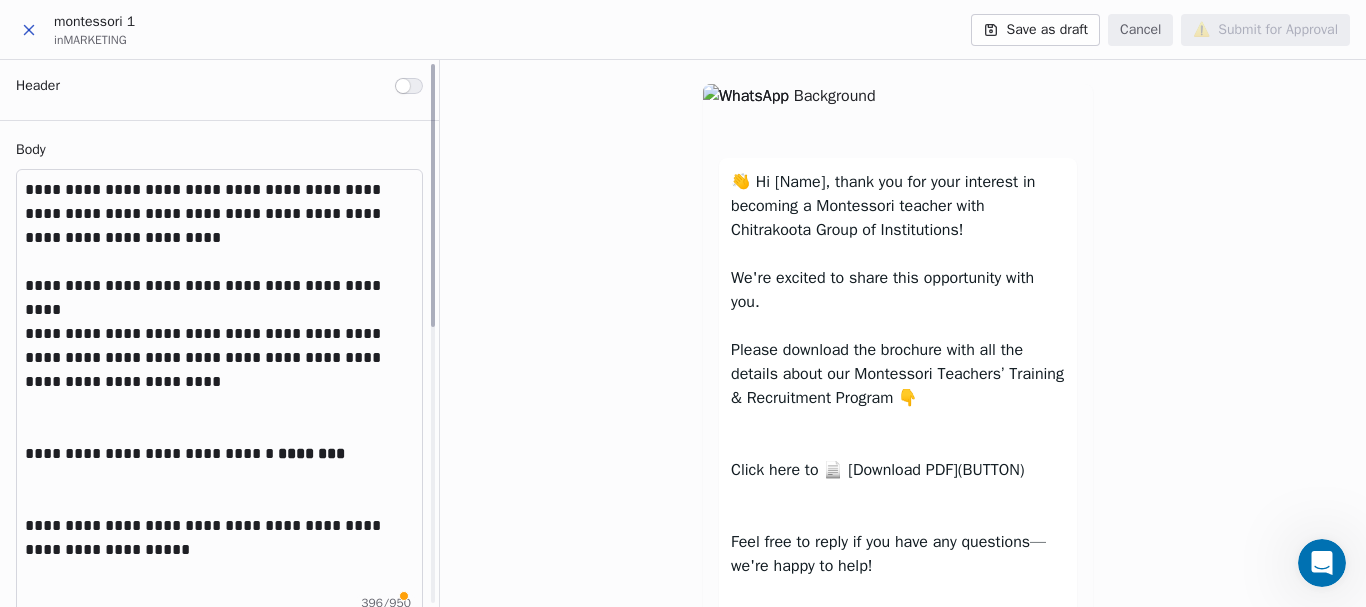 click at bounding box center [219, 418] 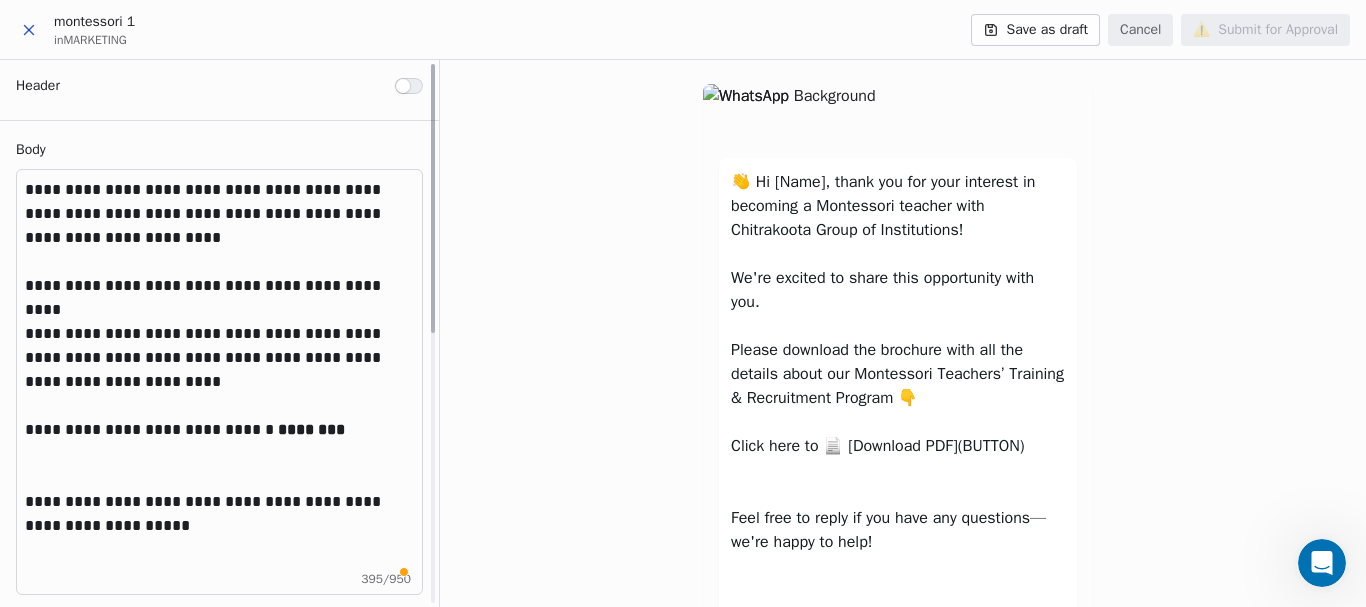 click at bounding box center (219, 466) 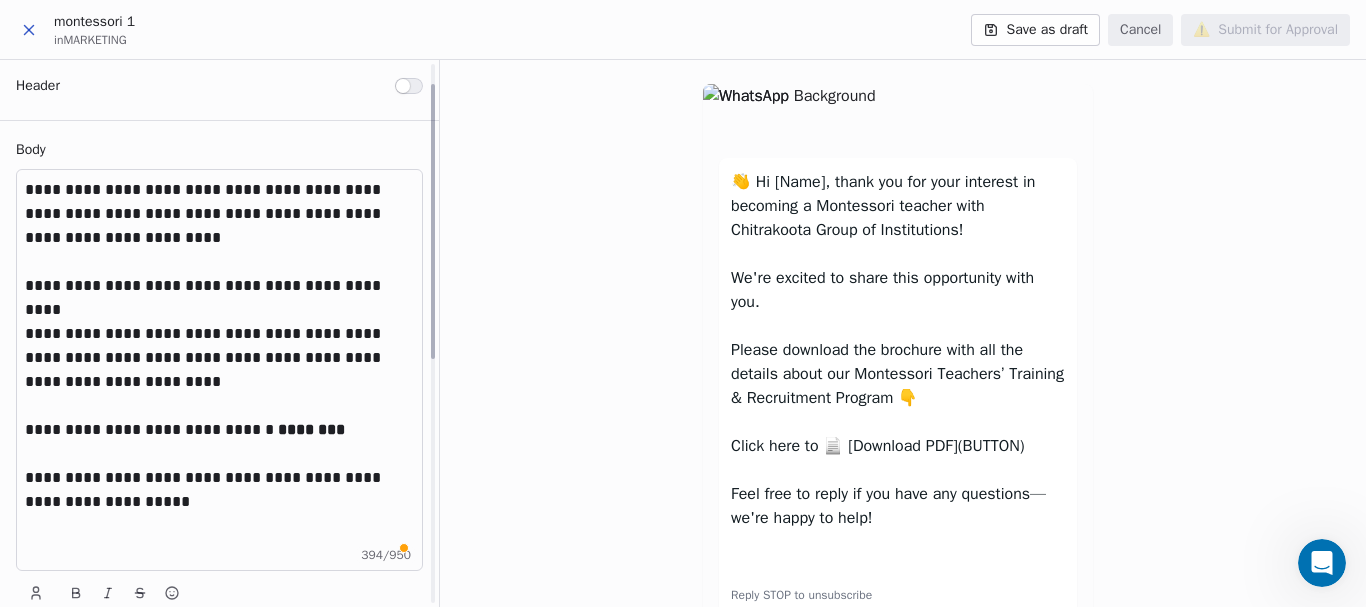 scroll, scrollTop: 200, scrollLeft: 0, axis: vertical 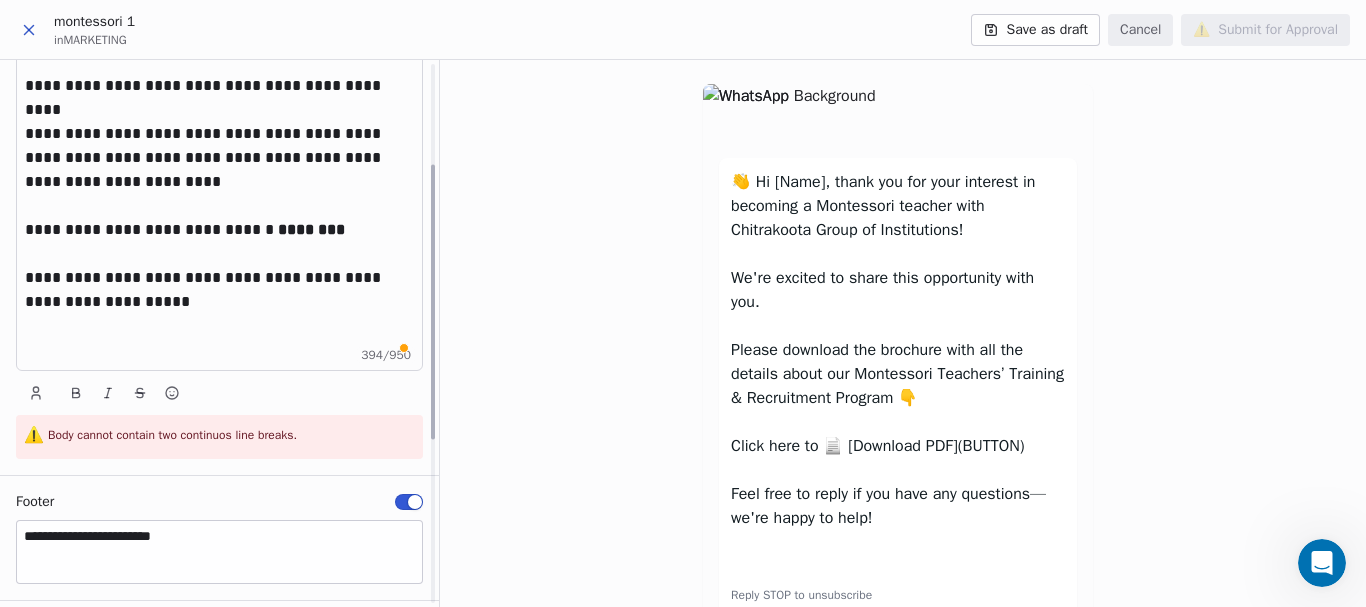 click on "**********" at bounding box center [219, 170] 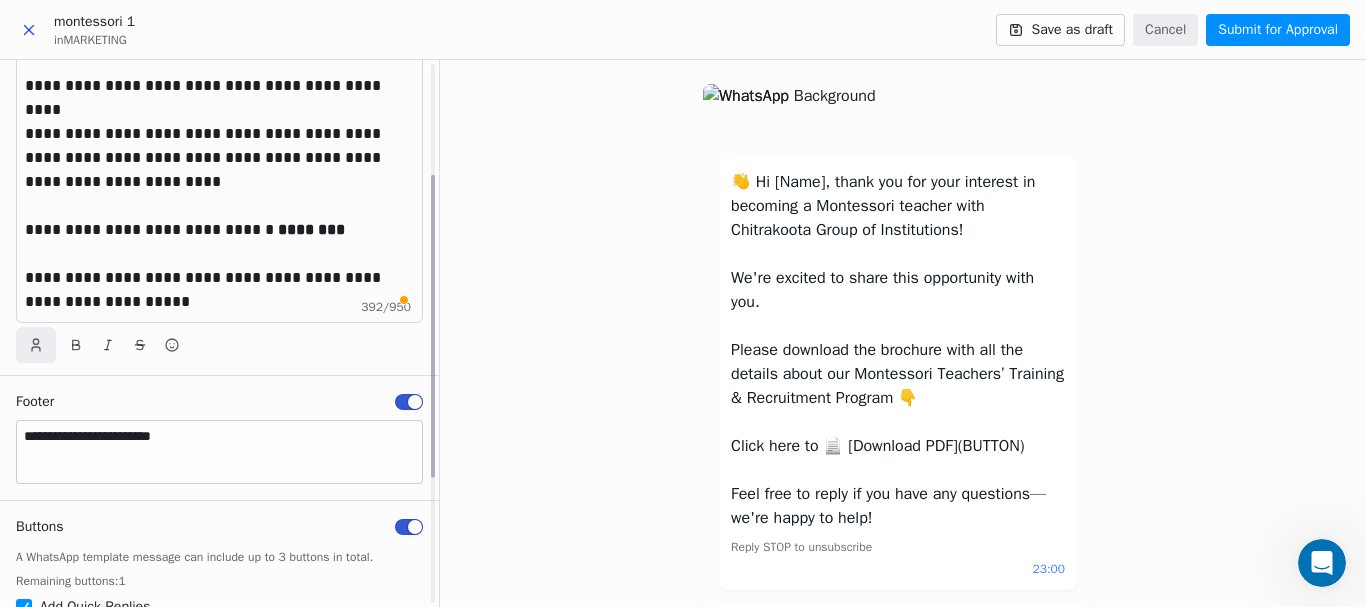 click at bounding box center (36, 345) 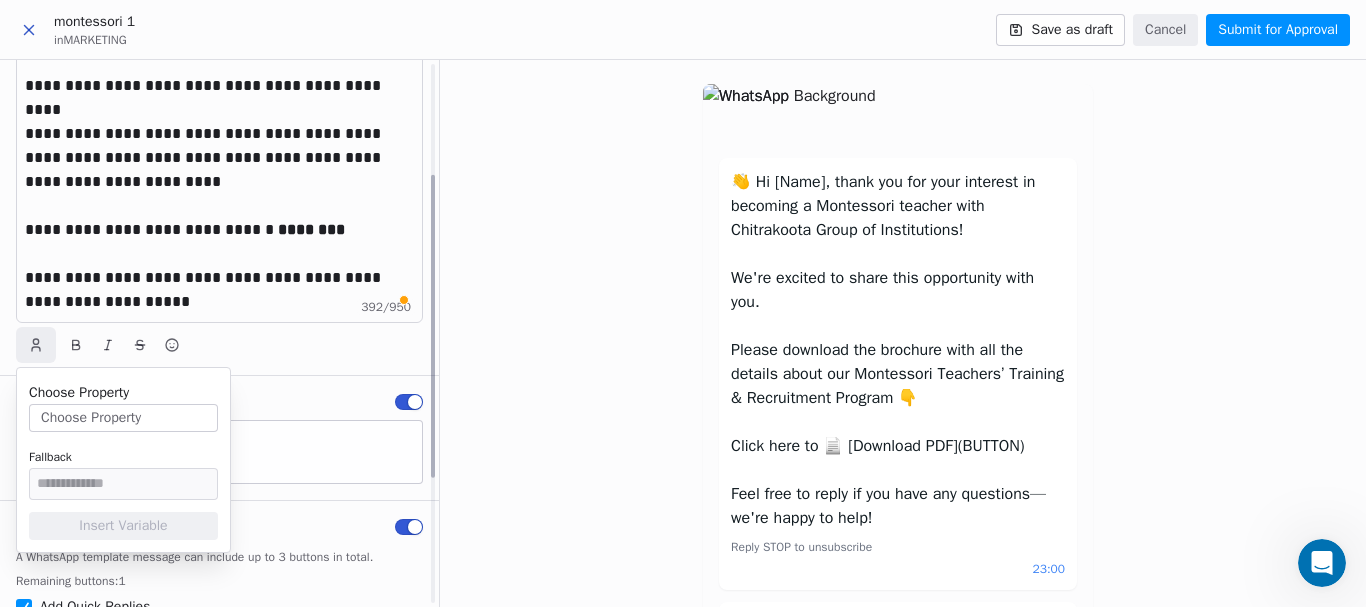 click on "**********" at bounding box center (219, 170) 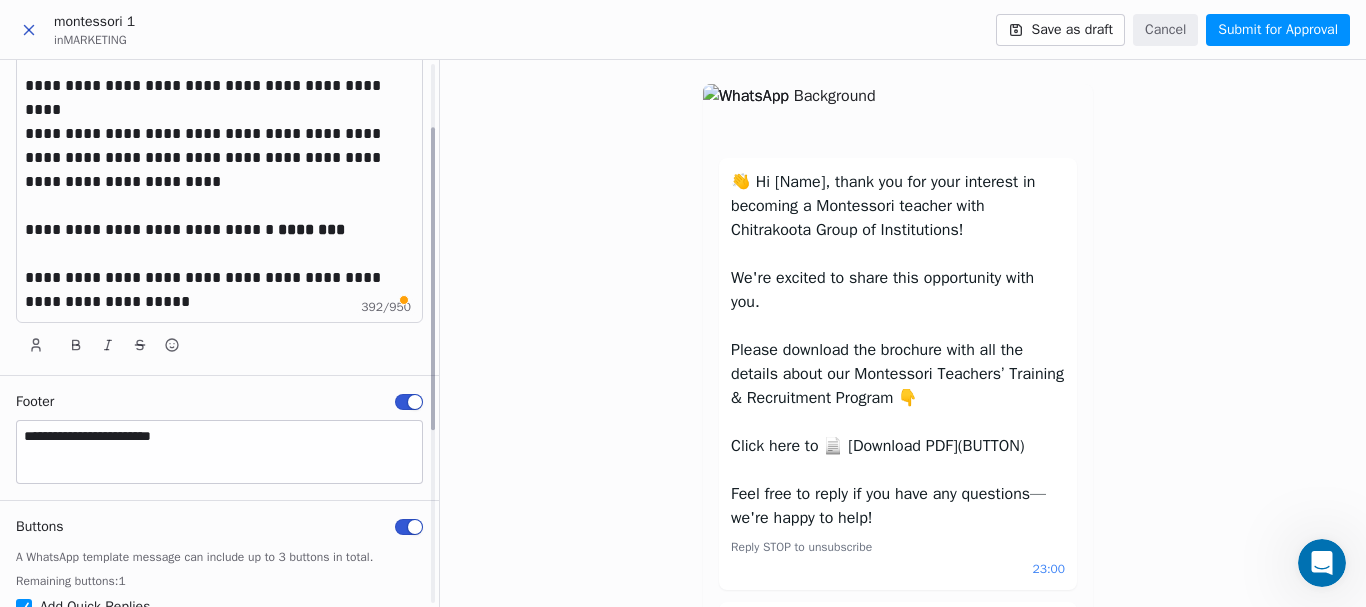 scroll, scrollTop: 0, scrollLeft: 0, axis: both 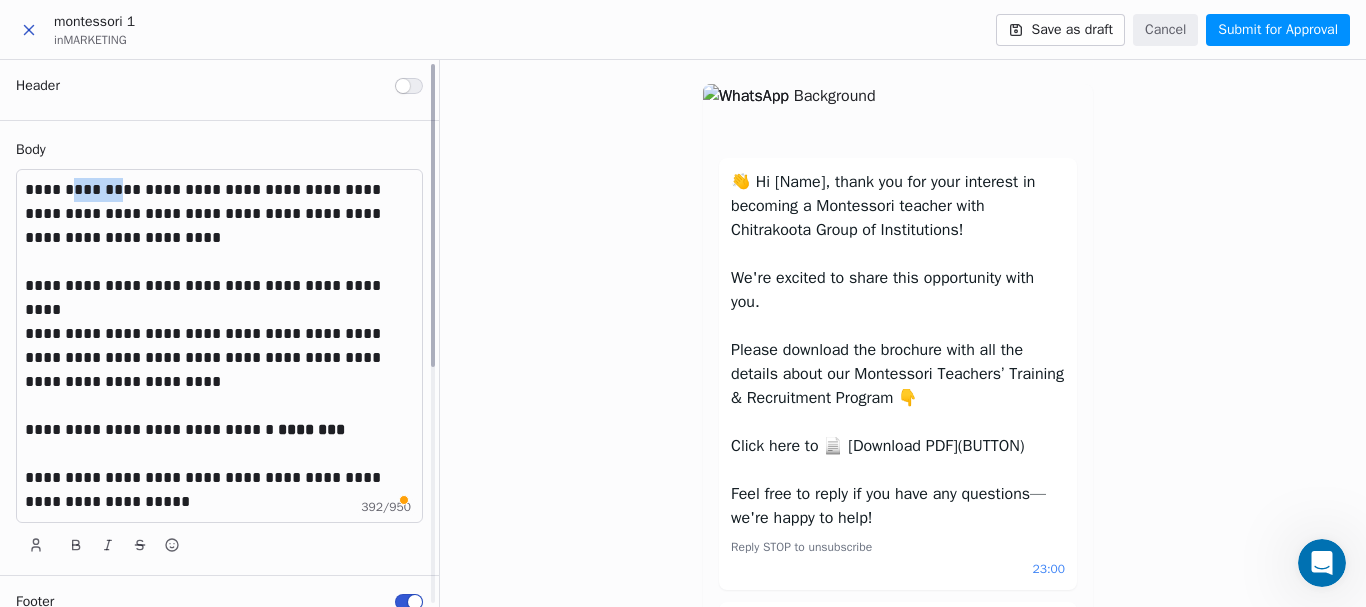drag, startPoint x: 123, startPoint y: 186, endPoint x: 69, endPoint y: 186, distance: 54 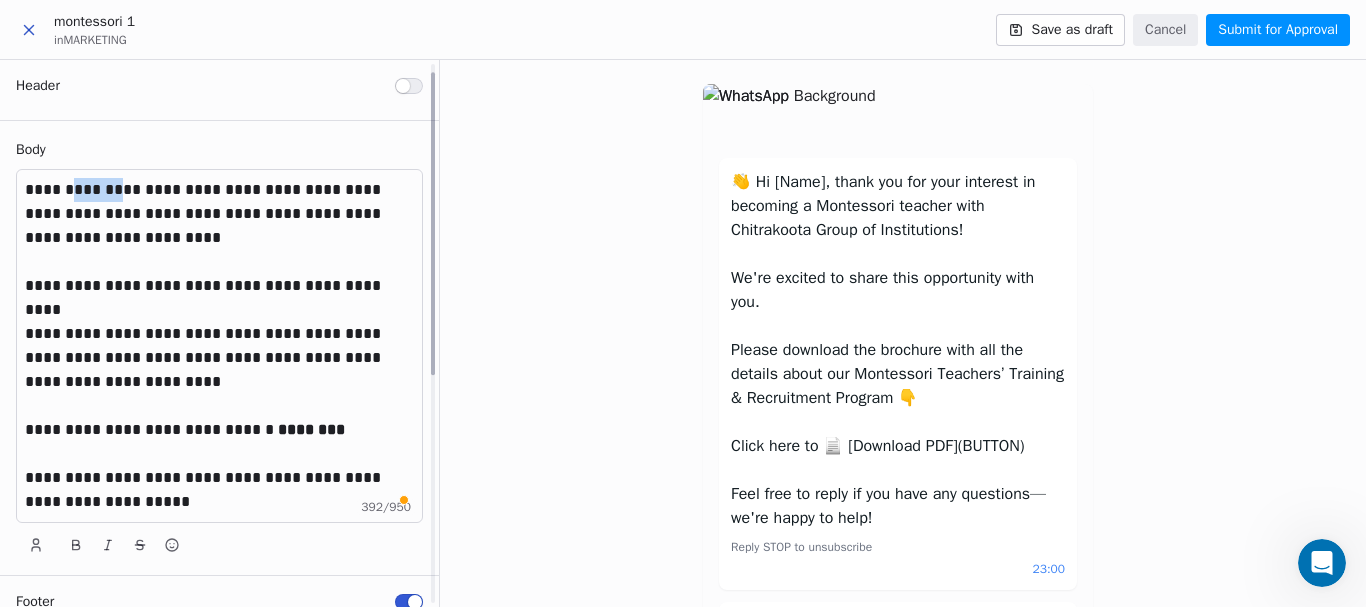 scroll, scrollTop: 100, scrollLeft: 0, axis: vertical 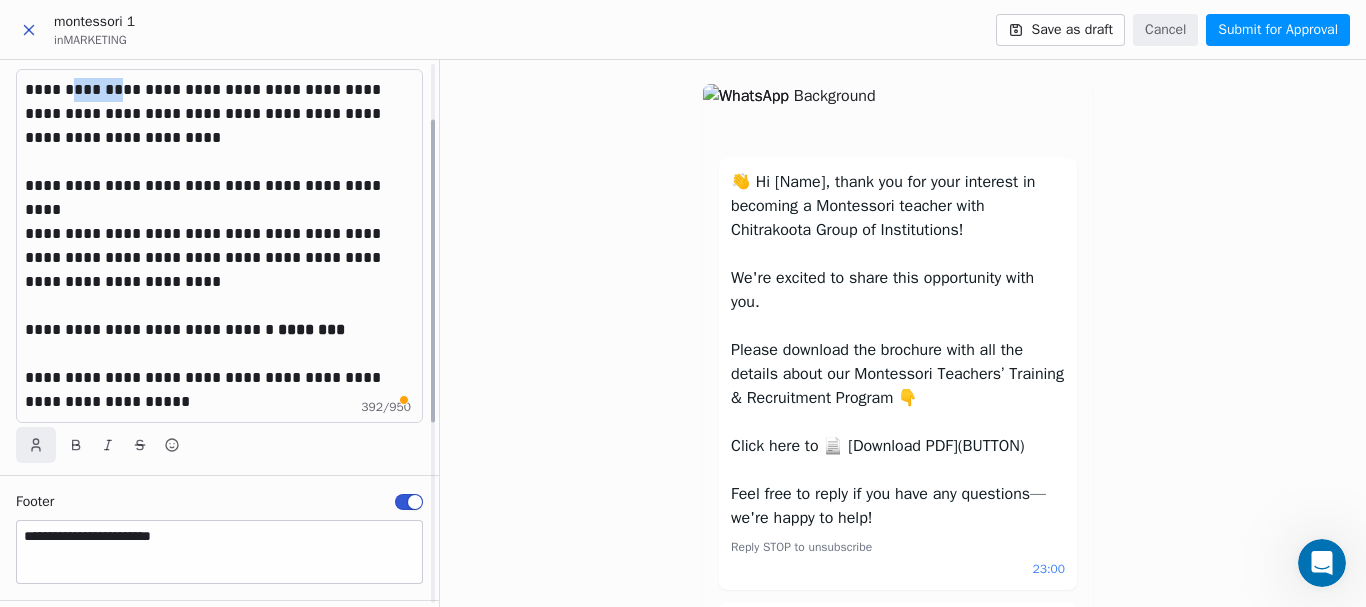 click 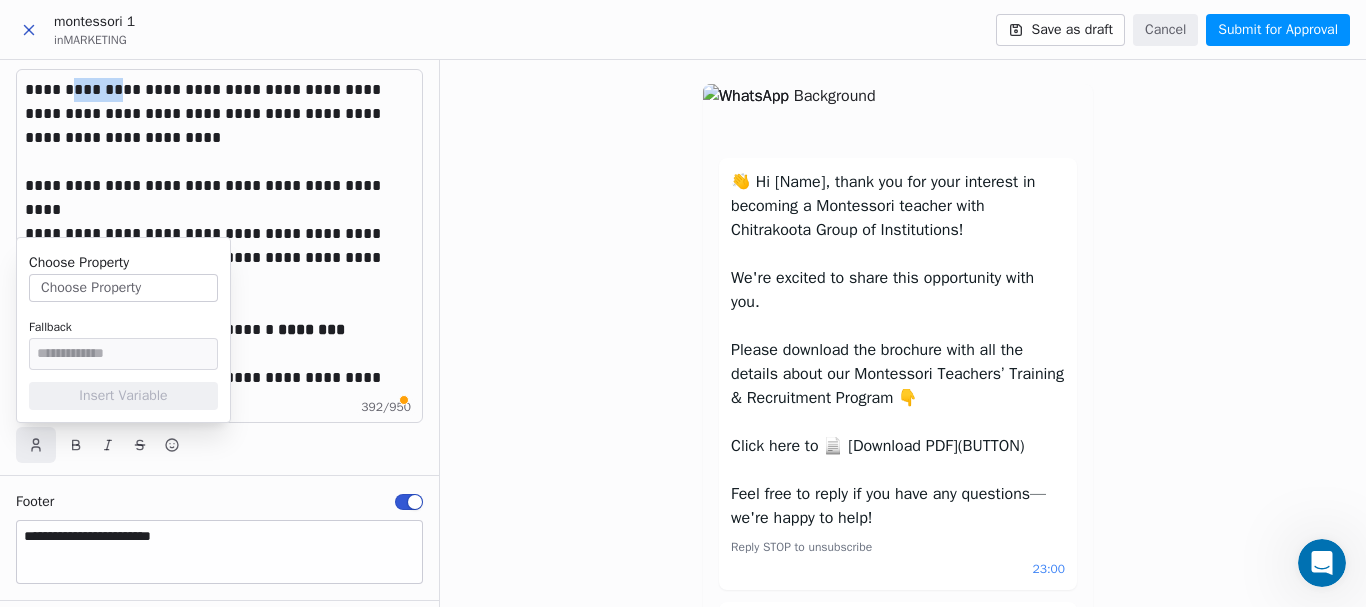 click on "Choose Property" at bounding box center (123, 288) 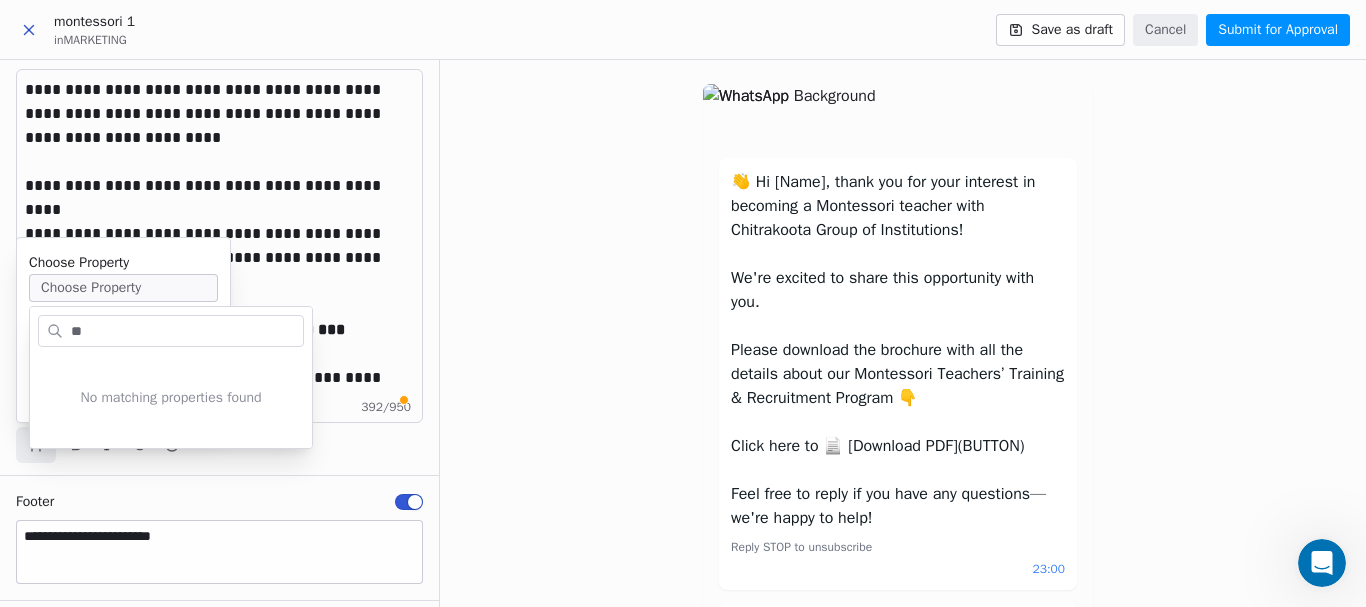 type on "*" 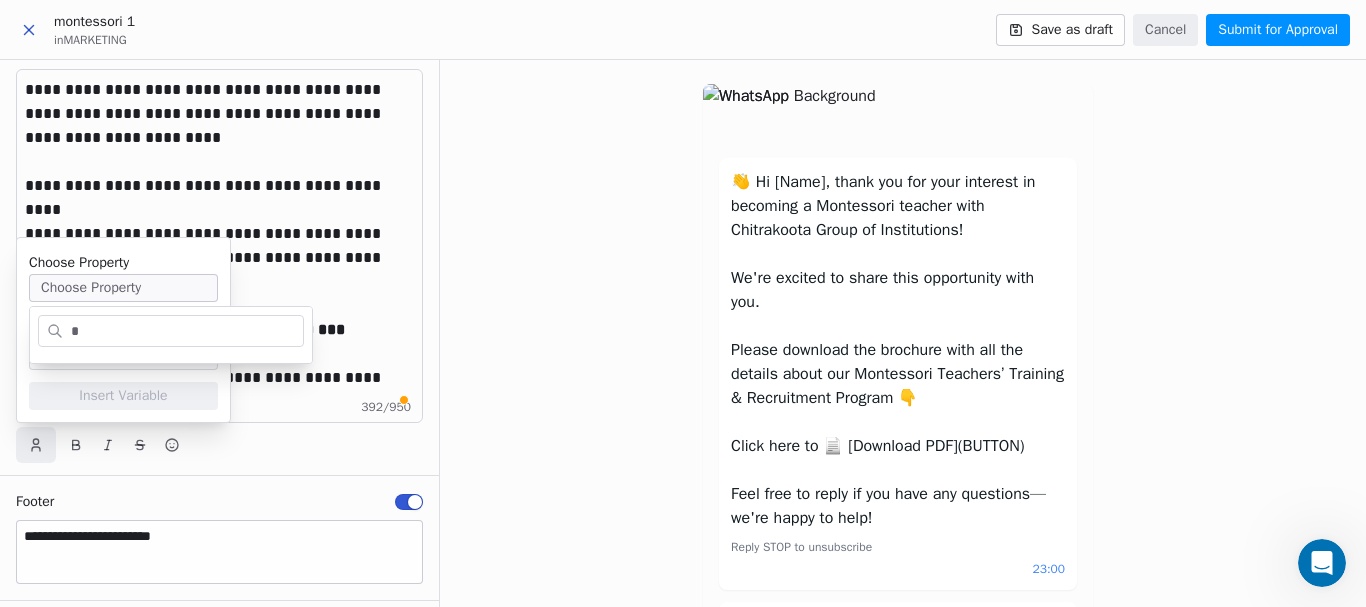type 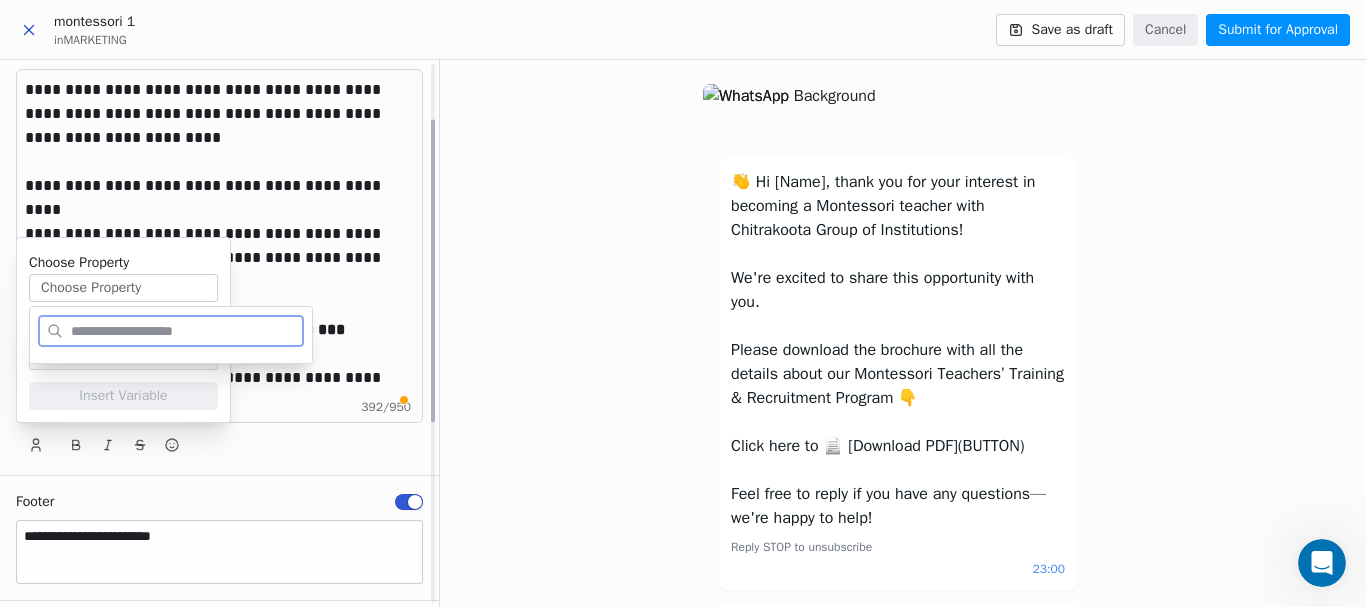 click on "**********" at bounding box center [219, 186] 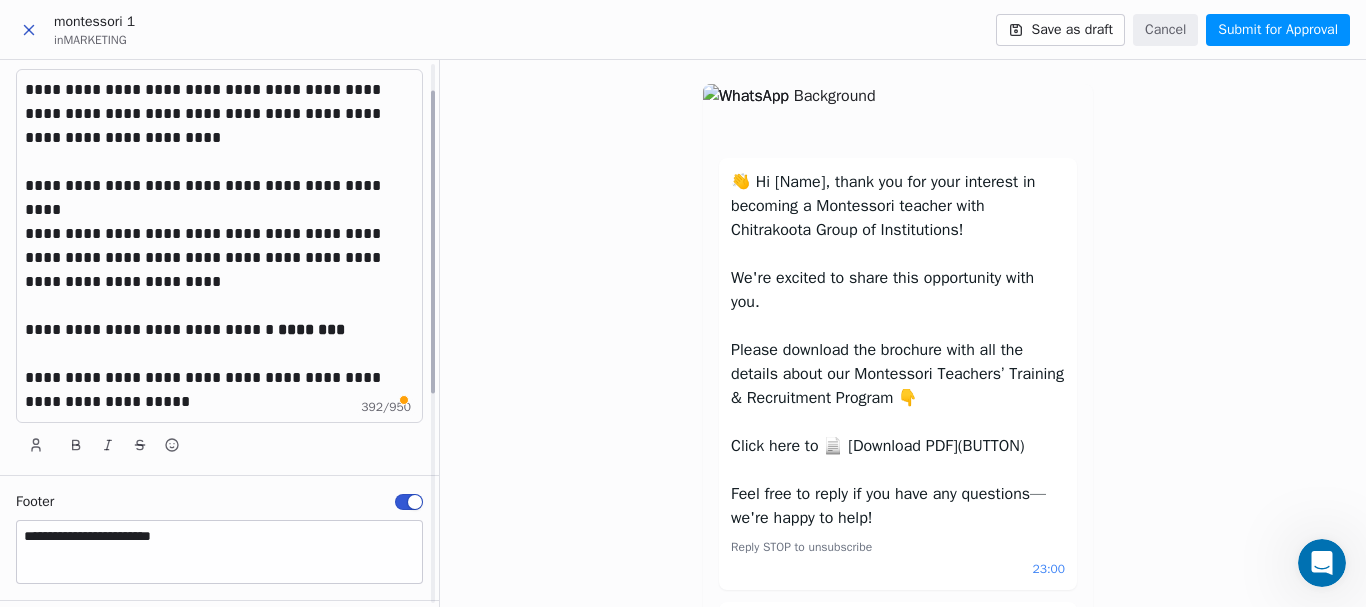 scroll, scrollTop: 0, scrollLeft: 0, axis: both 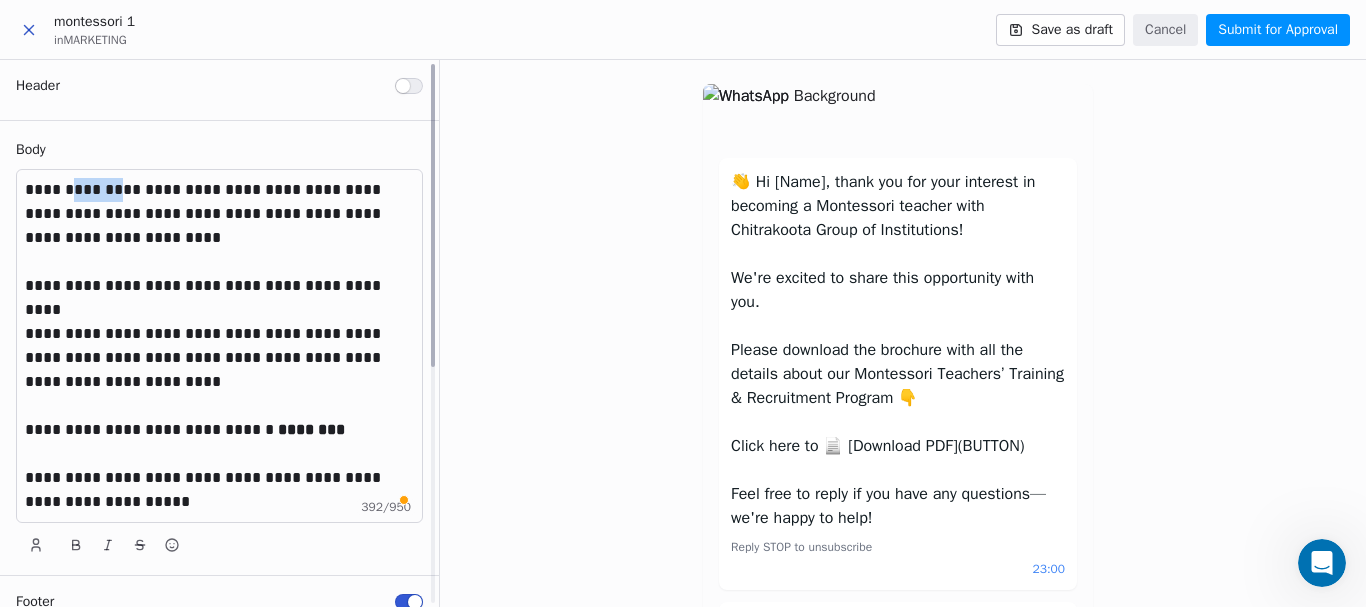 drag, startPoint x: 122, startPoint y: 188, endPoint x: 69, endPoint y: 183, distance: 53.235325 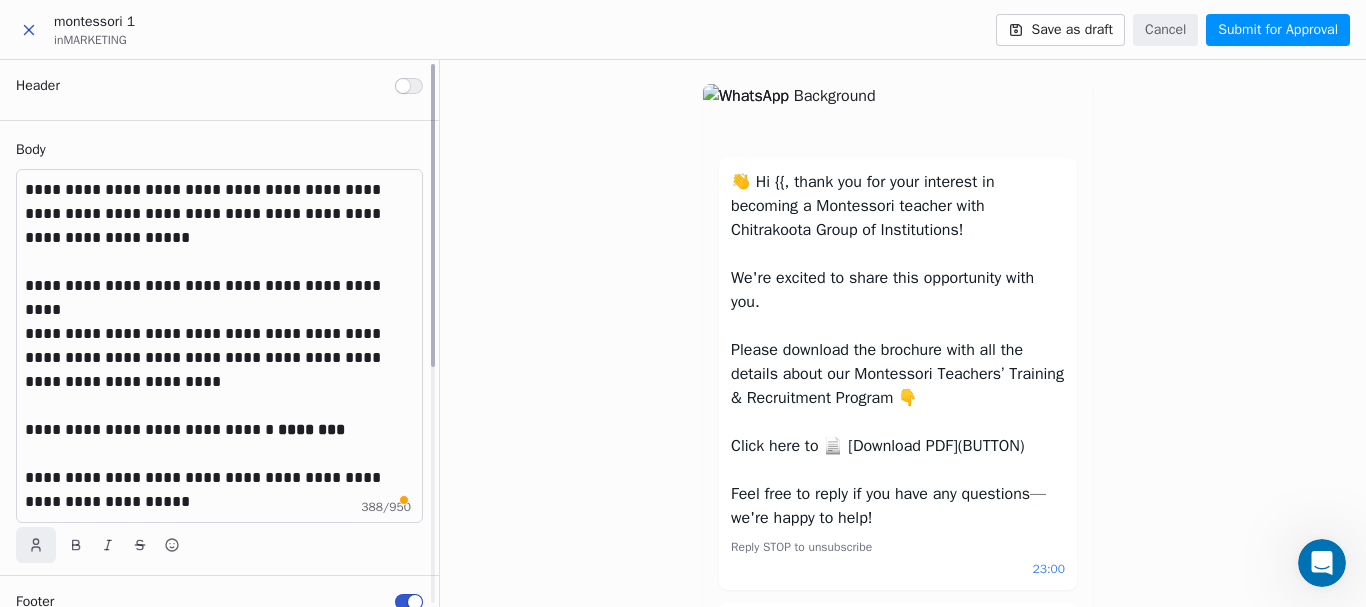 click 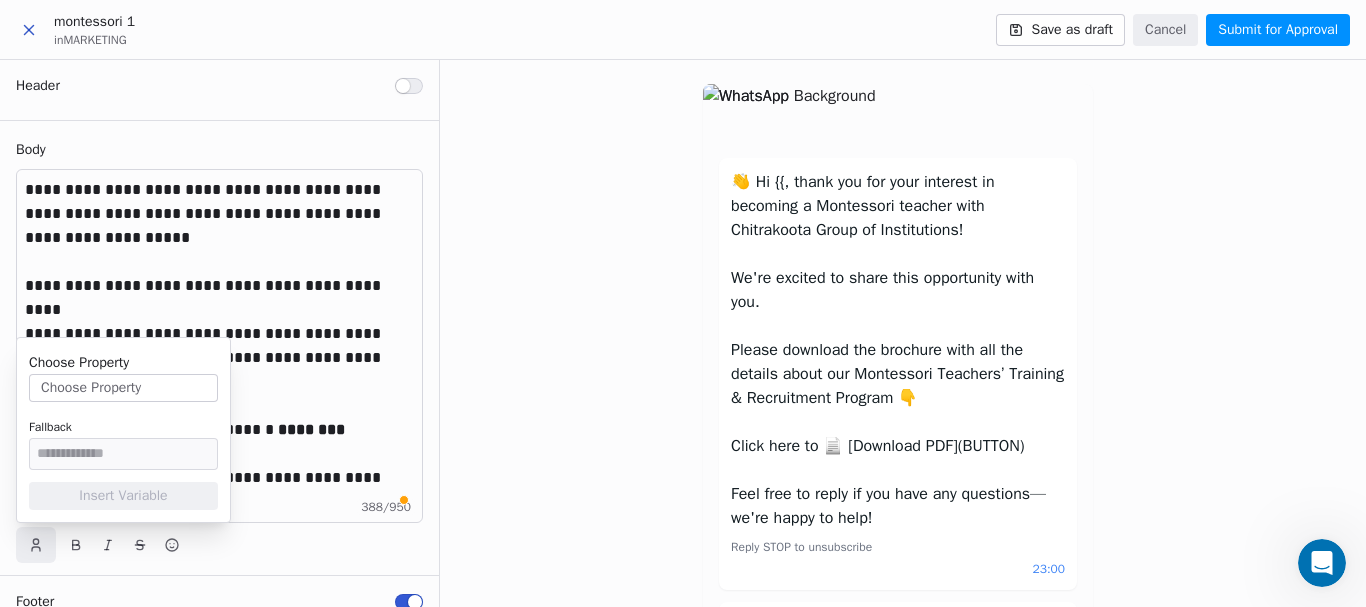 click on "Choose Property" at bounding box center (123, 388) 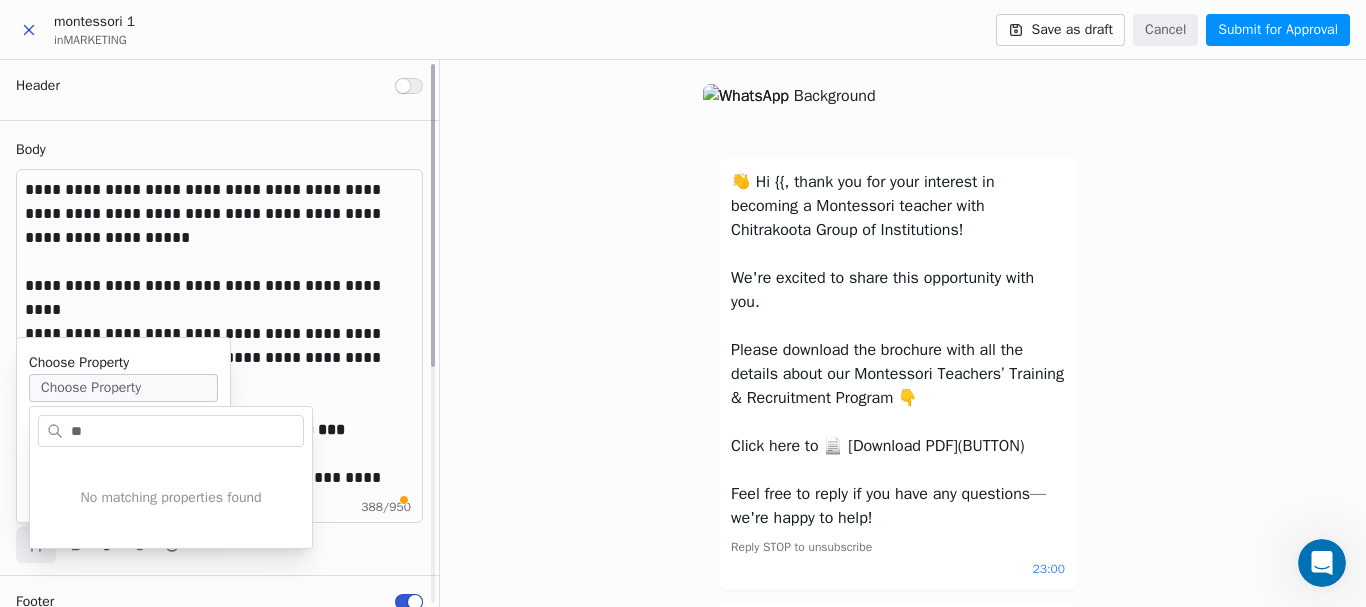 type on "**" 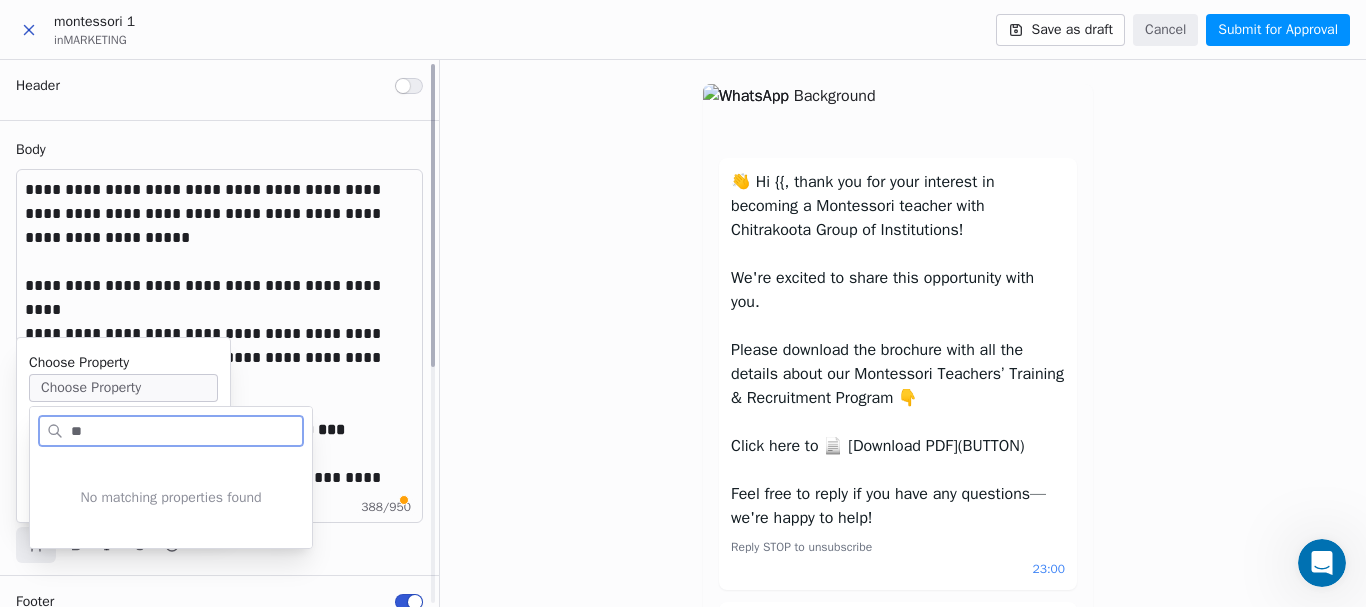 click on "**********" at bounding box center (219, 214) 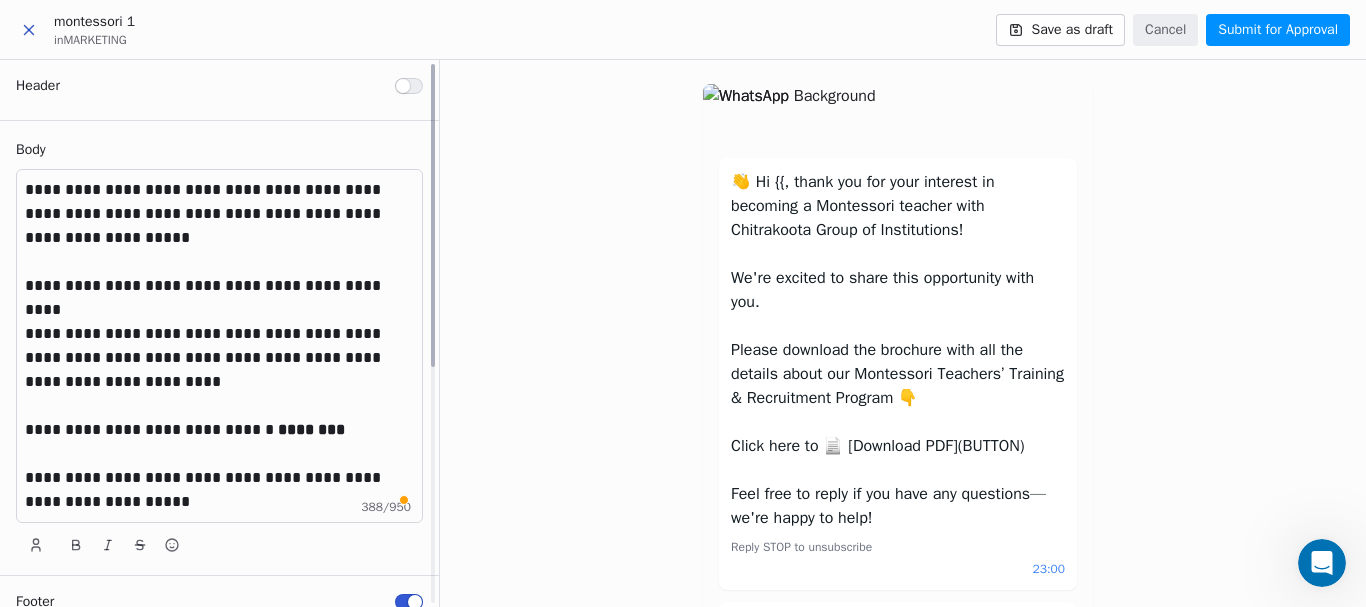 click on "**********" at bounding box center (219, 214) 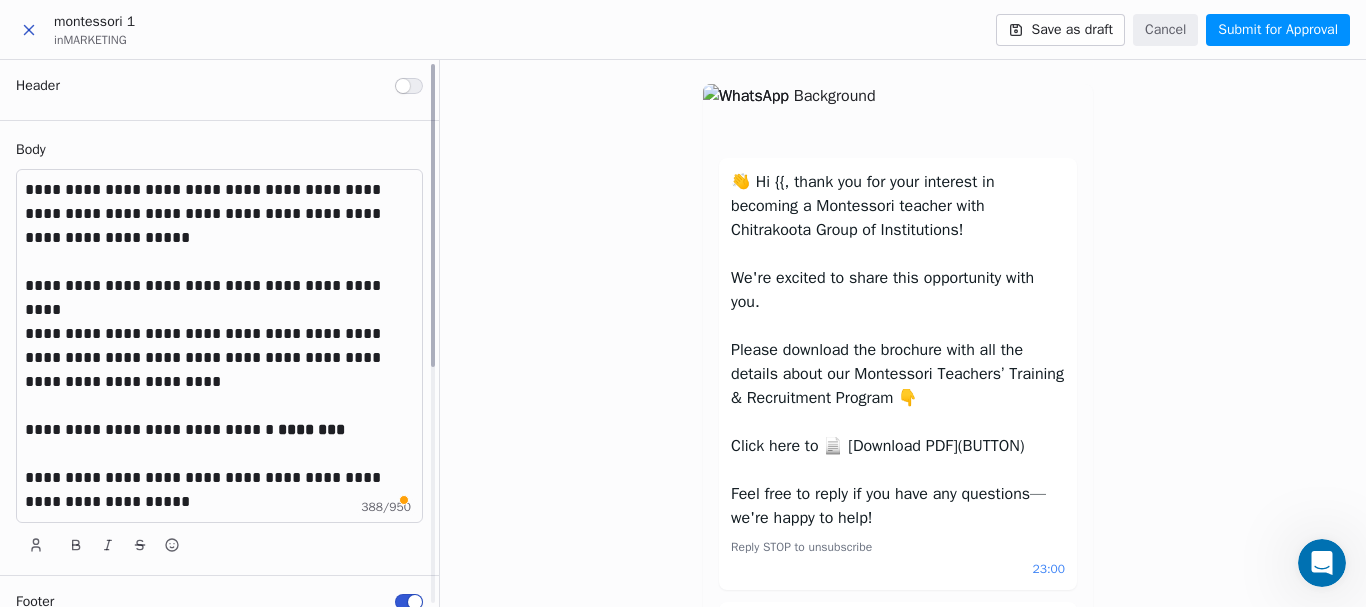 click on "**********" at bounding box center [219, 214] 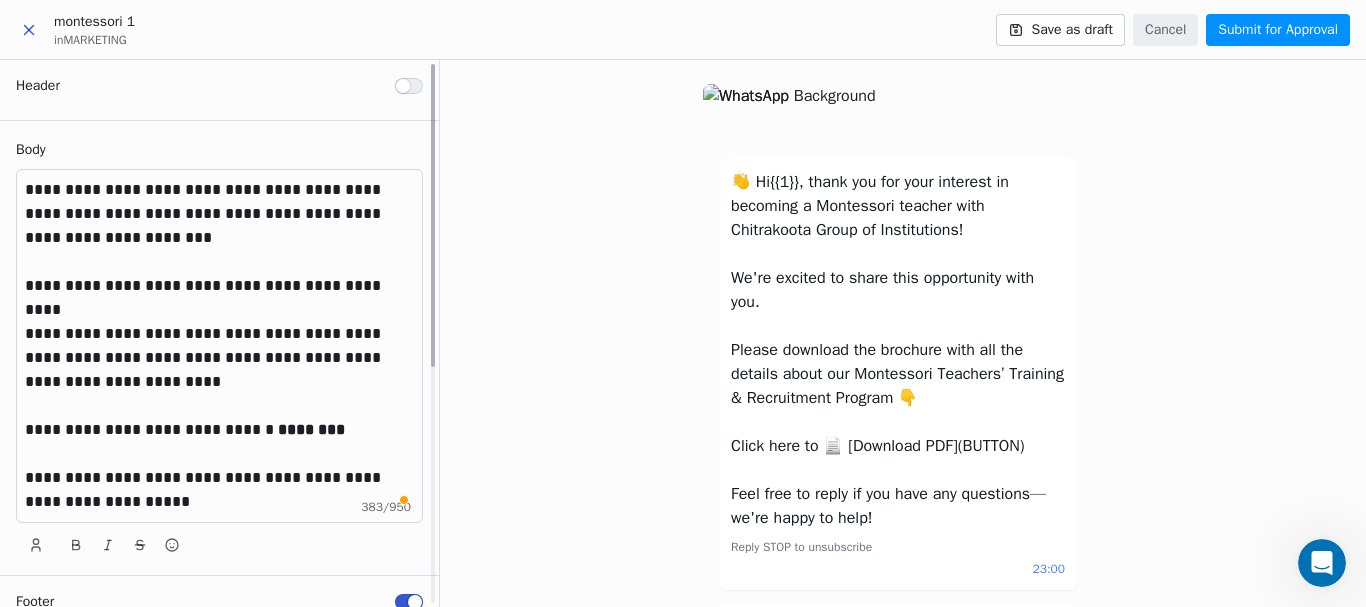 click at bounding box center [219, 262] 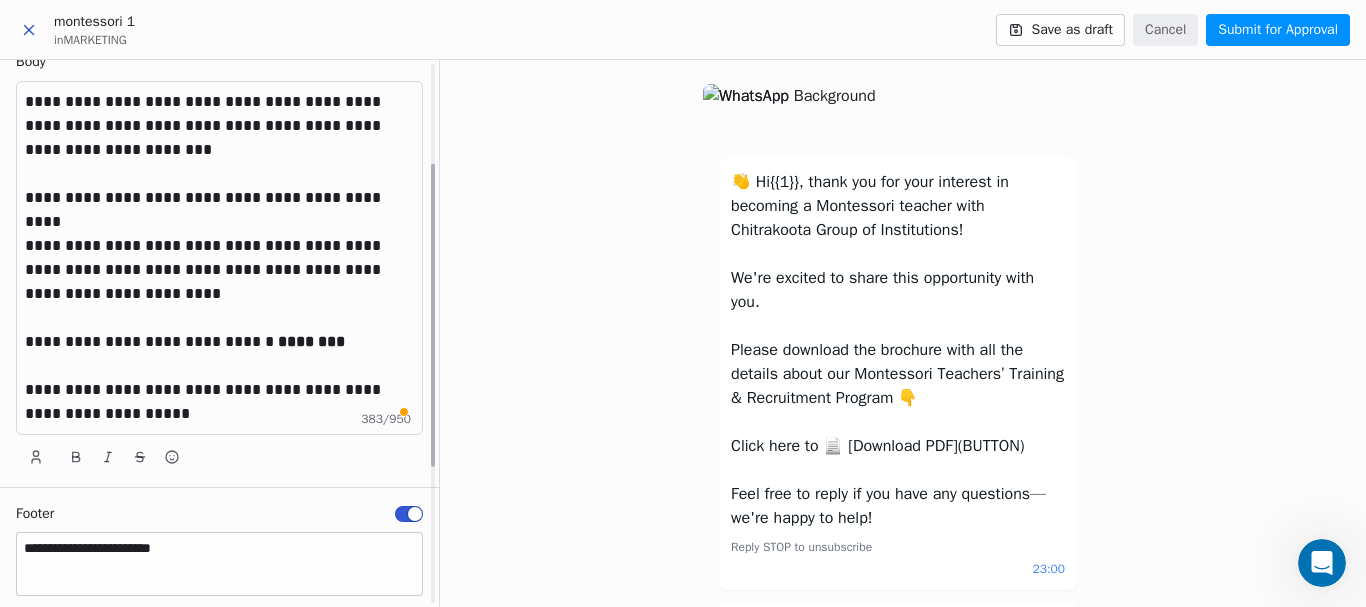 scroll, scrollTop: 200, scrollLeft: 0, axis: vertical 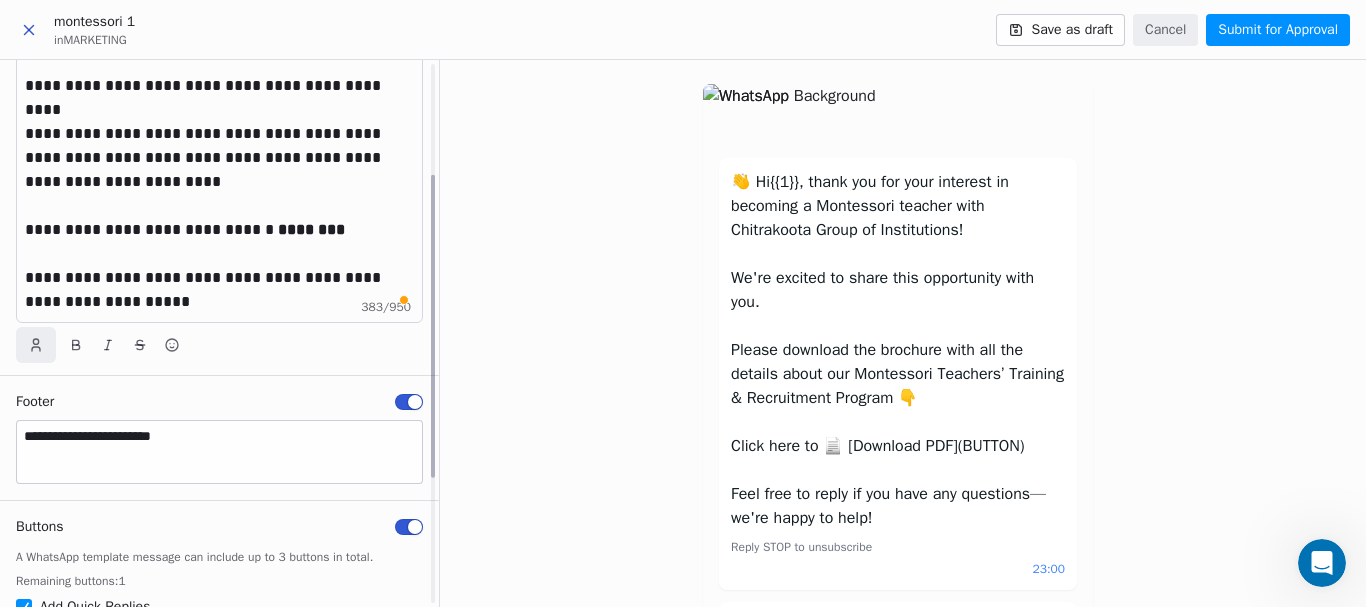 click 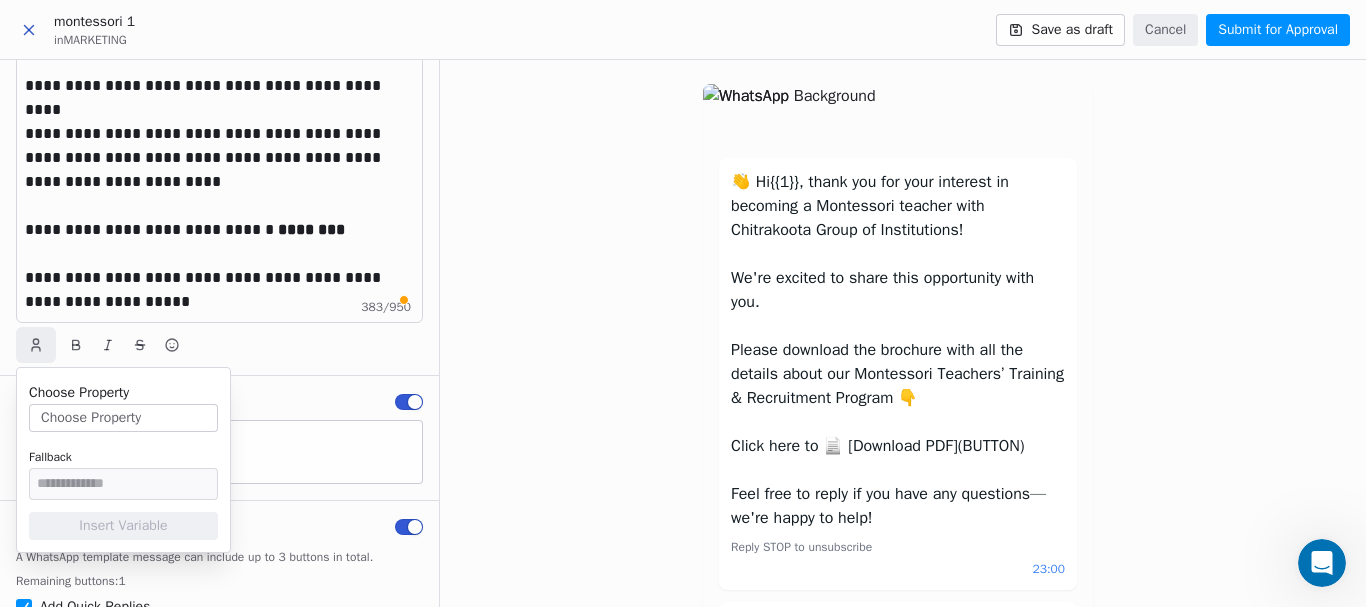 click on "Choose Property" at bounding box center [123, 418] 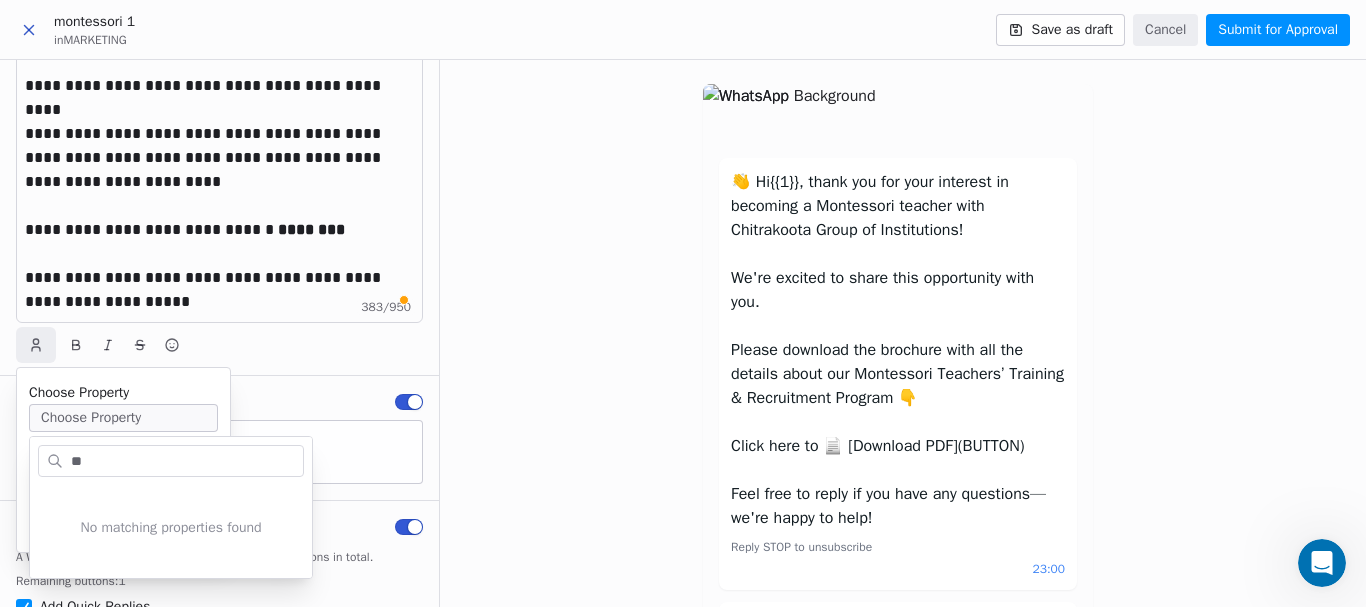 drag, startPoint x: 98, startPoint y: 460, endPoint x: 38, endPoint y: 460, distance: 60 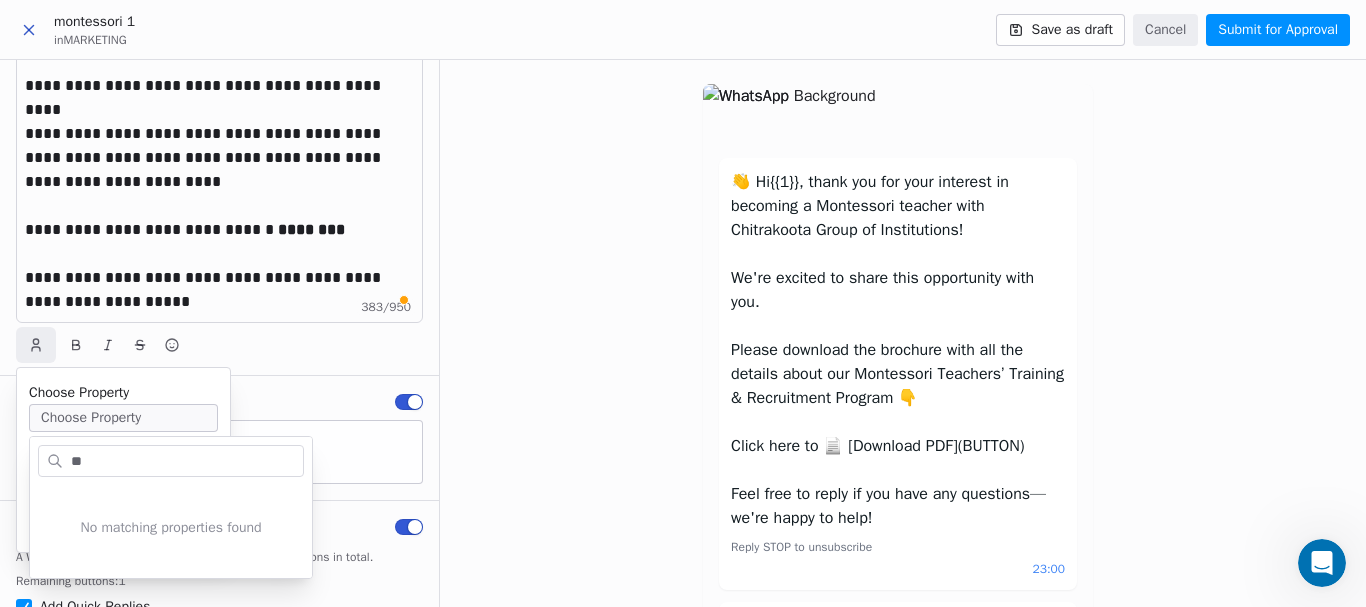 click on "**" at bounding box center [171, 461] 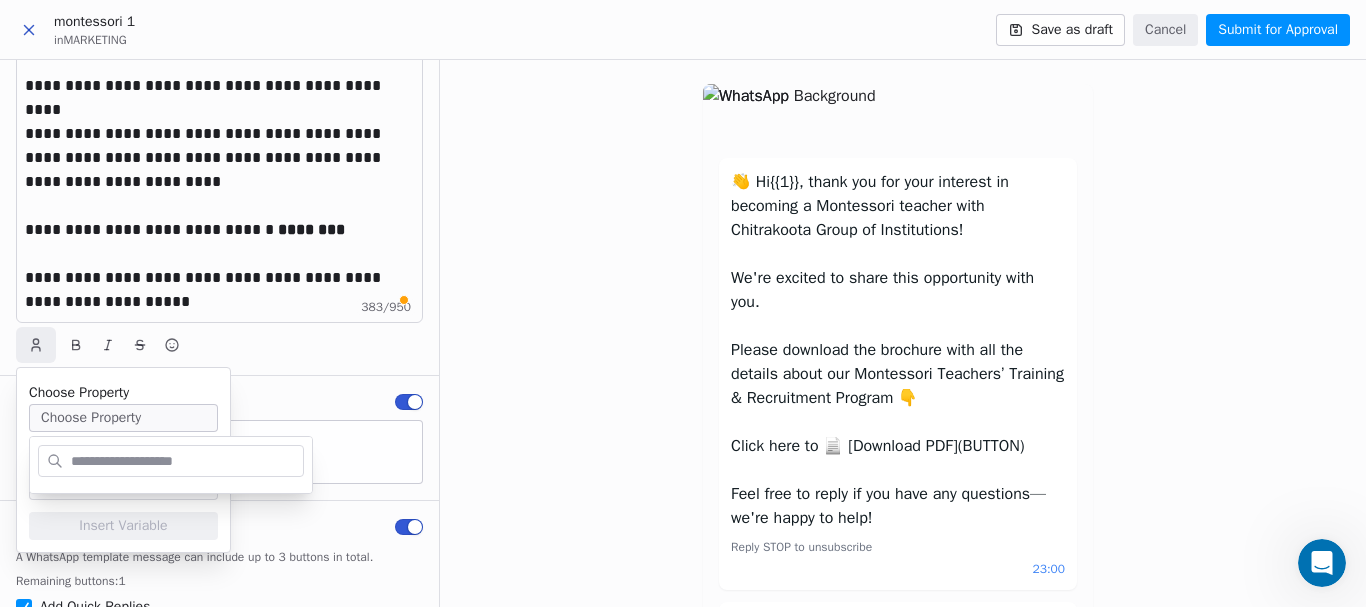 type 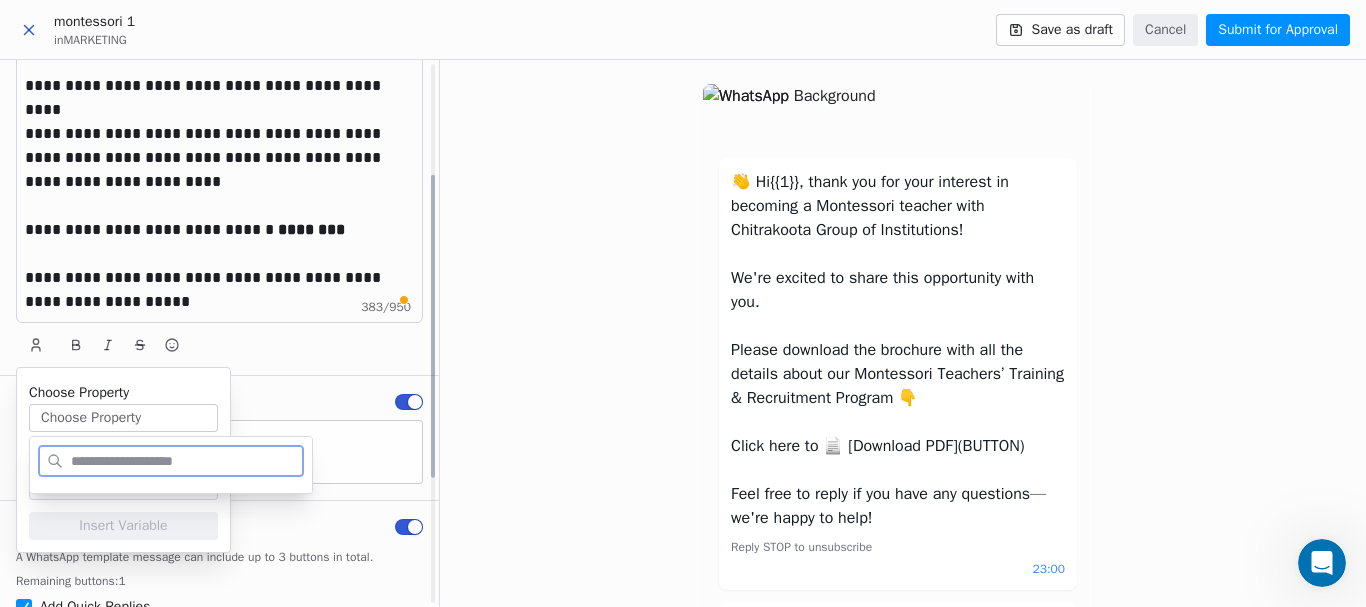 click on "**********" at bounding box center [219, 170] 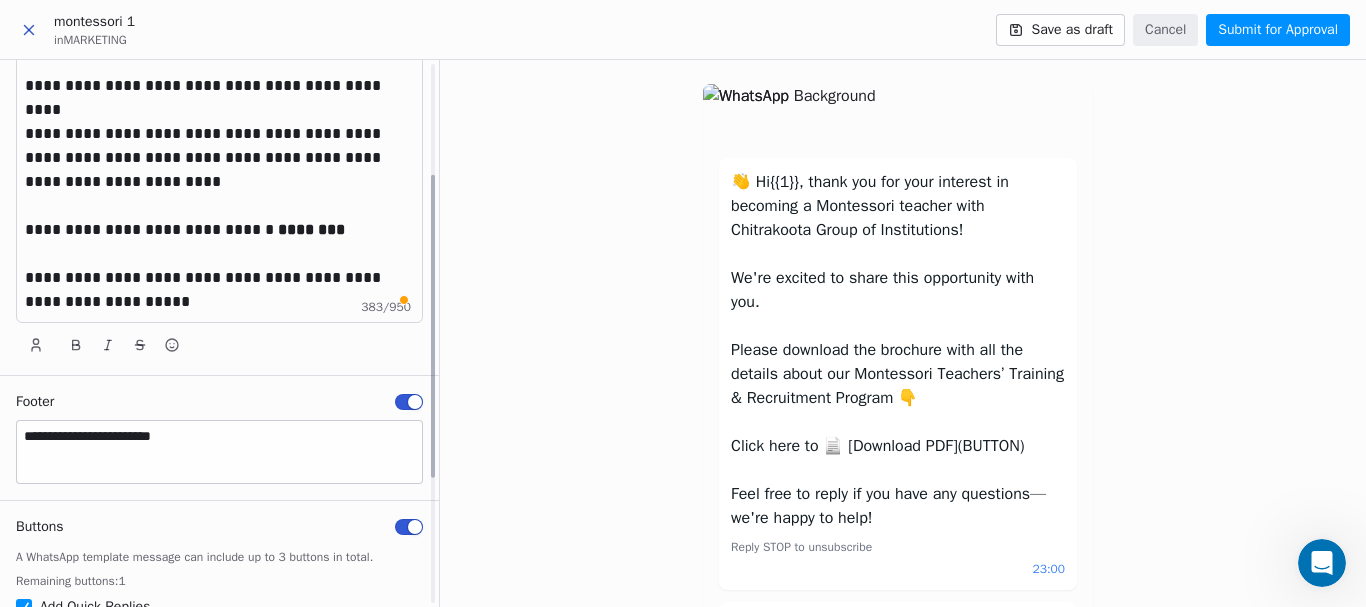 scroll, scrollTop: 135, scrollLeft: 0, axis: vertical 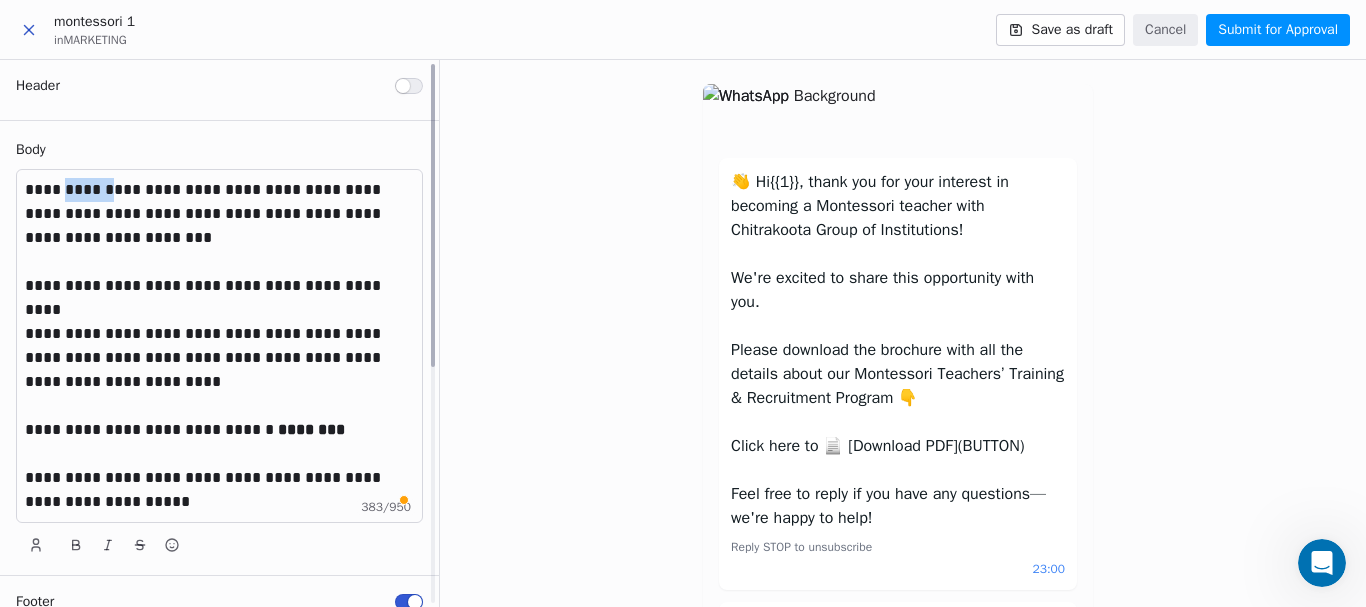 drag, startPoint x: 99, startPoint y: 182, endPoint x: 68, endPoint y: 183, distance: 31.016125 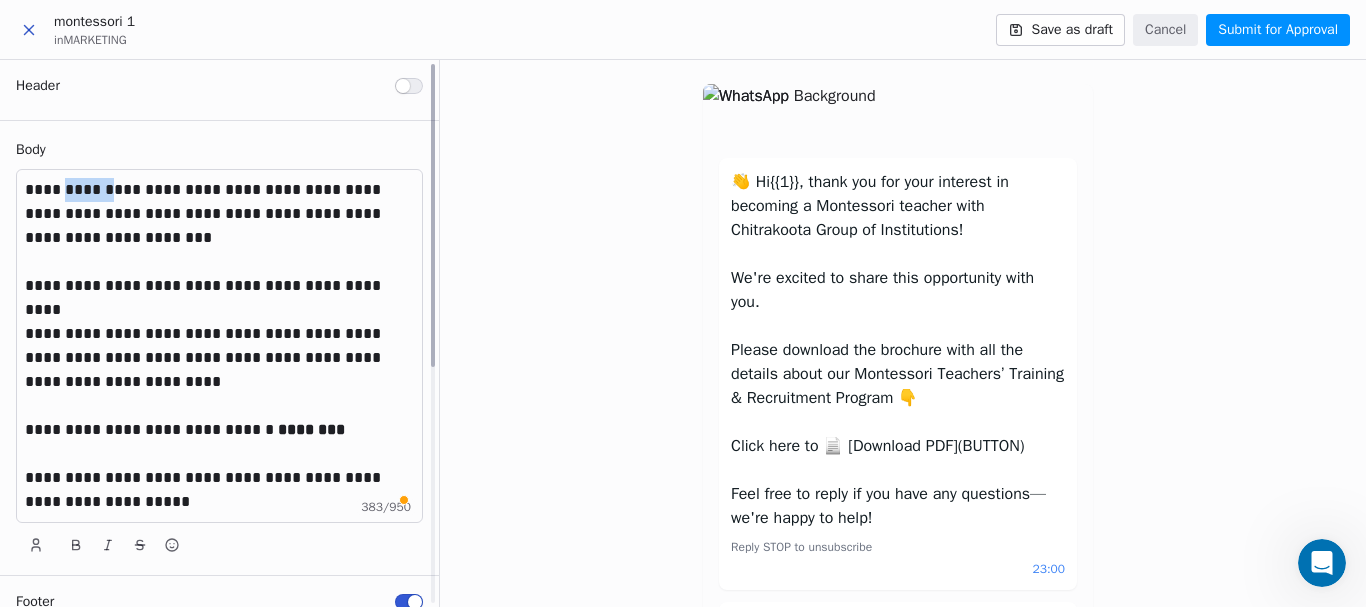 scroll, scrollTop: 128, scrollLeft: 0, axis: vertical 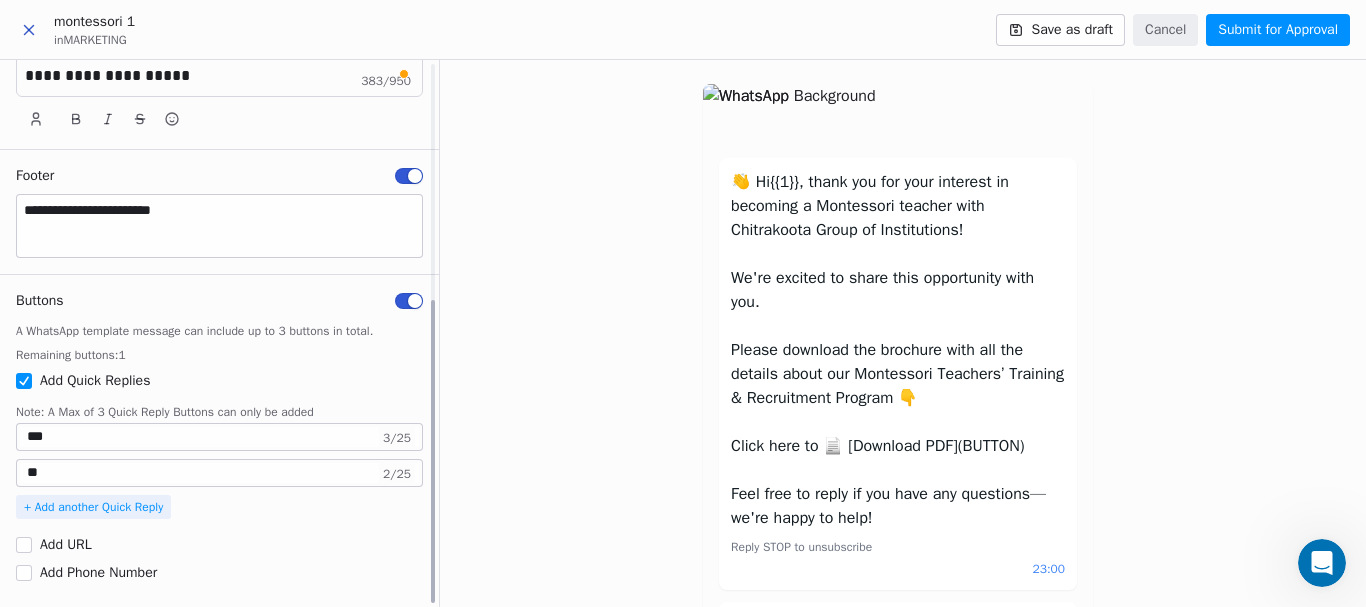 click at bounding box center [24, 381] 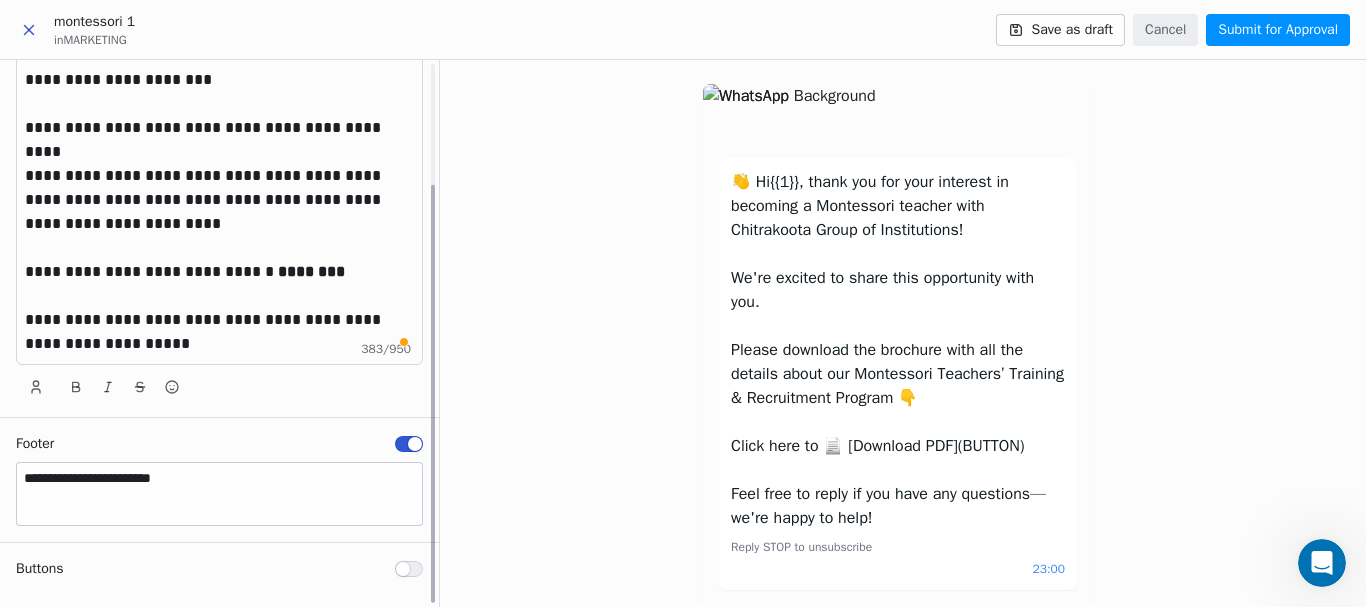 scroll, scrollTop: 158, scrollLeft: 0, axis: vertical 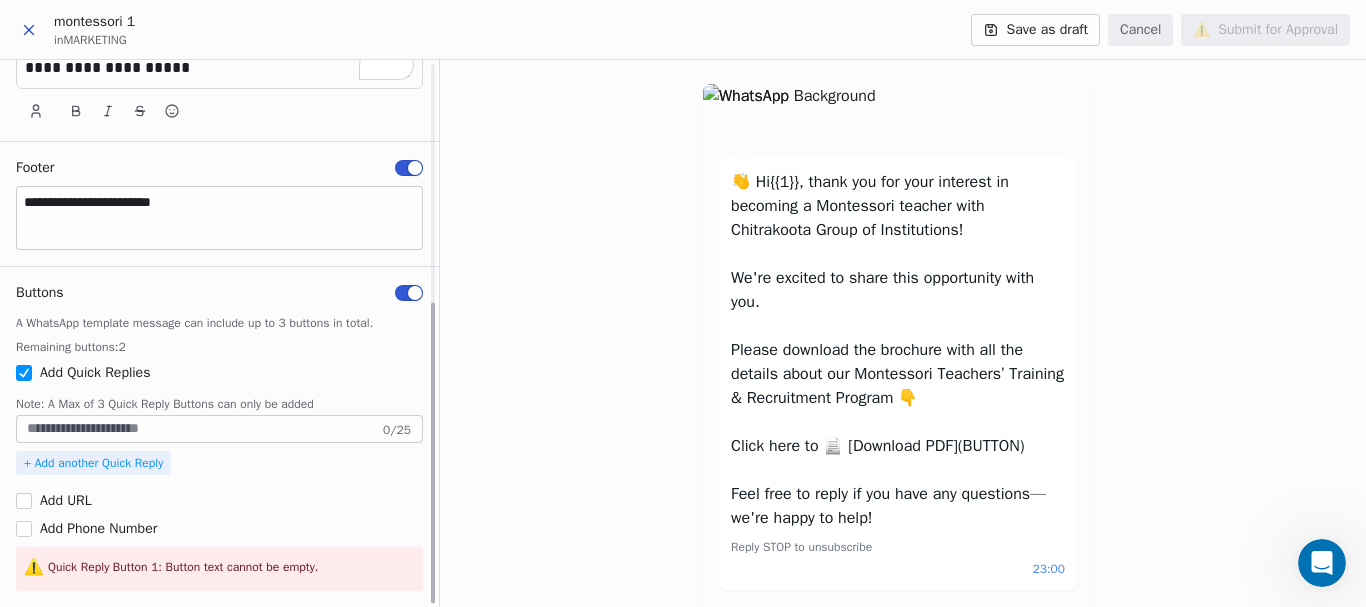 click at bounding box center (219, 429) 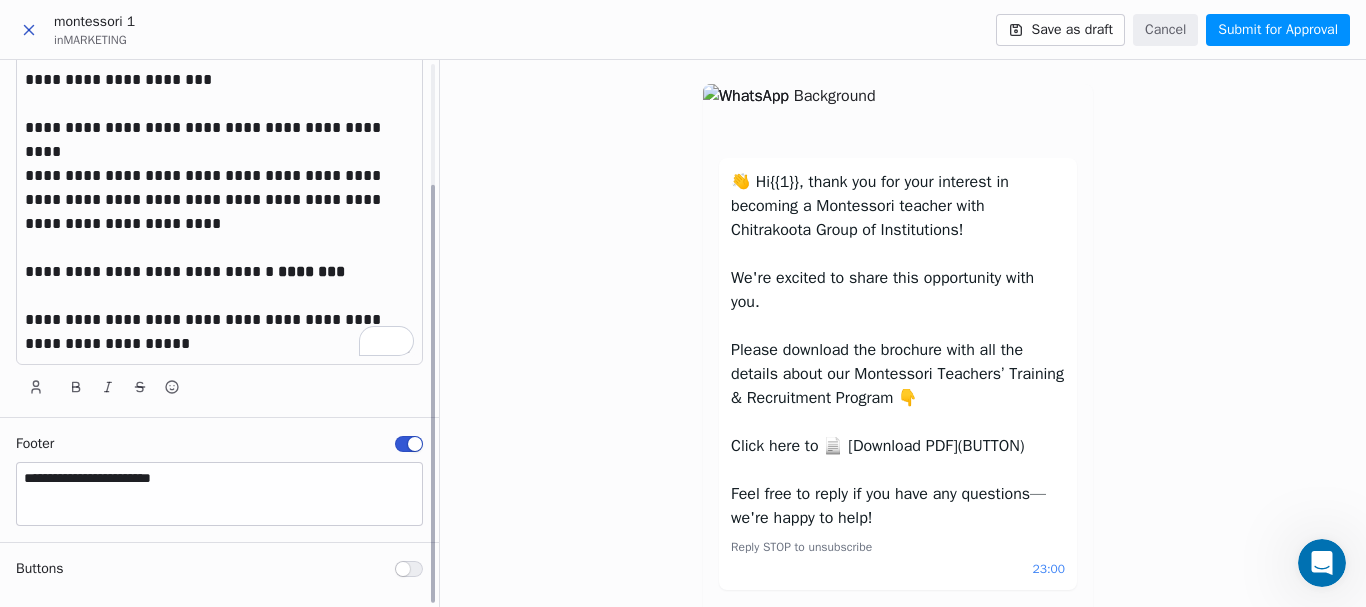 click at bounding box center [409, 569] 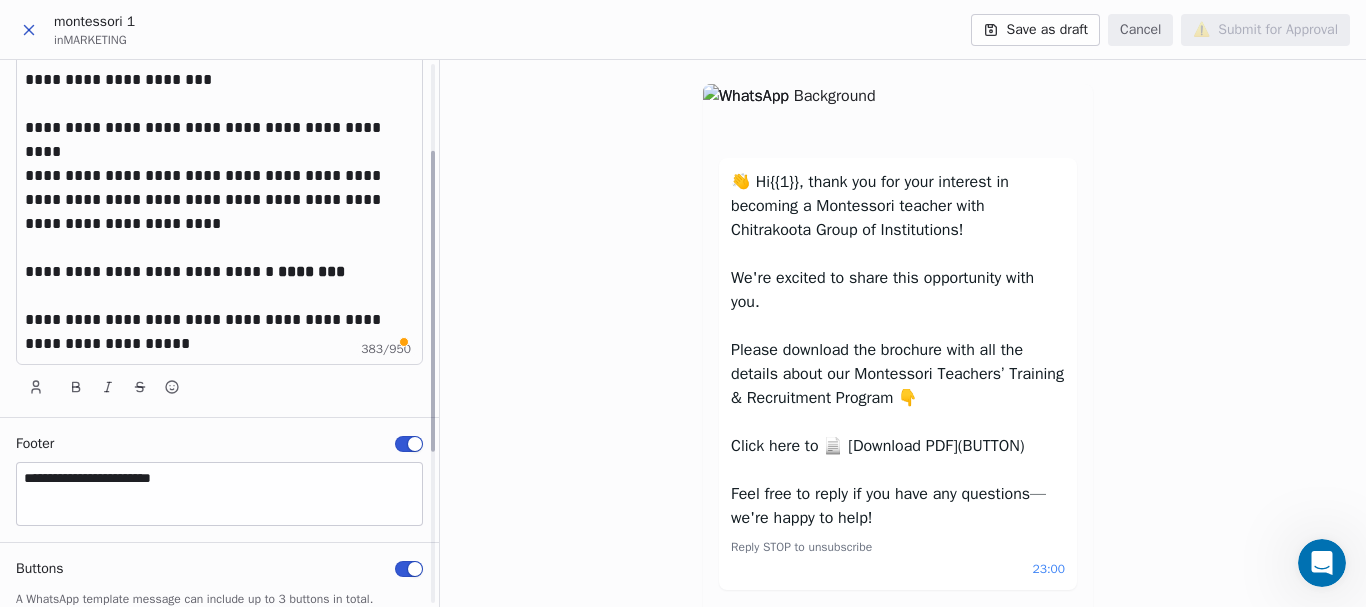 scroll 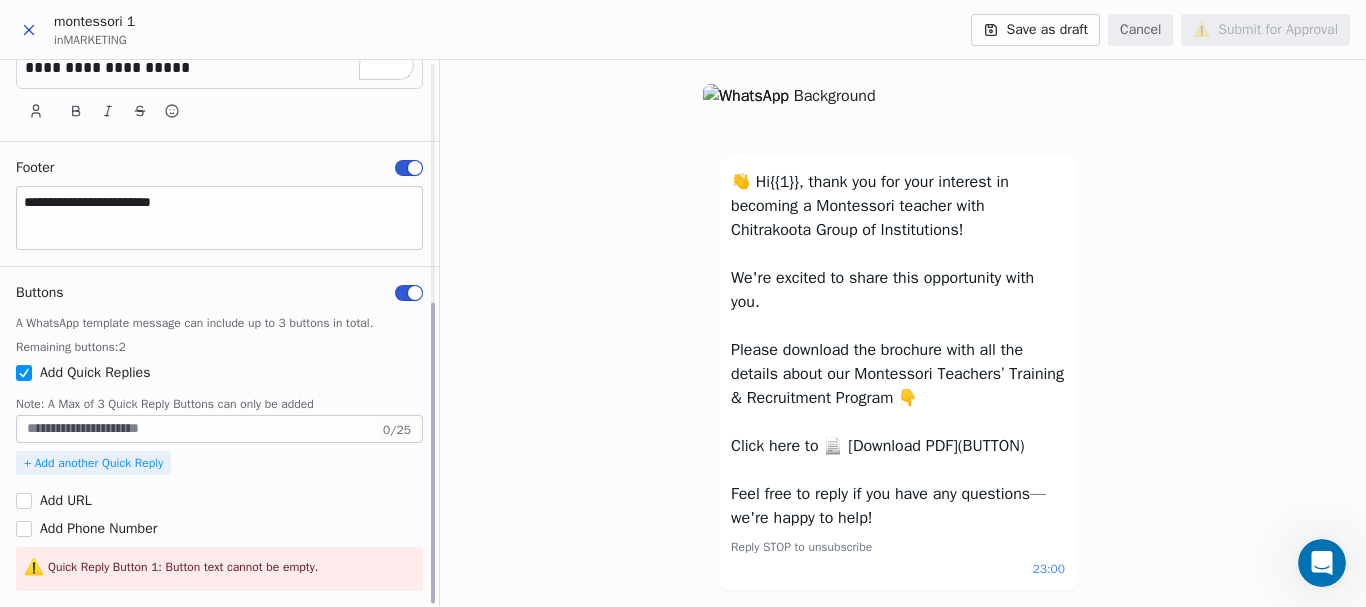click at bounding box center (24, 501) 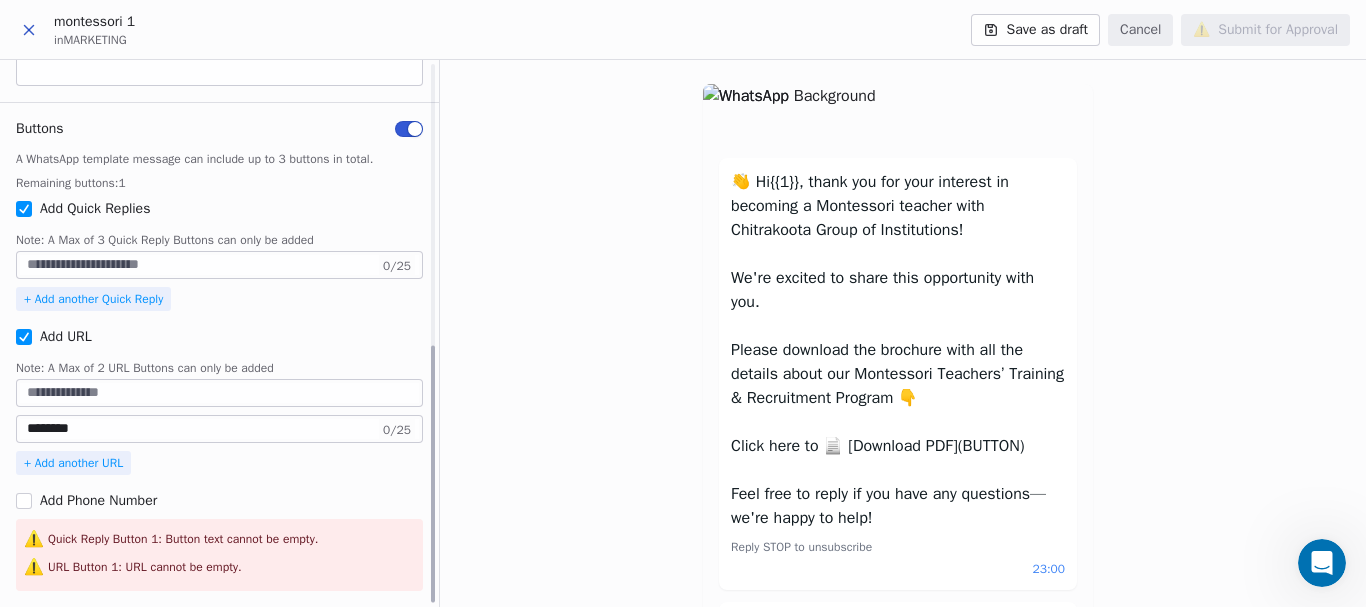click at bounding box center [24, 209] 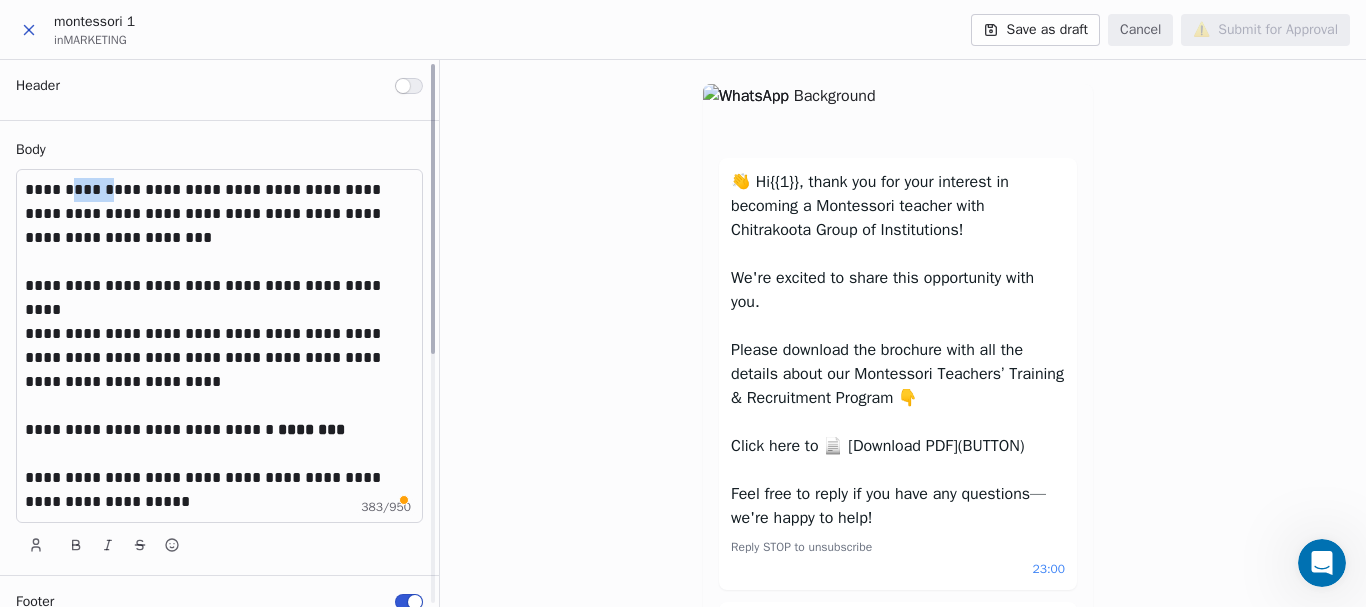 drag, startPoint x: 99, startPoint y: 184, endPoint x: 72, endPoint y: 186, distance: 27.073973 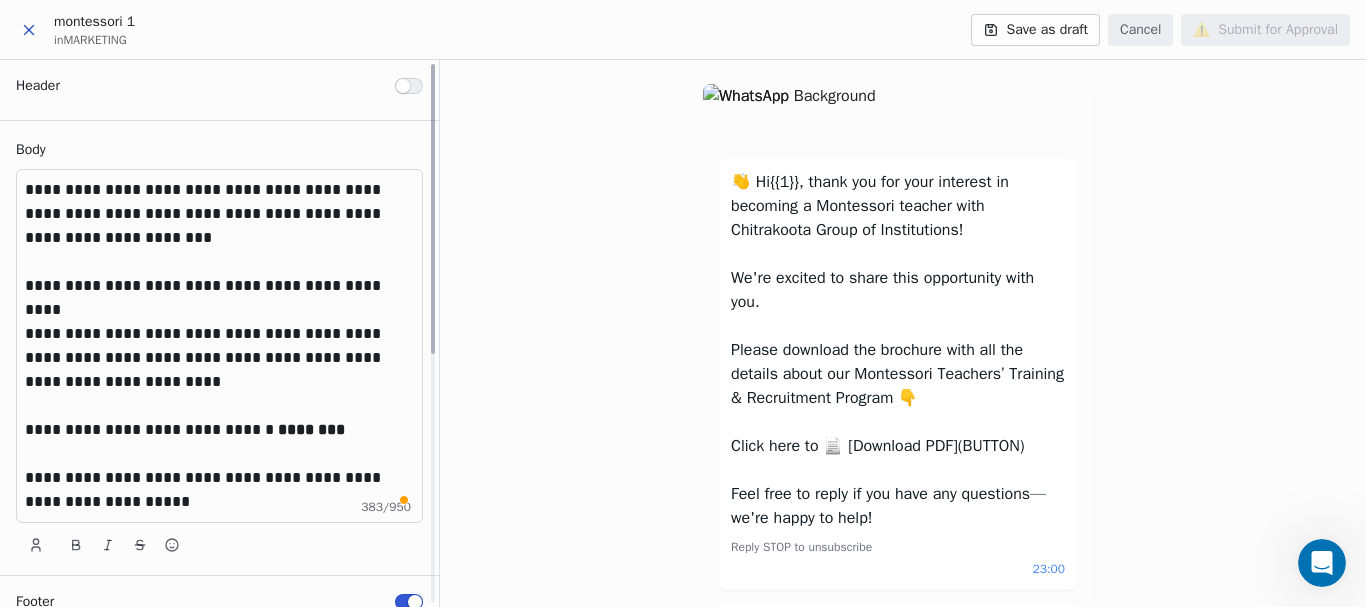 click on "**********" at bounding box center [219, 370] 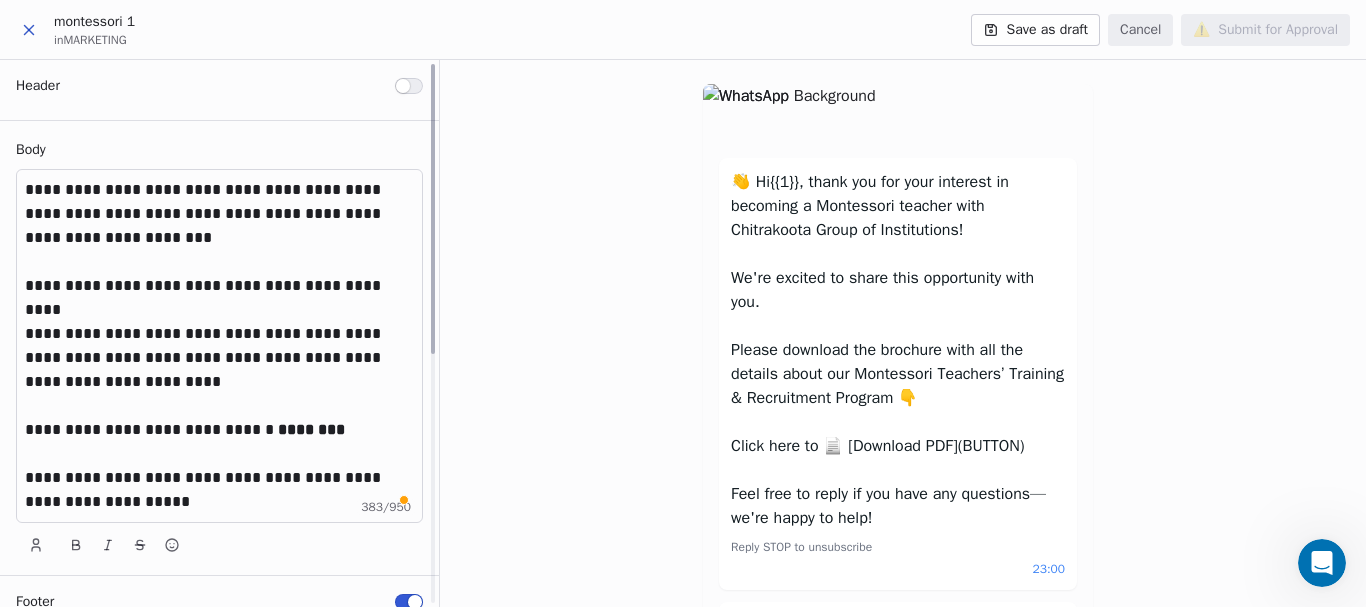 click on "**********" at bounding box center [219, 214] 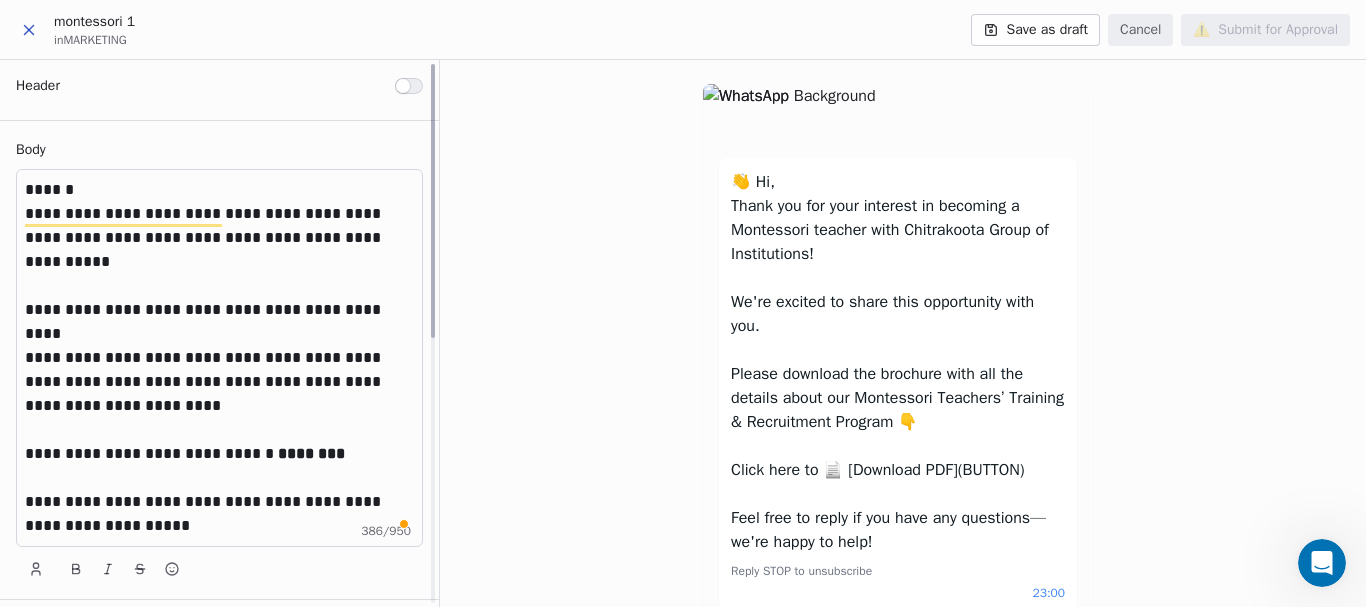 scroll, scrollTop: 91, scrollLeft: 0, axis: vertical 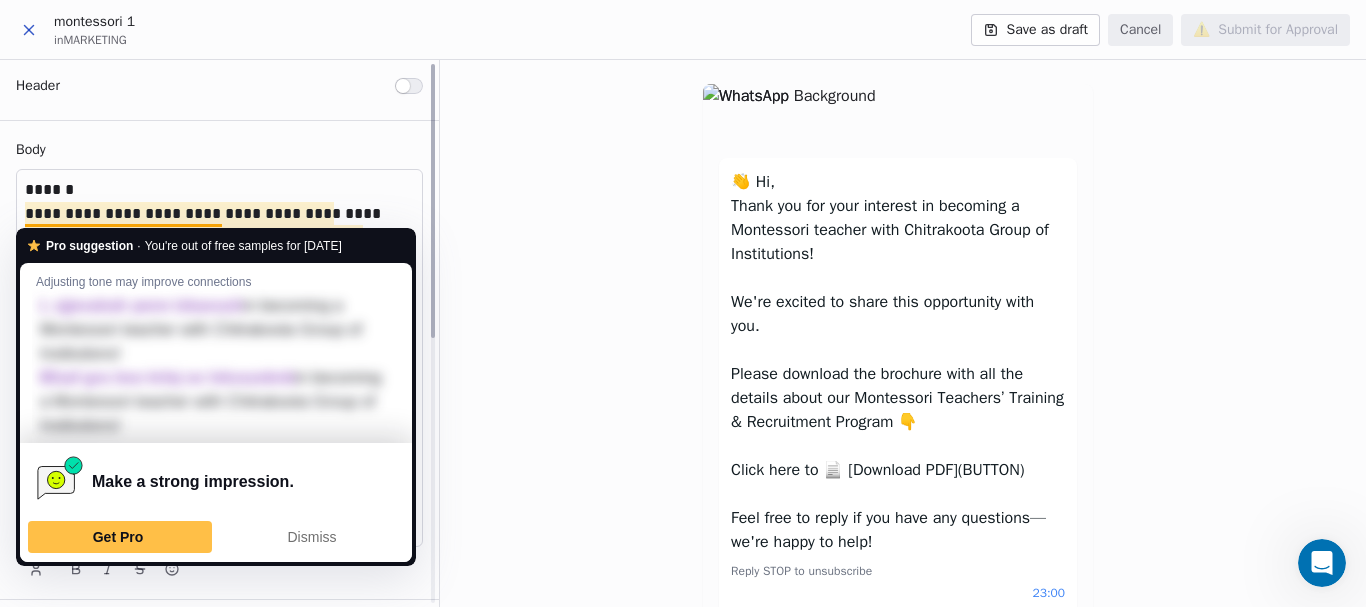 click on "**********" at bounding box center (219, 226) 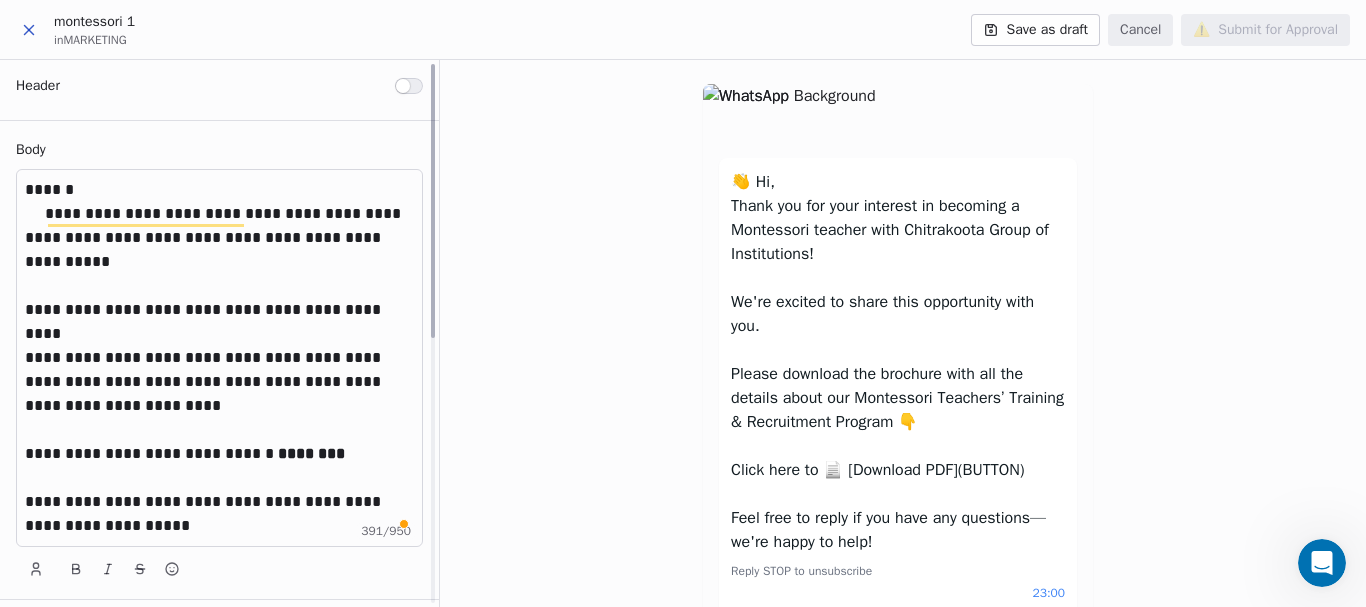 click at bounding box center [219, 286] 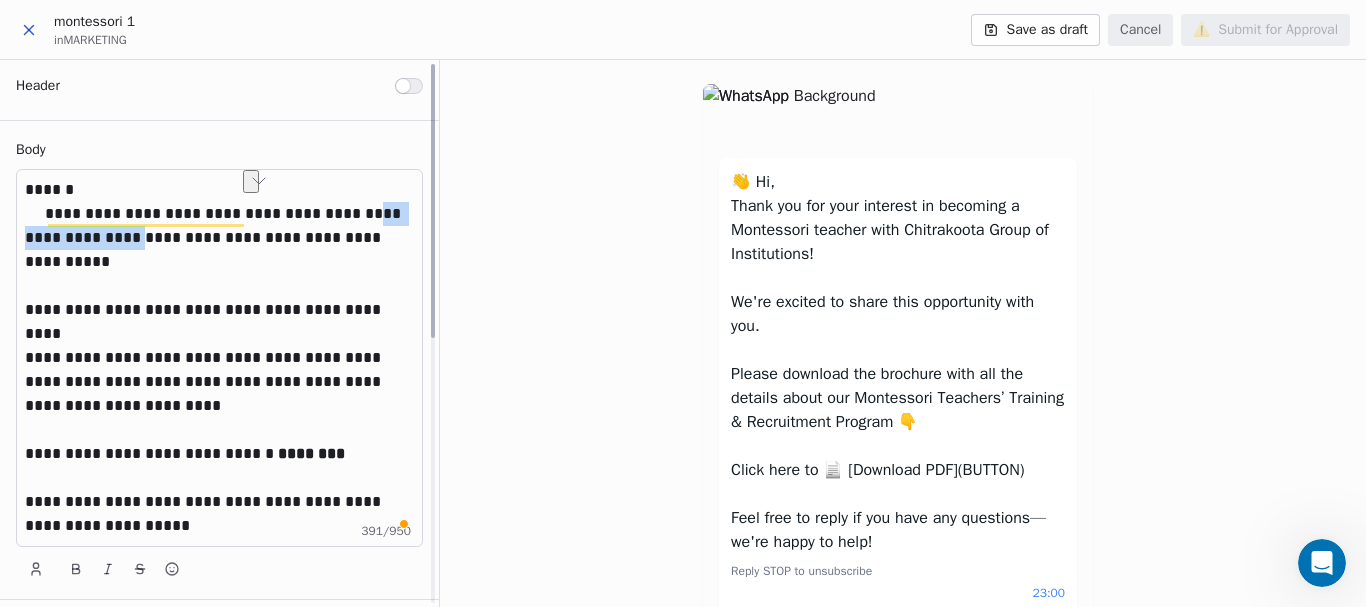 drag, startPoint x: 29, startPoint y: 233, endPoint x: 163, endPoint y: 232, distance: 134.00374 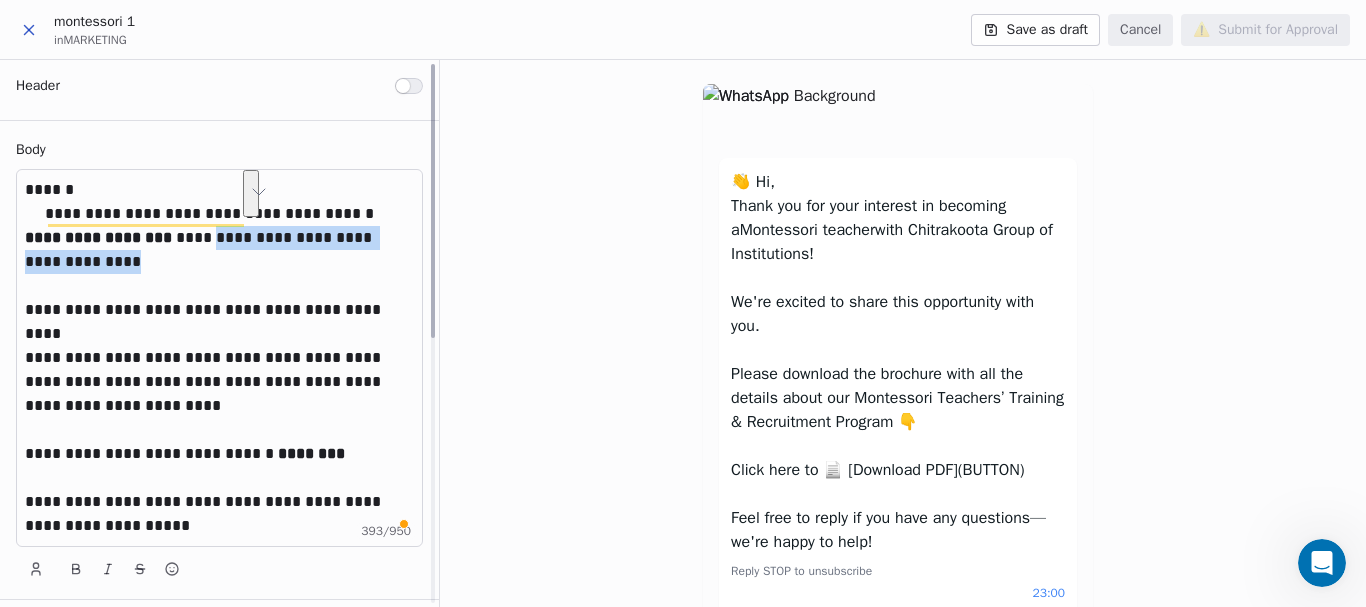 drag, startPoint x: 216, startPoint y: 234, endPoint x: 132, endPoint y: 260, distance: 87.93179 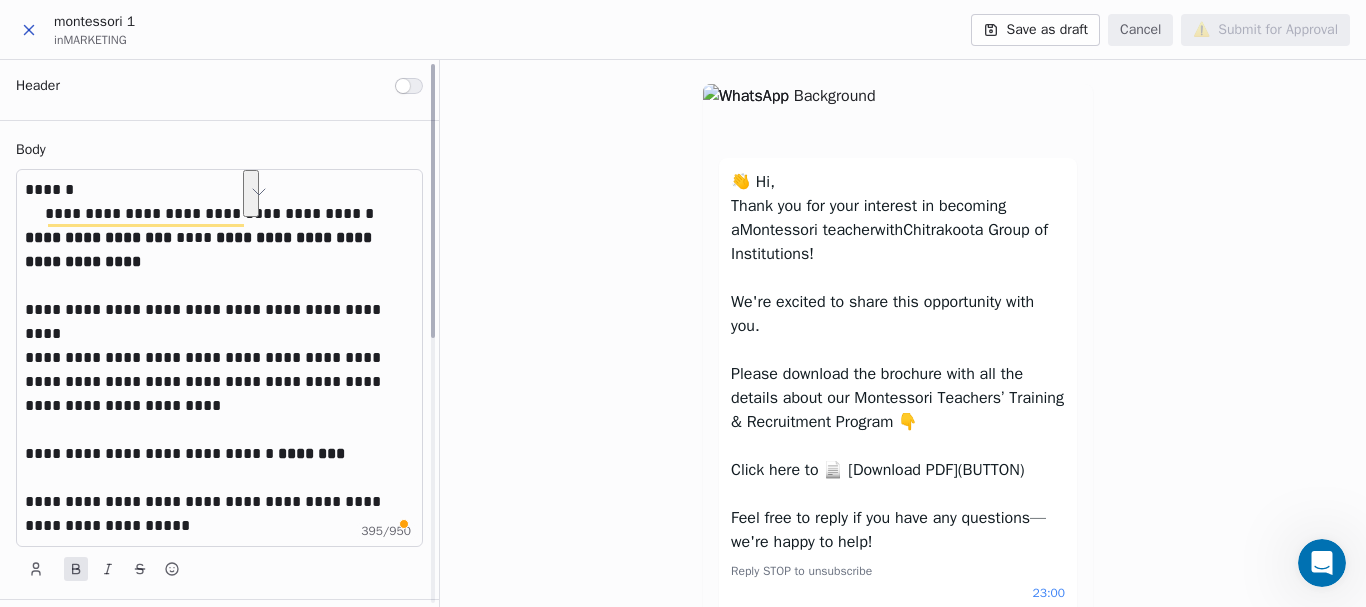click at bounding box center (219, 334) 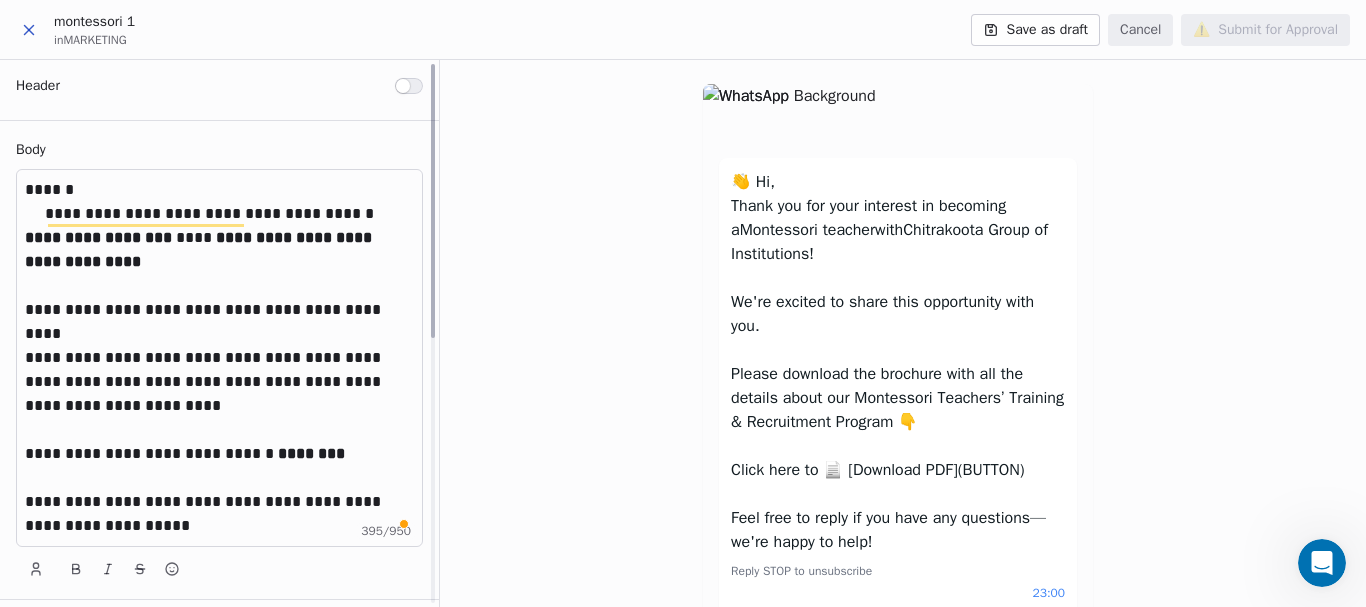 scroll, scrollTop: 69, scrollLeft: 0, axis: vertical 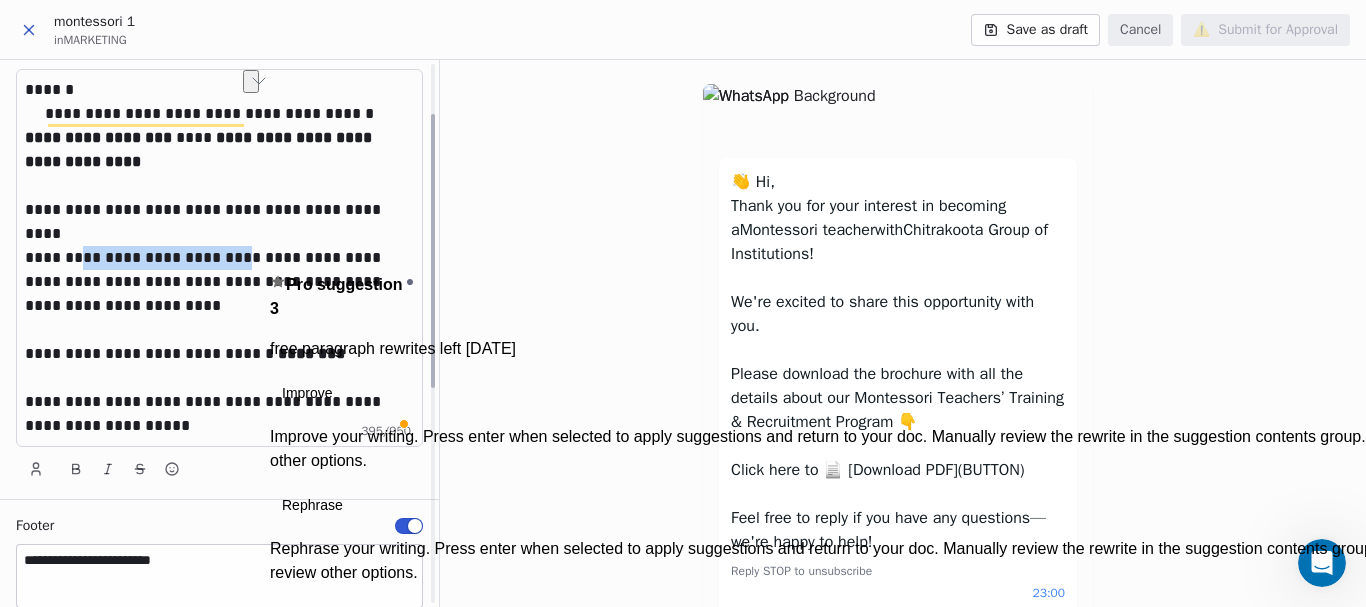 drag, startPoint x: 77, startPoint y: 256, endPoint x: 244, endPoint y: 254, distance: 167.01198 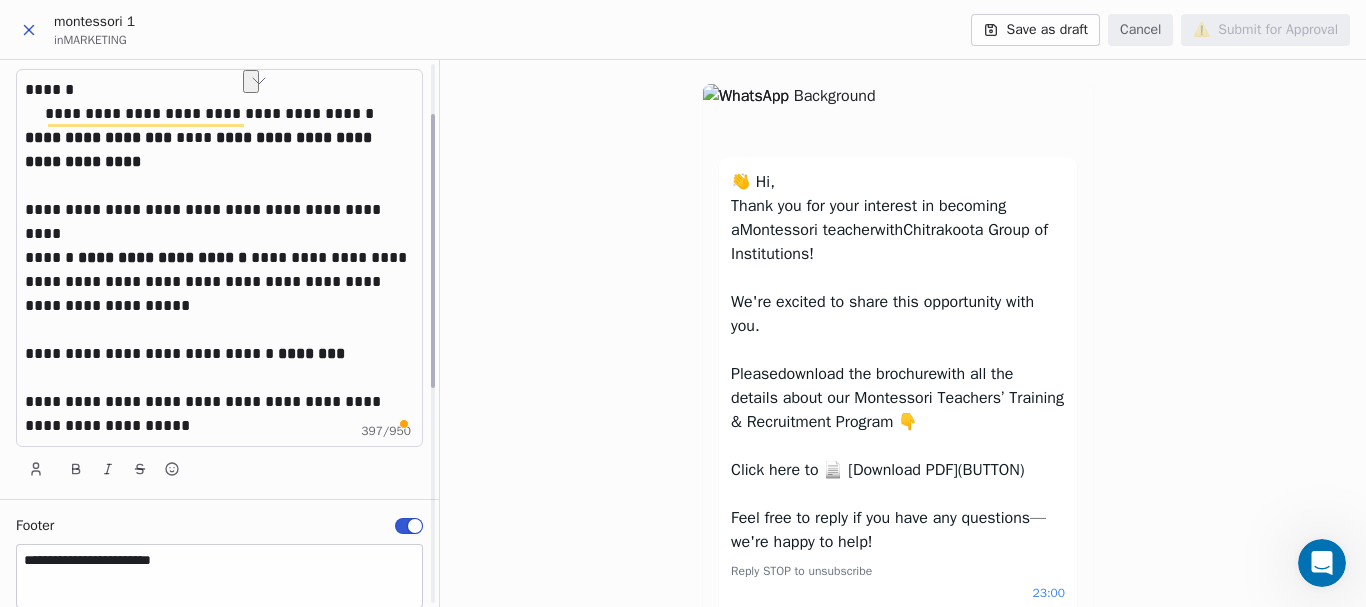 click on "**********" at bounding box center [219, 294] 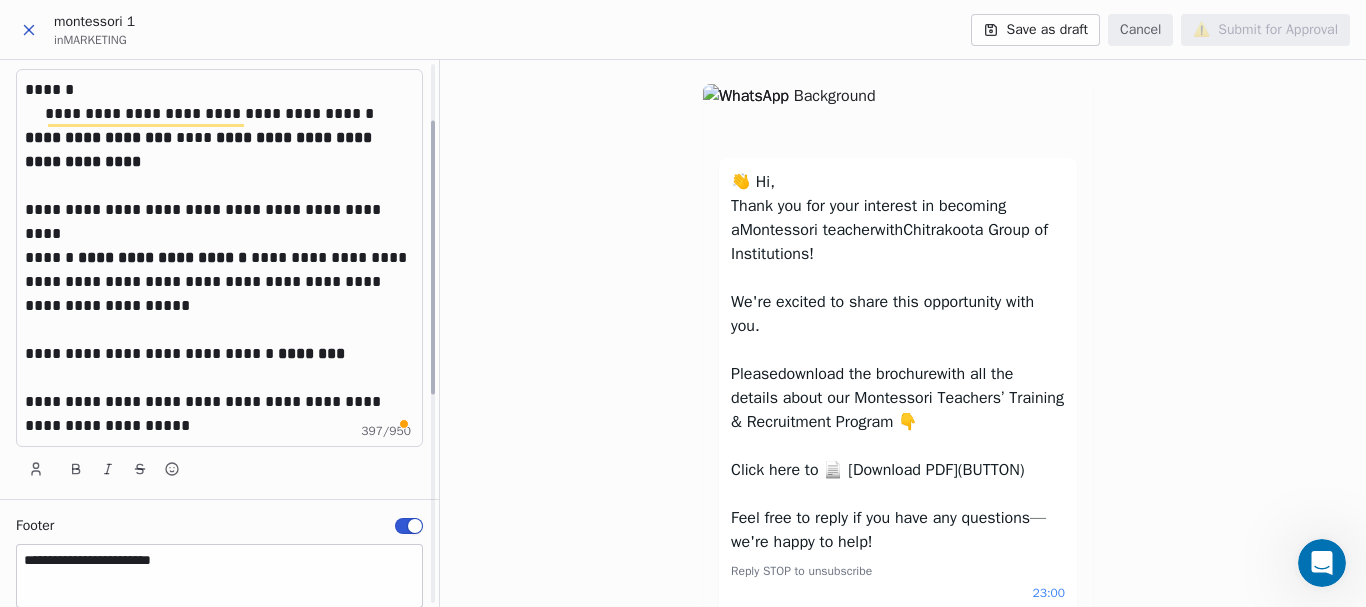 scroll, scrollTop: 200, scrollLeft: 0, axis: vertical 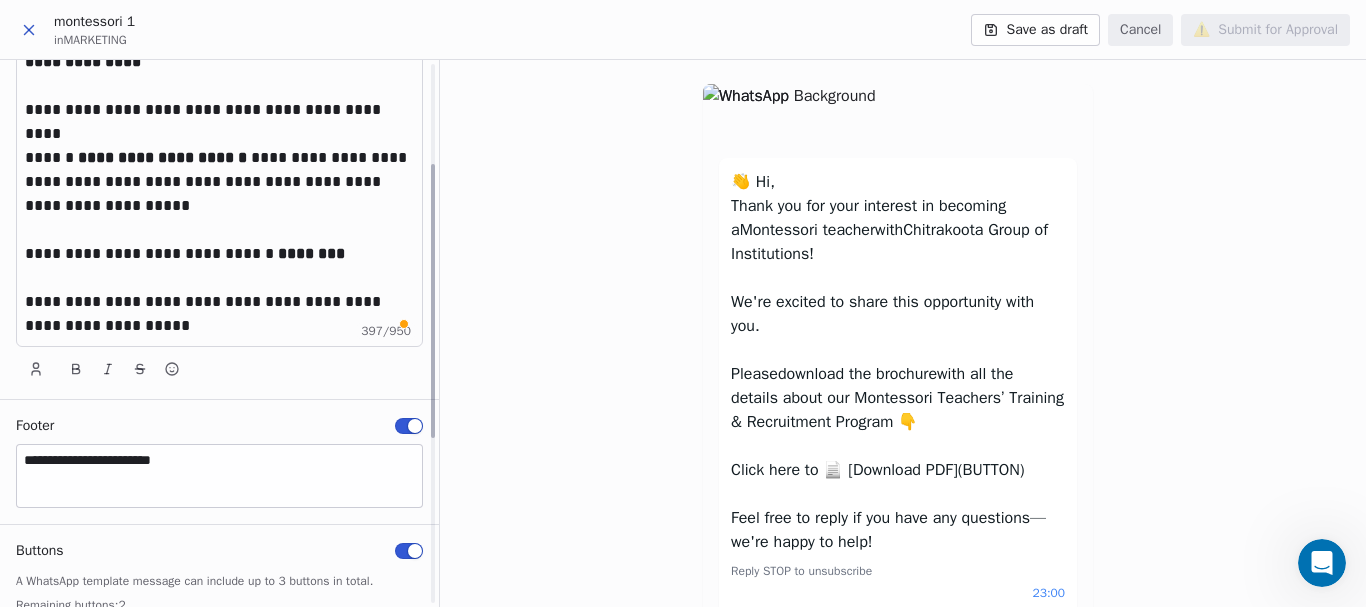 click on "**********" at bounding box center (219, 254) 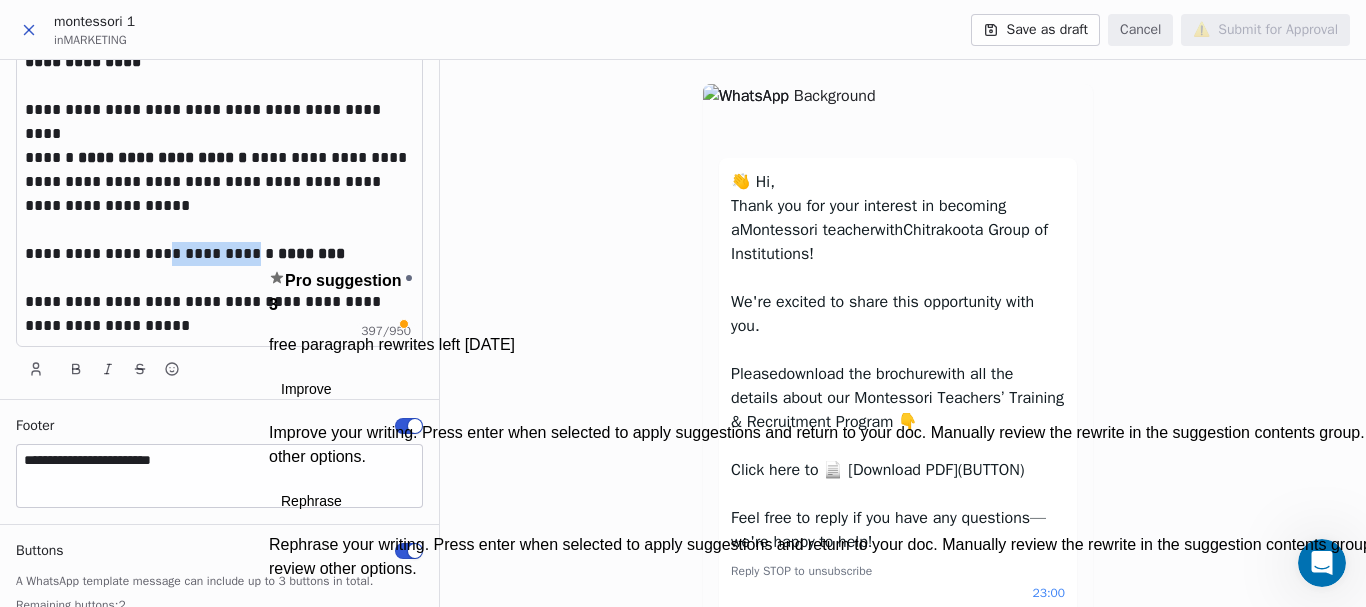 drag, startPoint x: 151, startPoint y: 251, endPoint x: 250, endPoint y: 250, distance: 99.00505 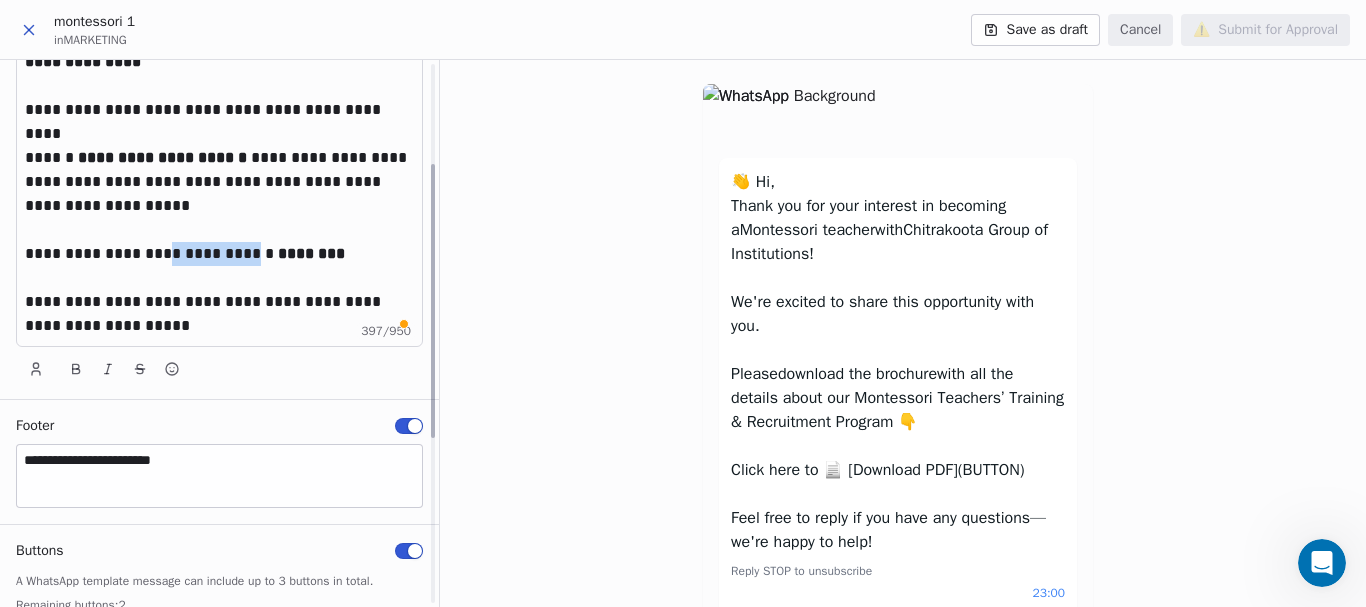 copy on "**********" 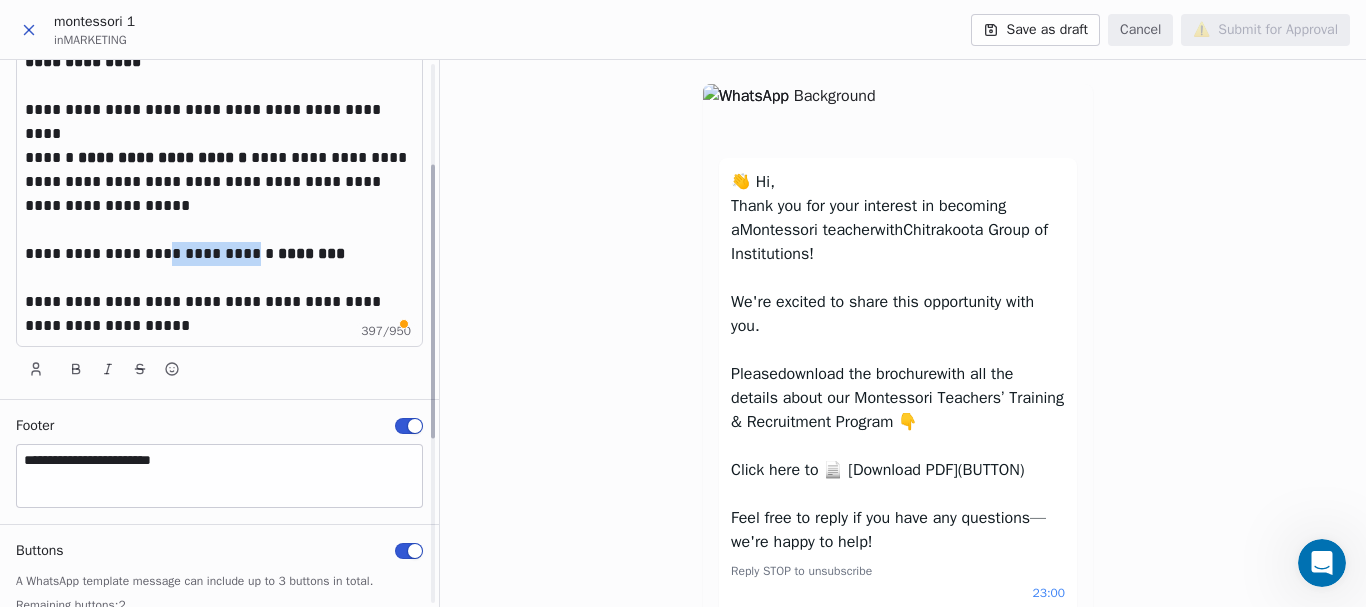scroll, scrollTop: 300, scrollLeft: 0, axis: vertical 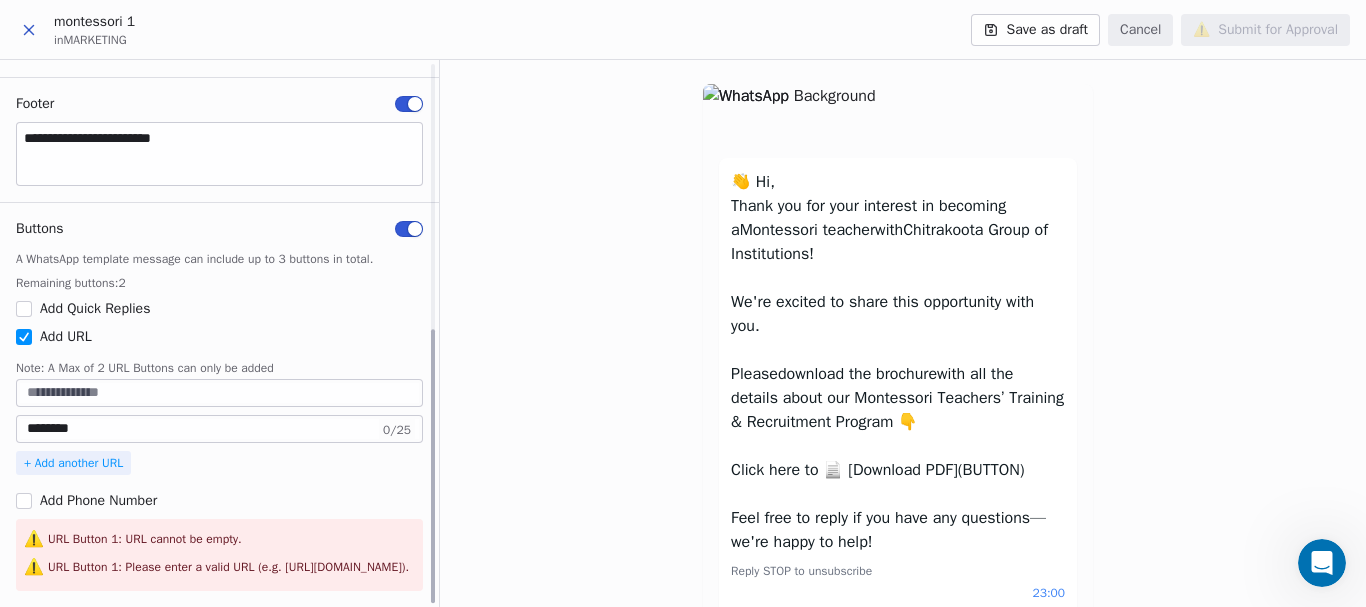 click at bounding box center (219, 393) 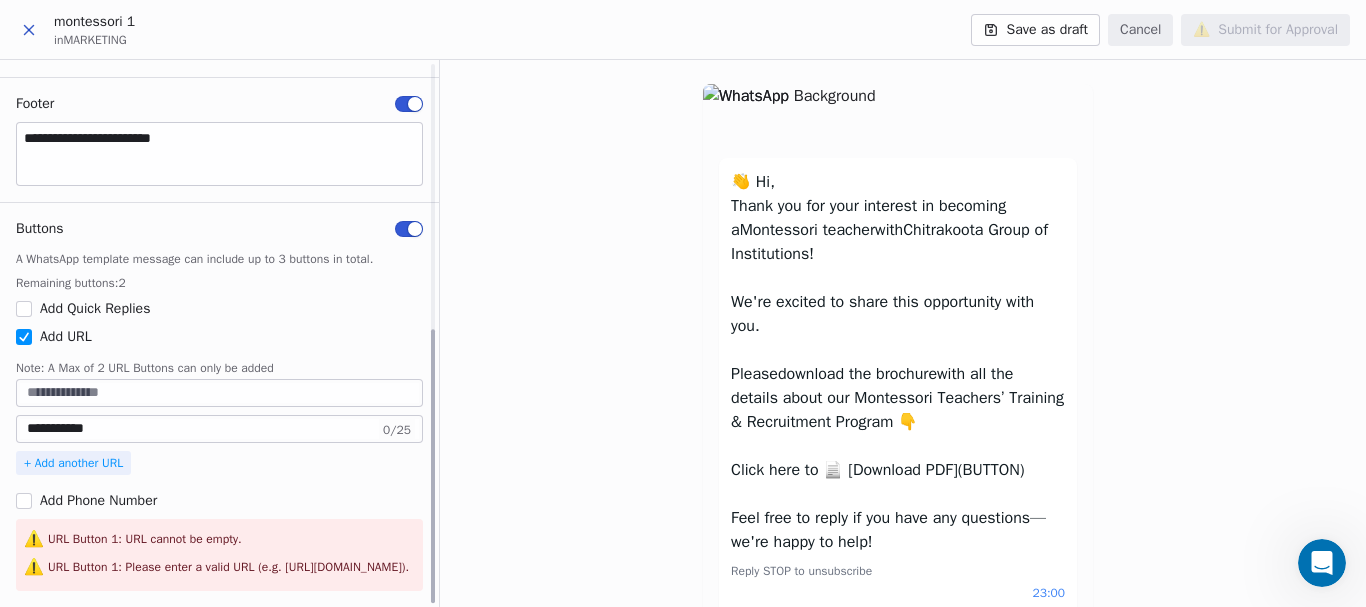scroll, scrollTop: 494, scrollLeft: 0, axis: vertical 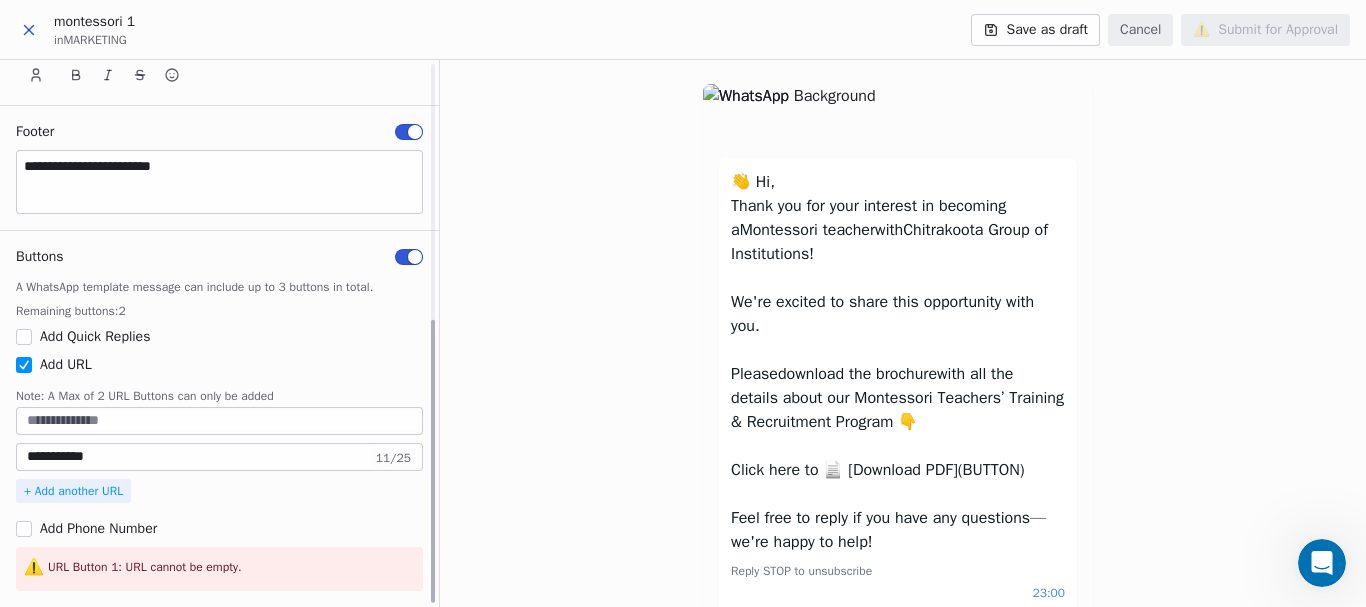 type on "**********" 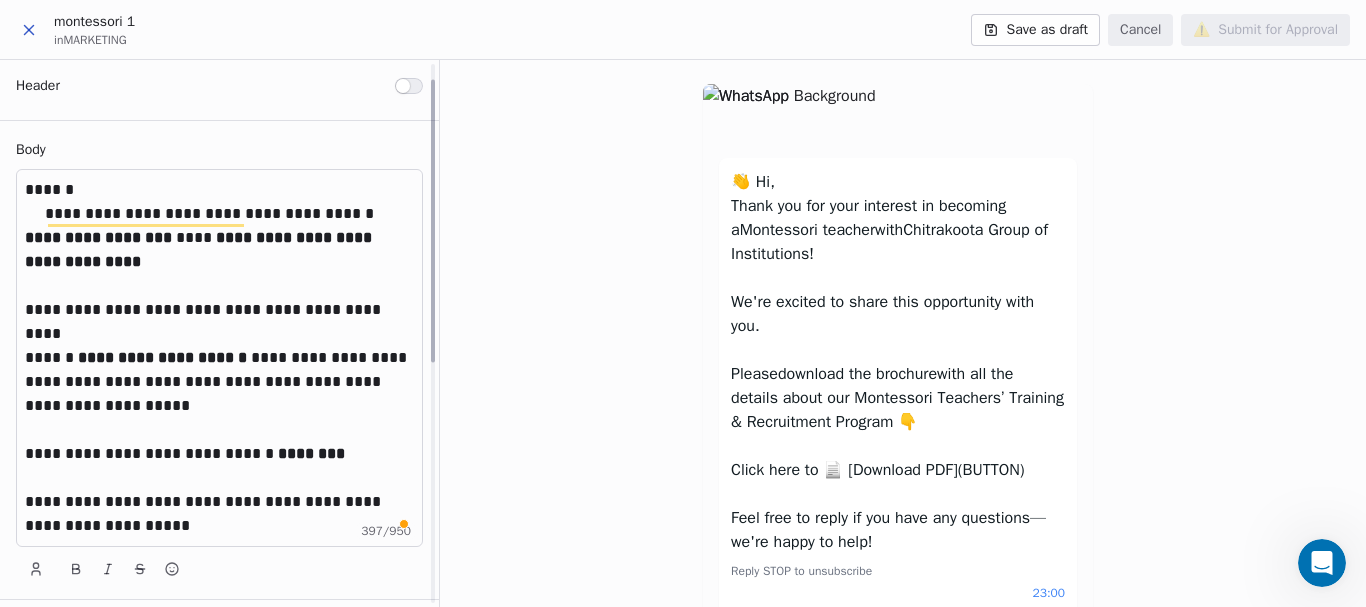 scroll, scrollTop: 199, scrollLeft: 0, axis: vertical 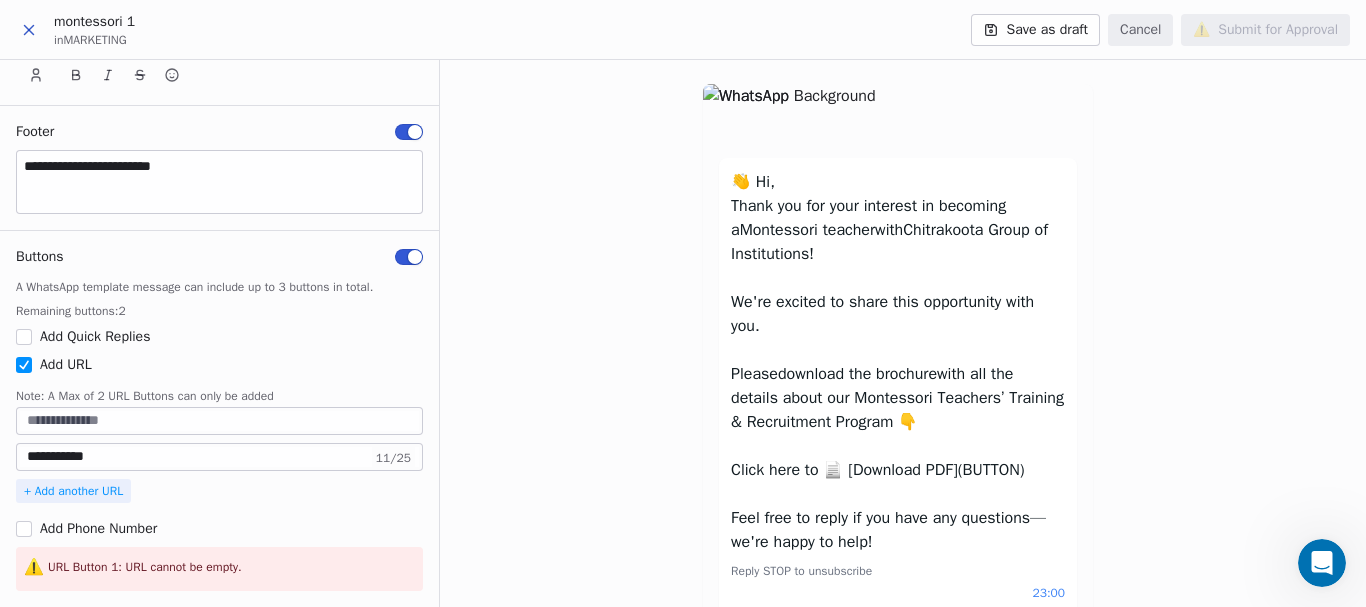 click 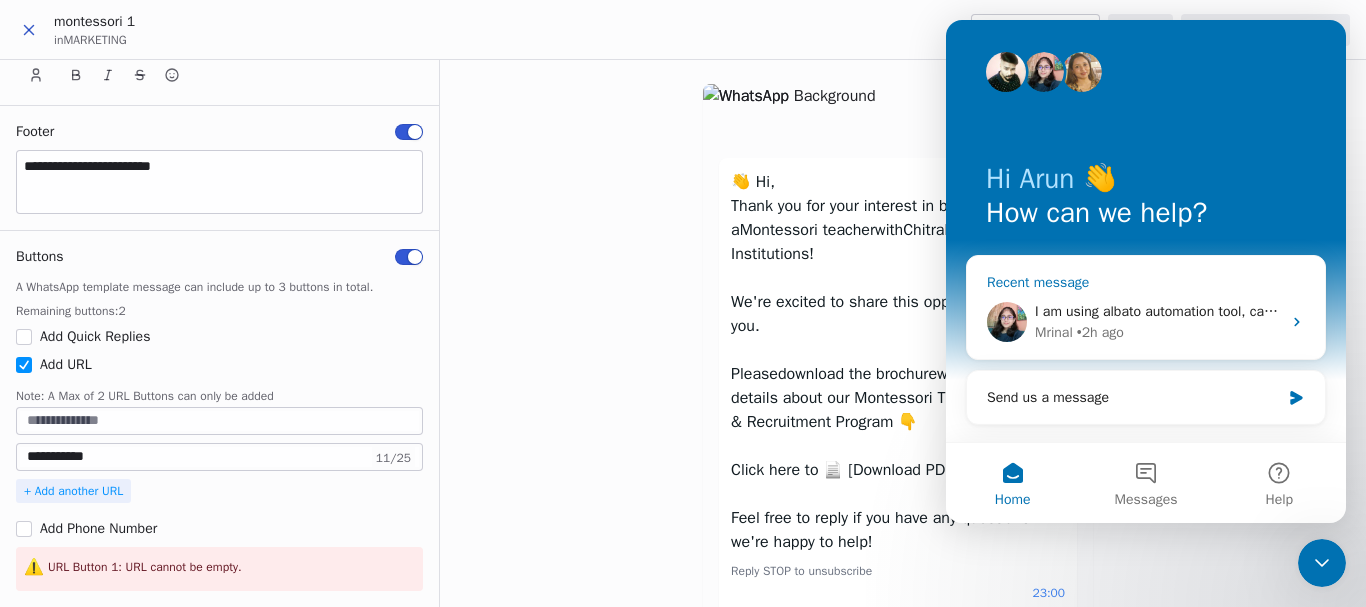 click on "•  2h ago" at bounding box center [1100, 332] 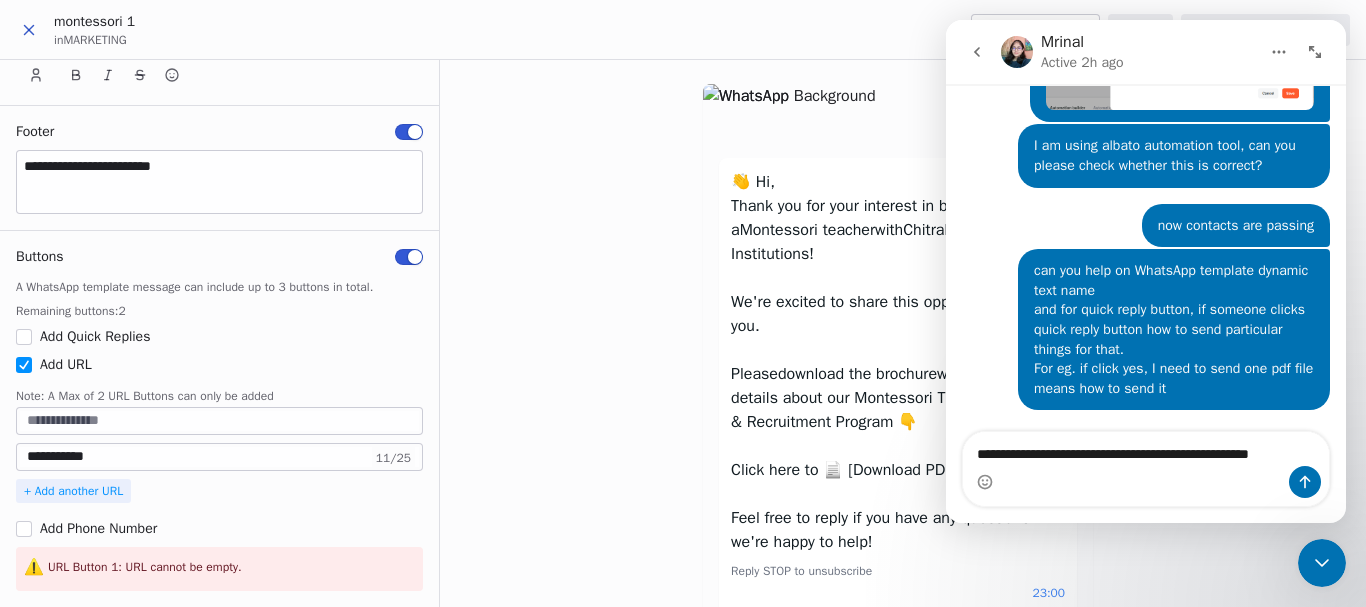 scroll, scrollTop: 2926, scrollLeft: 0, axis: vertical 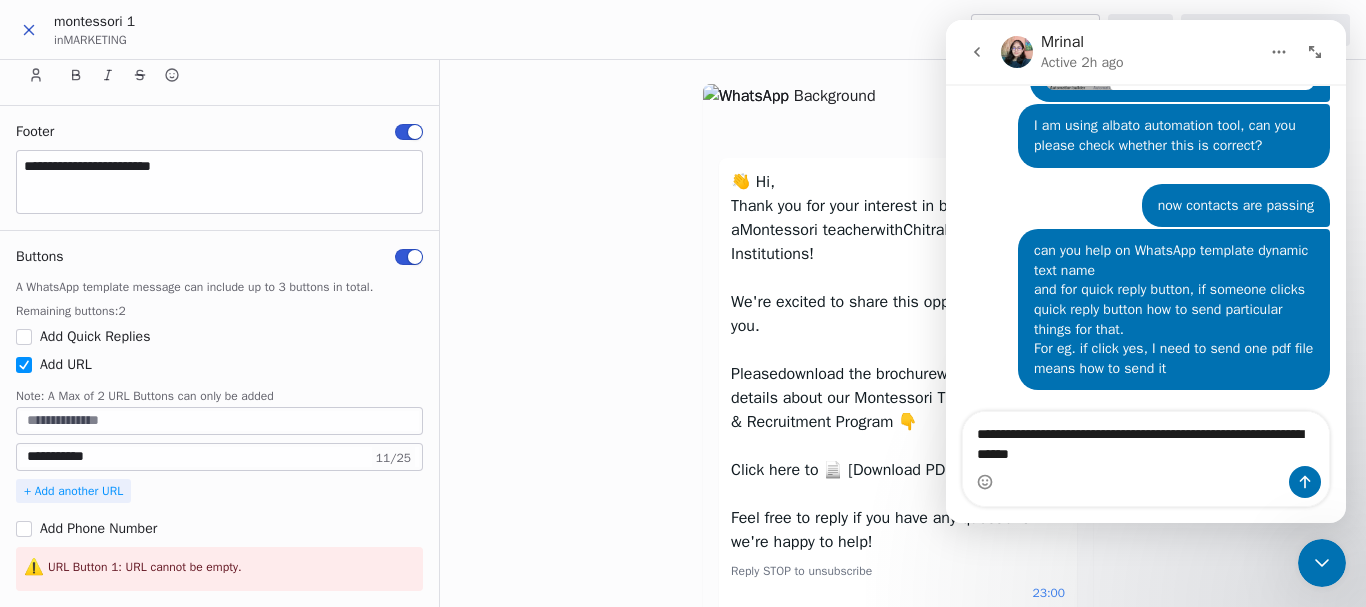 type on "**********" 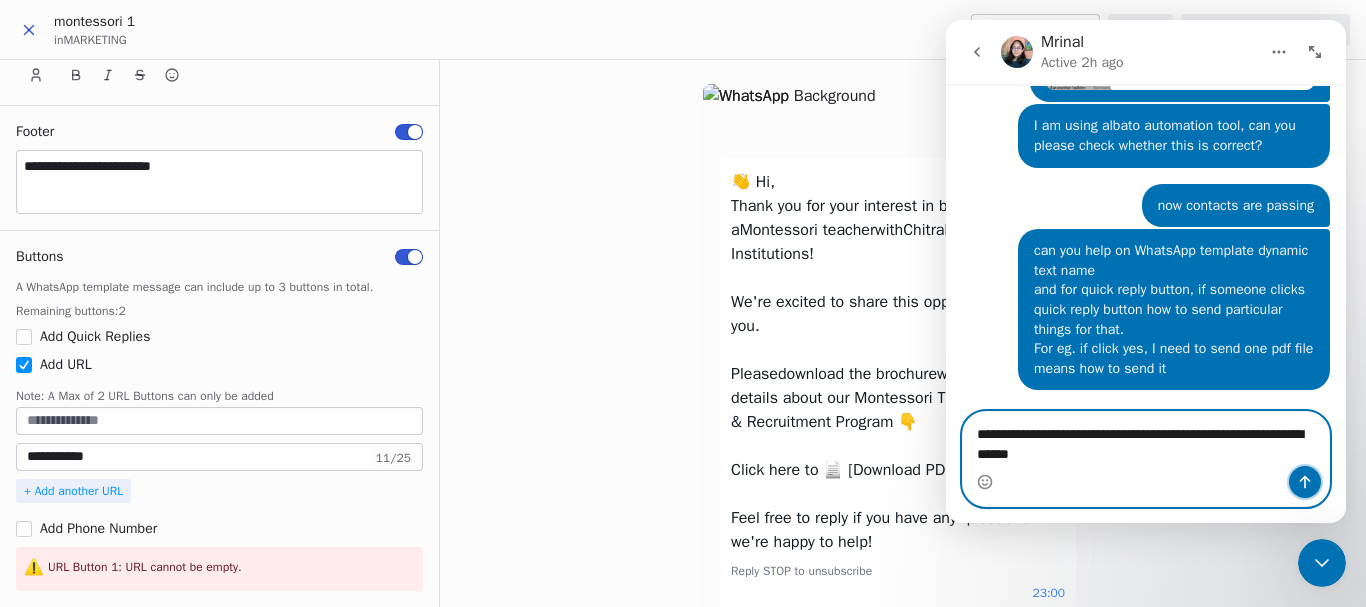 click 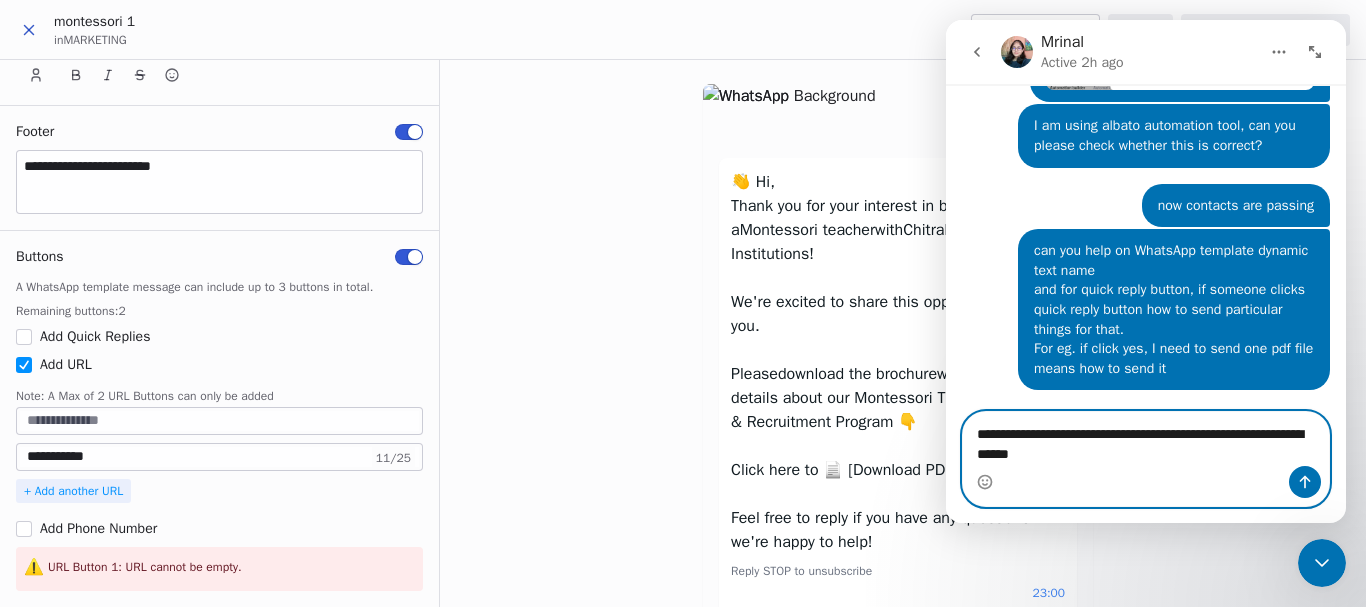 type 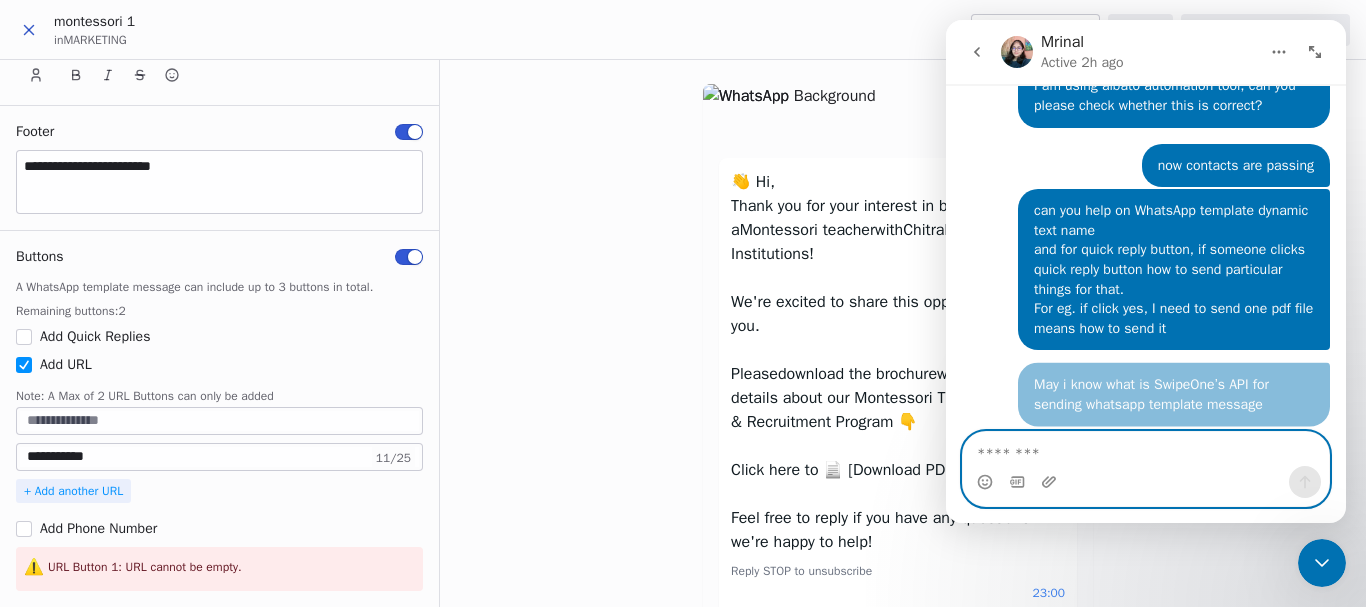 scroll, scrollTop: 2971, scrollLeft: 0, axis: vertical 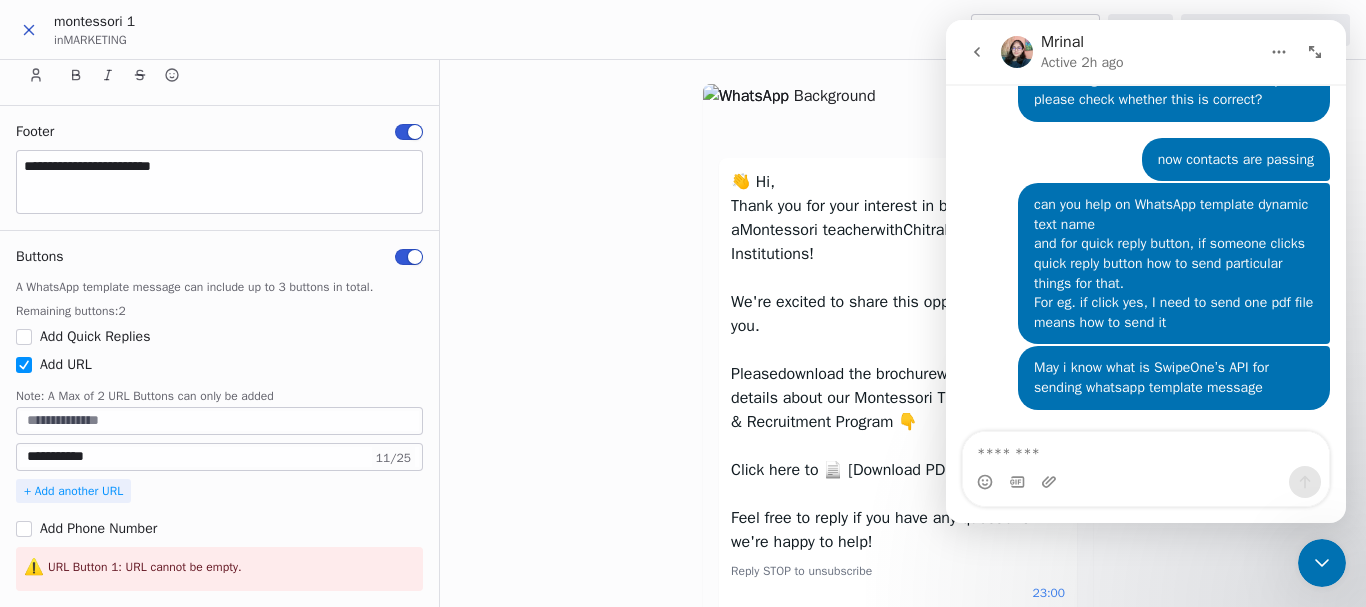 click on "May i know what is SwipeOne’s API for sending whatsapp template message" at bounding box center (1174, 377) 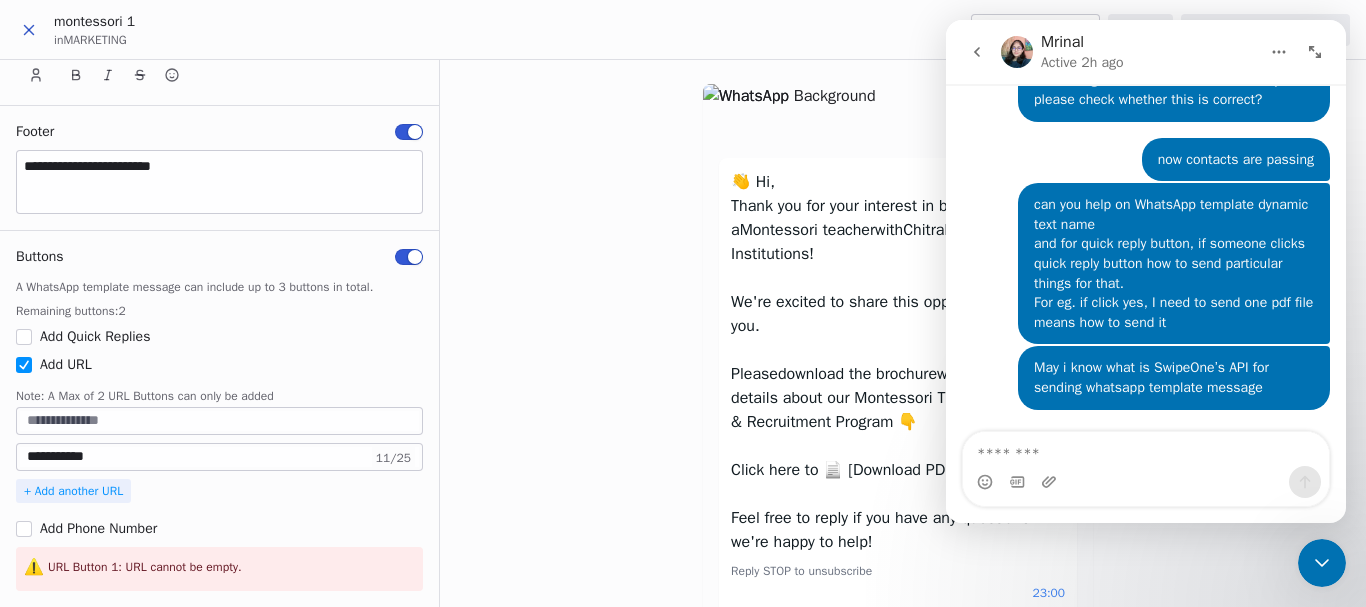 click 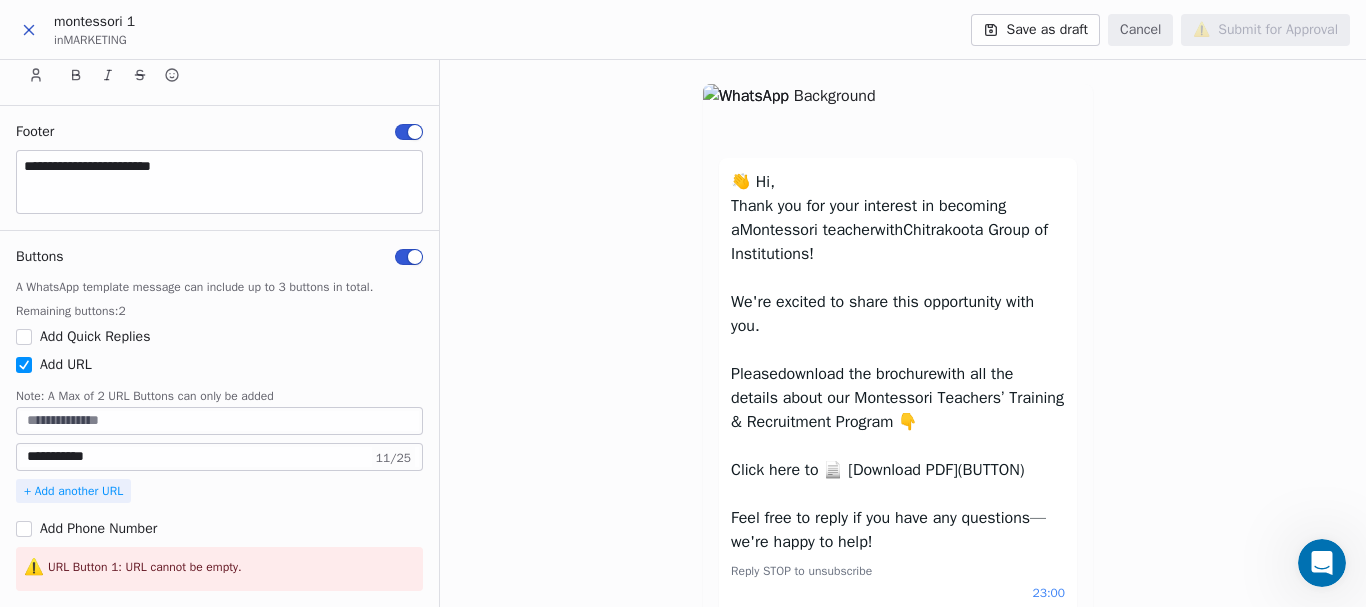 scroll, scrollTop: 94, scrollLeft: 0, axis: vertical 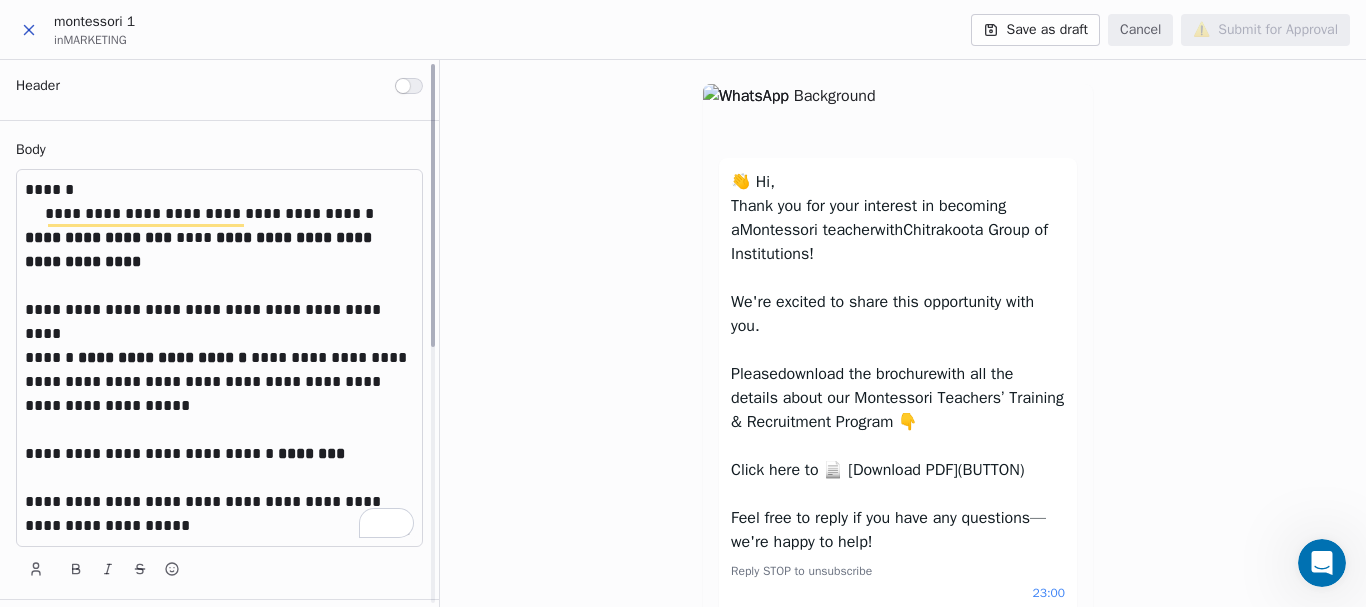 click at bounding box center [409, 86] 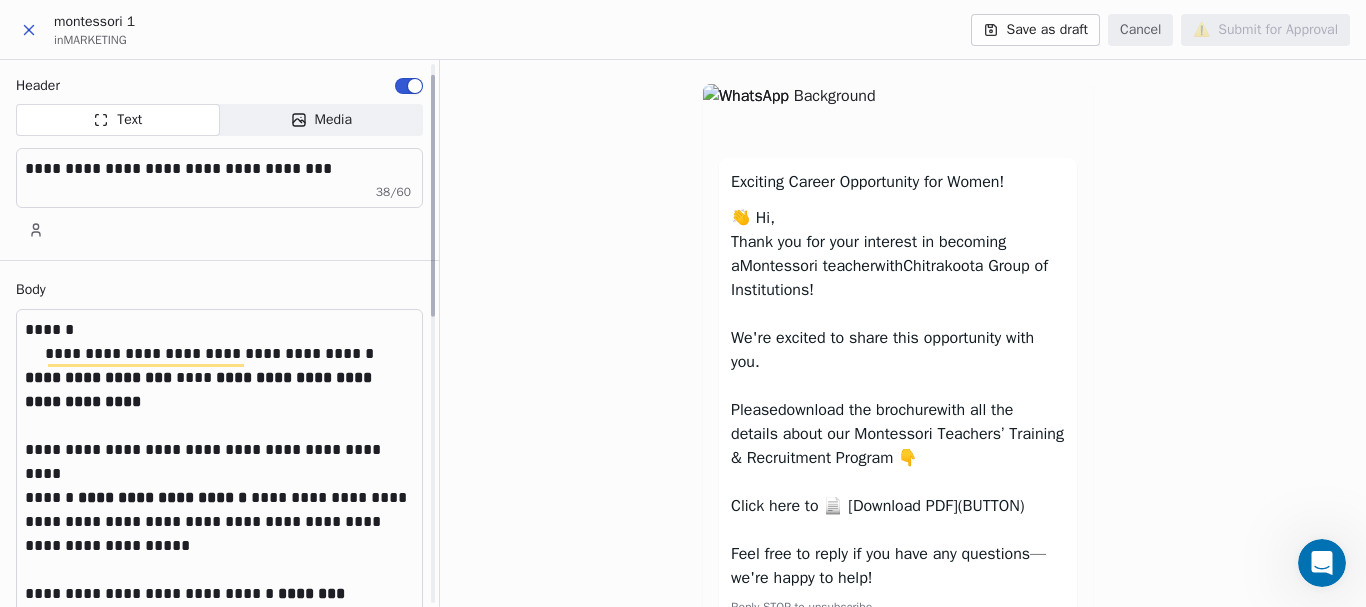 scroll, scrollTop: 174, scrollLeft: 0, axis: vertical 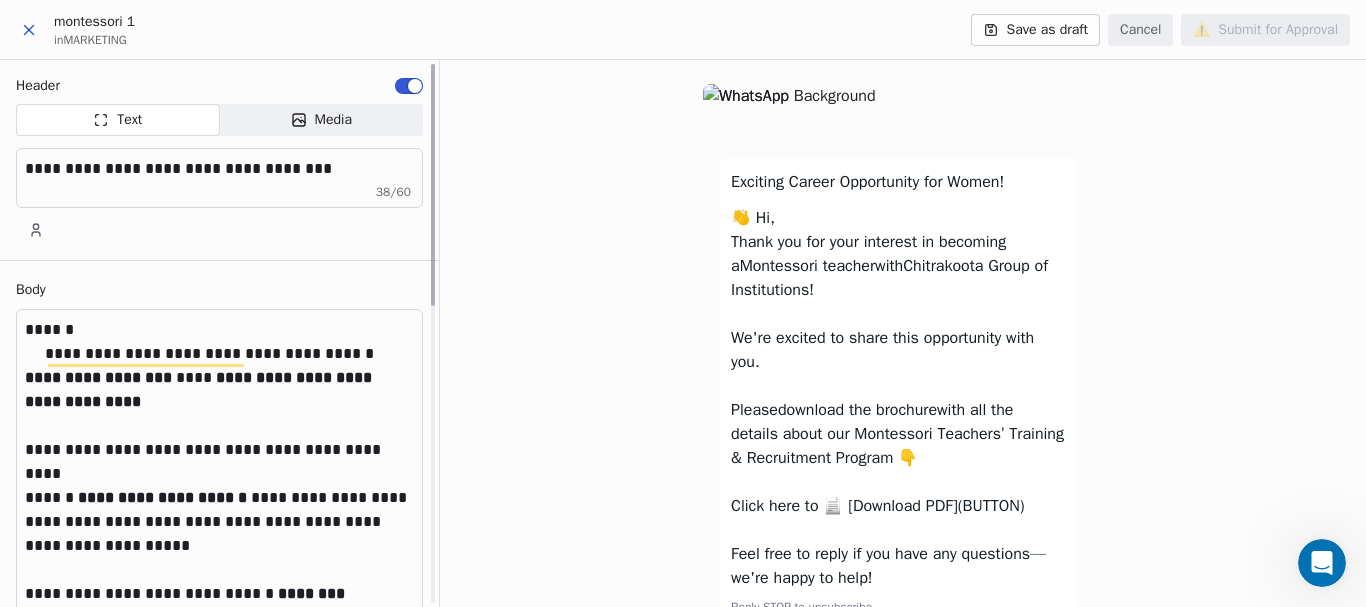 click on "Media" at bounding box center [333, 120] 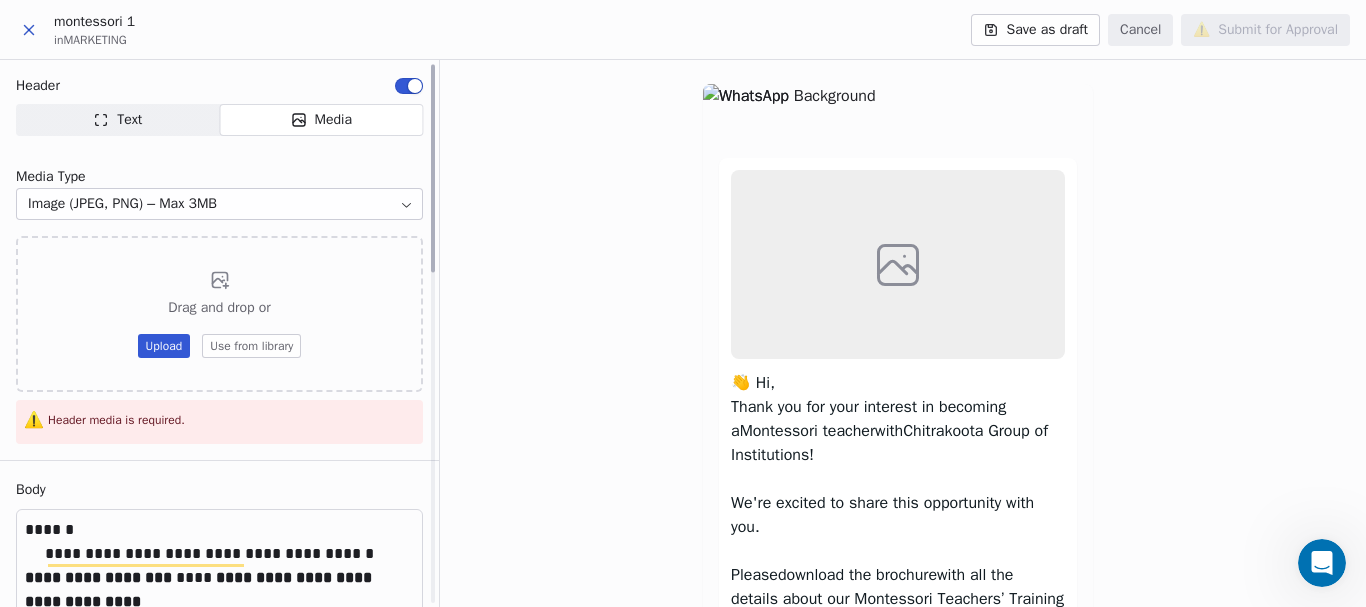 scroll, scrollTop: 100, scrollLeft: 0, axis: vertical 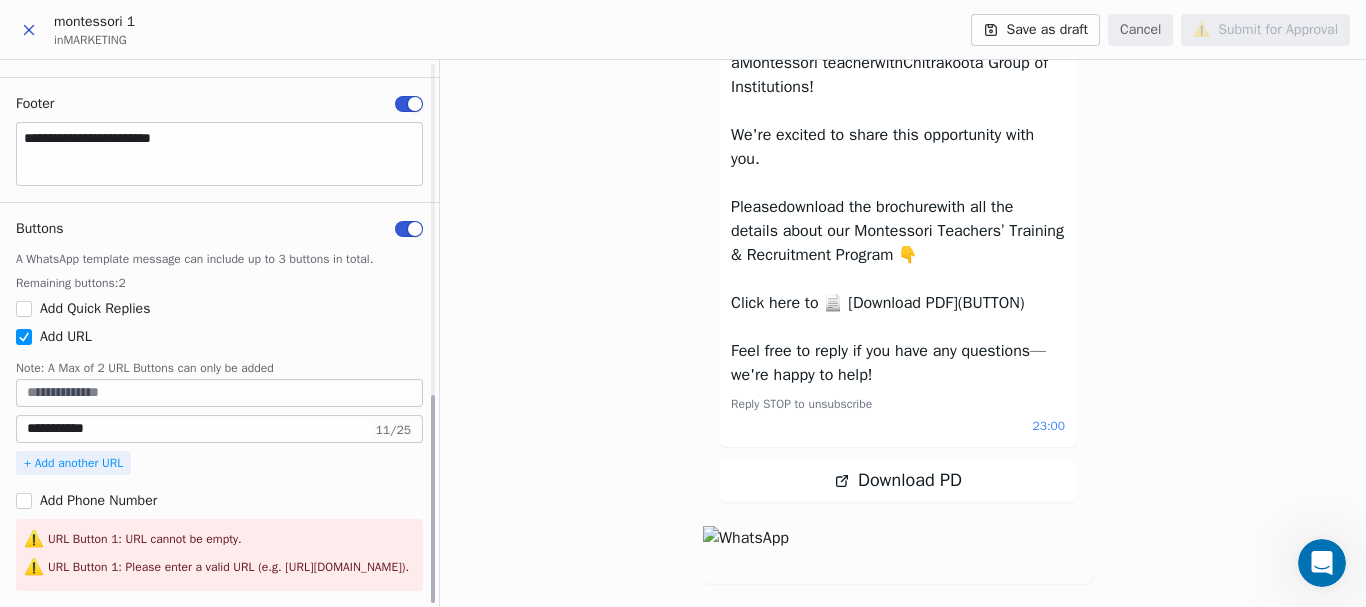 click on "**********" at bounding box center [219, 429] 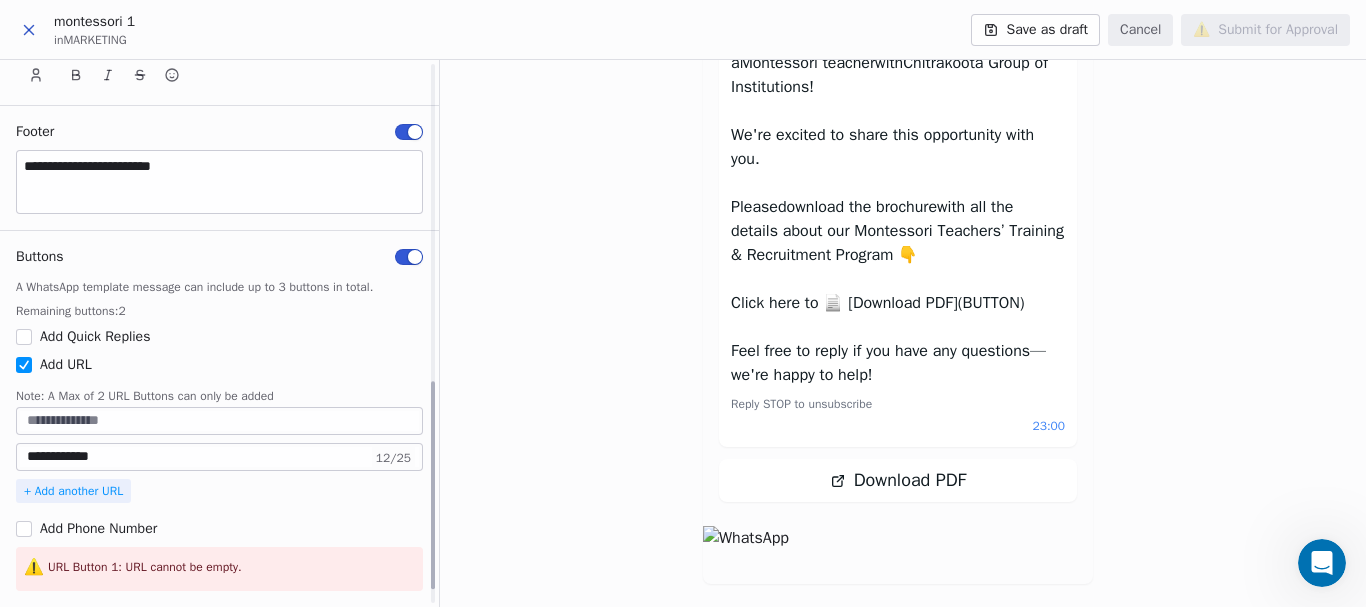 scroll, scrollTop: 834, scrollLeft: 0, axis: vertical 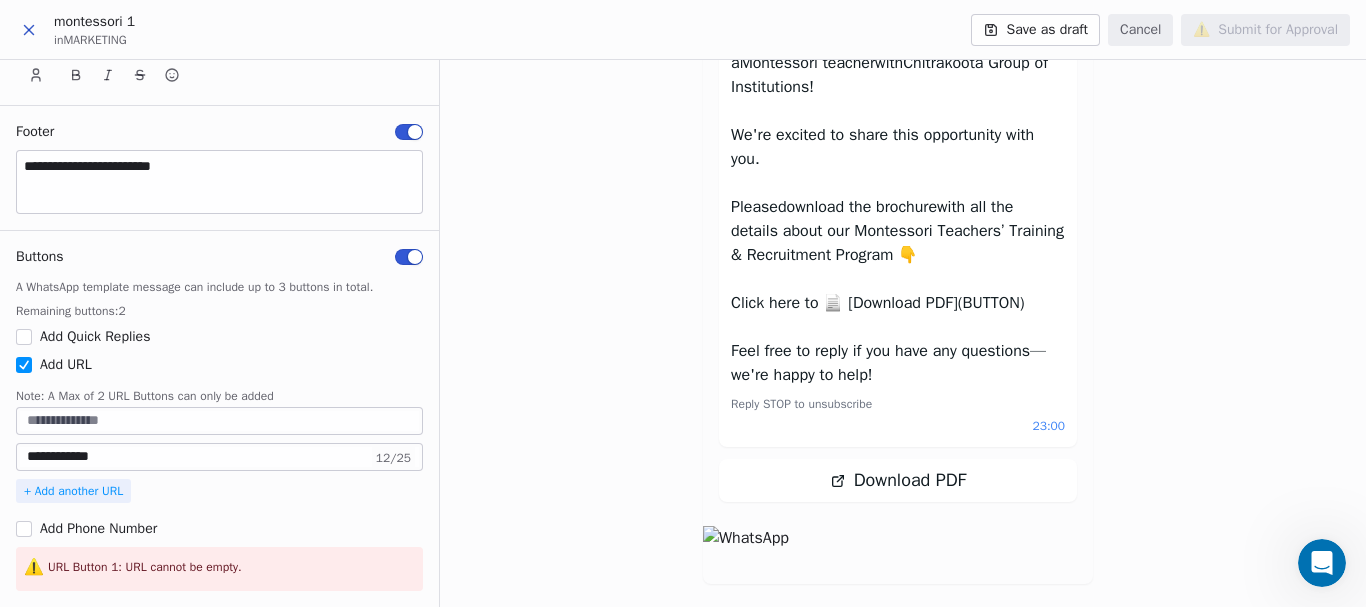 type on "**********" 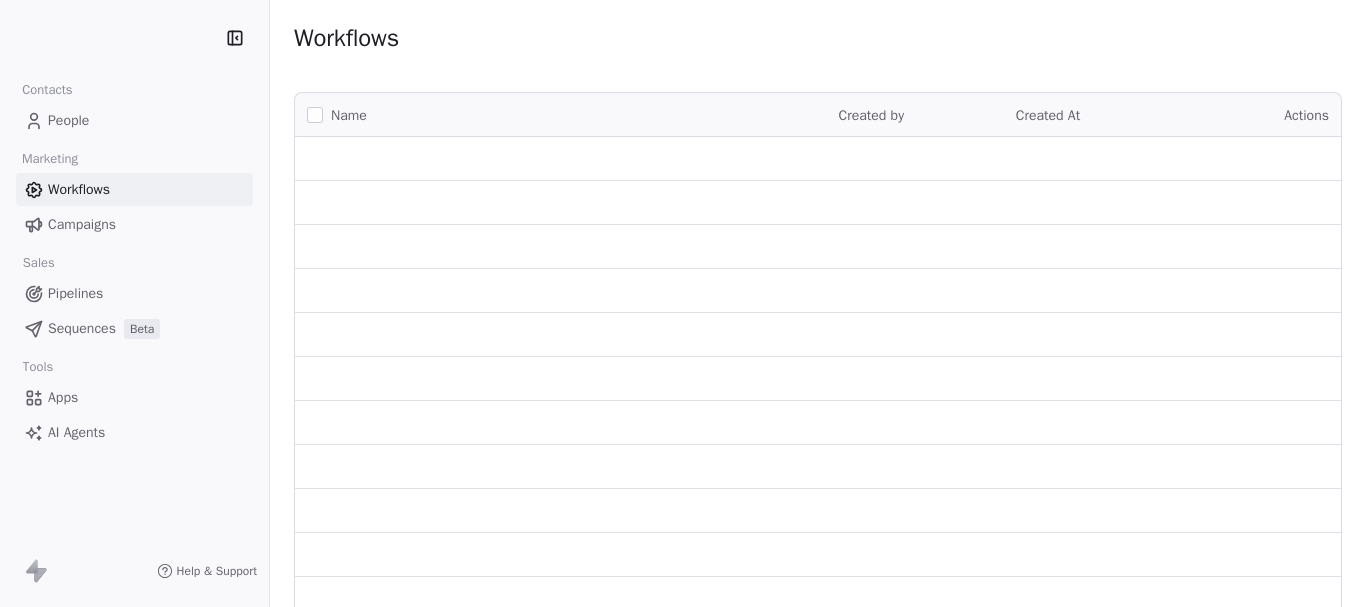 scroll, scrollTop: 0, scrollLeft: 0, axis: both 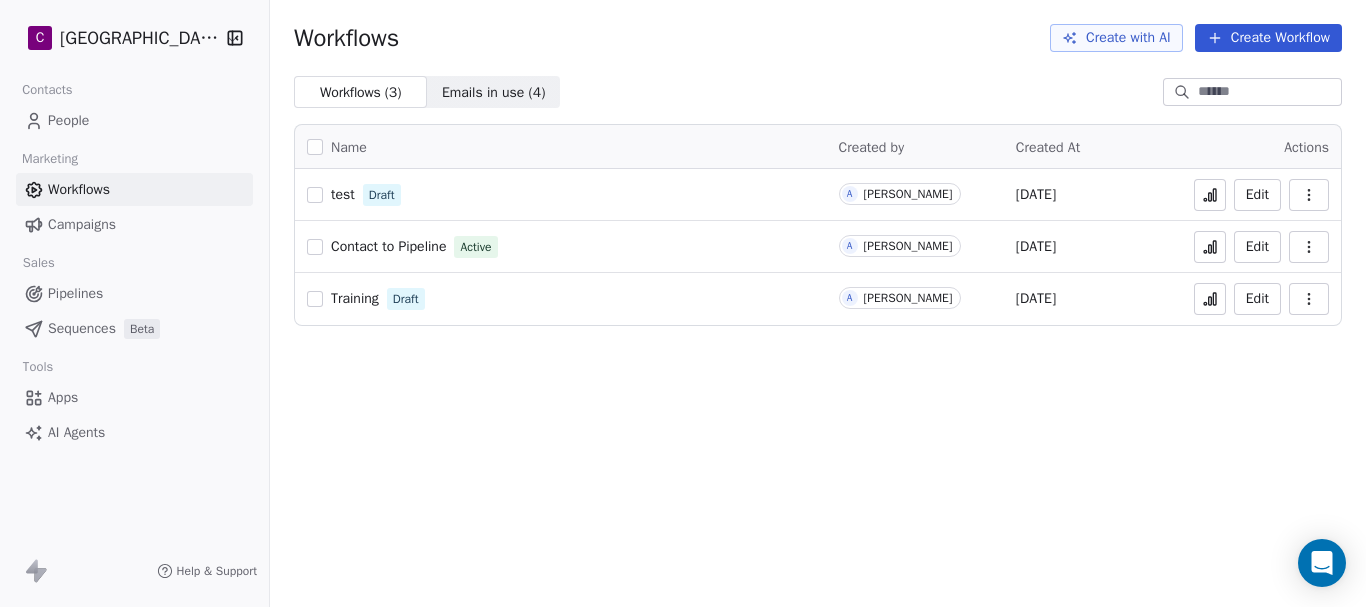 click on "People" at bounding box center (68, 120) 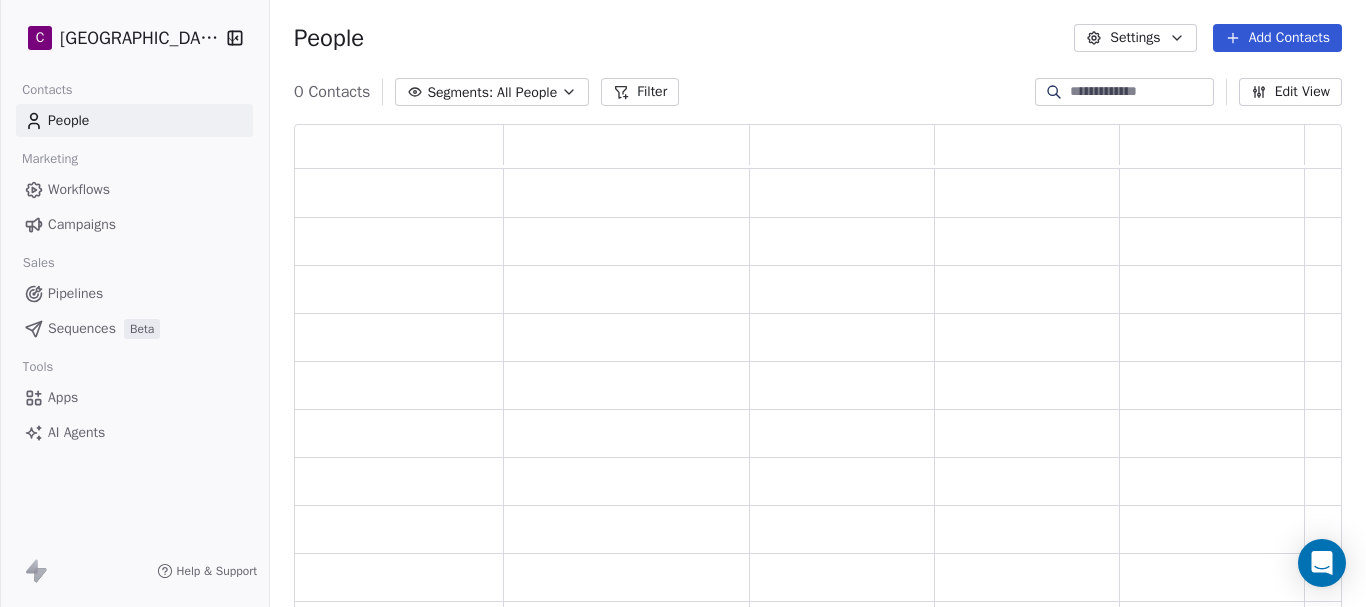 scroll, scrollTop: 16, scrollLeft: 16, axis: both 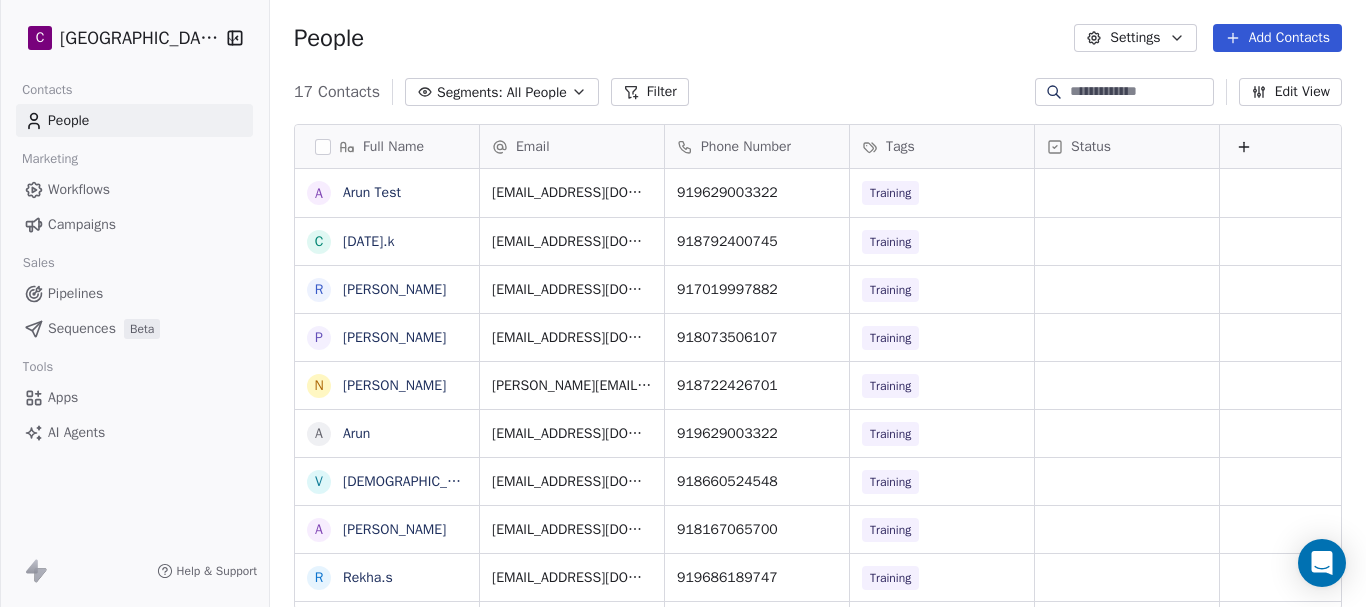 click 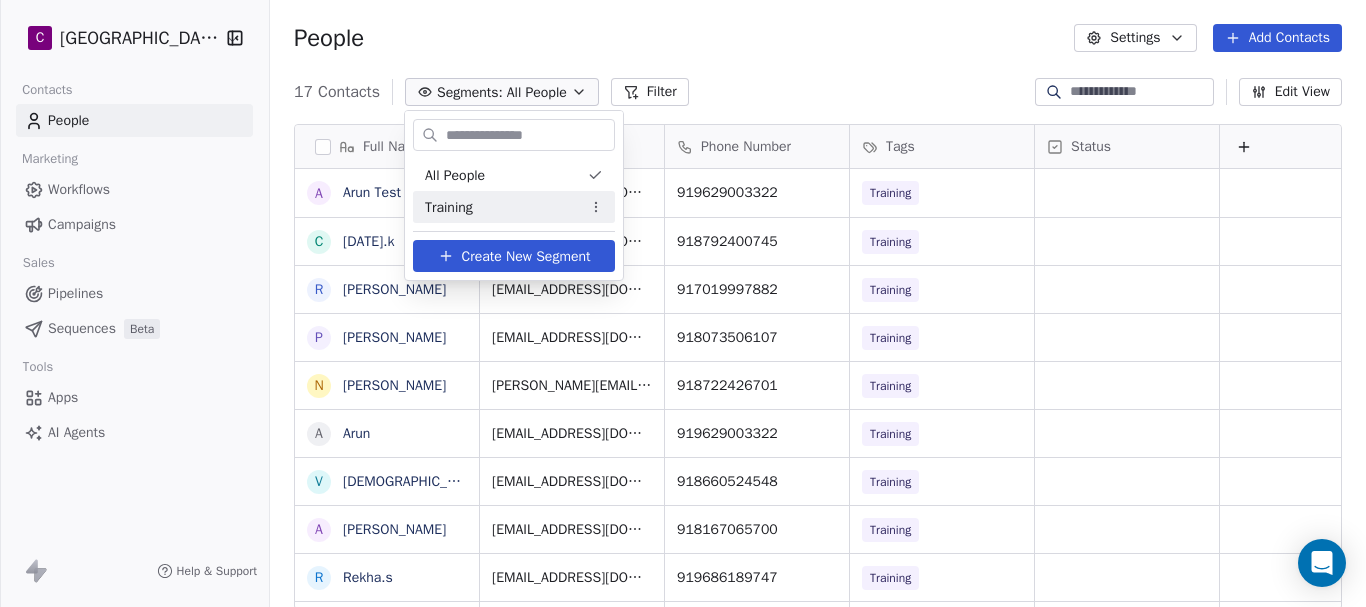 click on "Training" at bounding box center (449, 207) 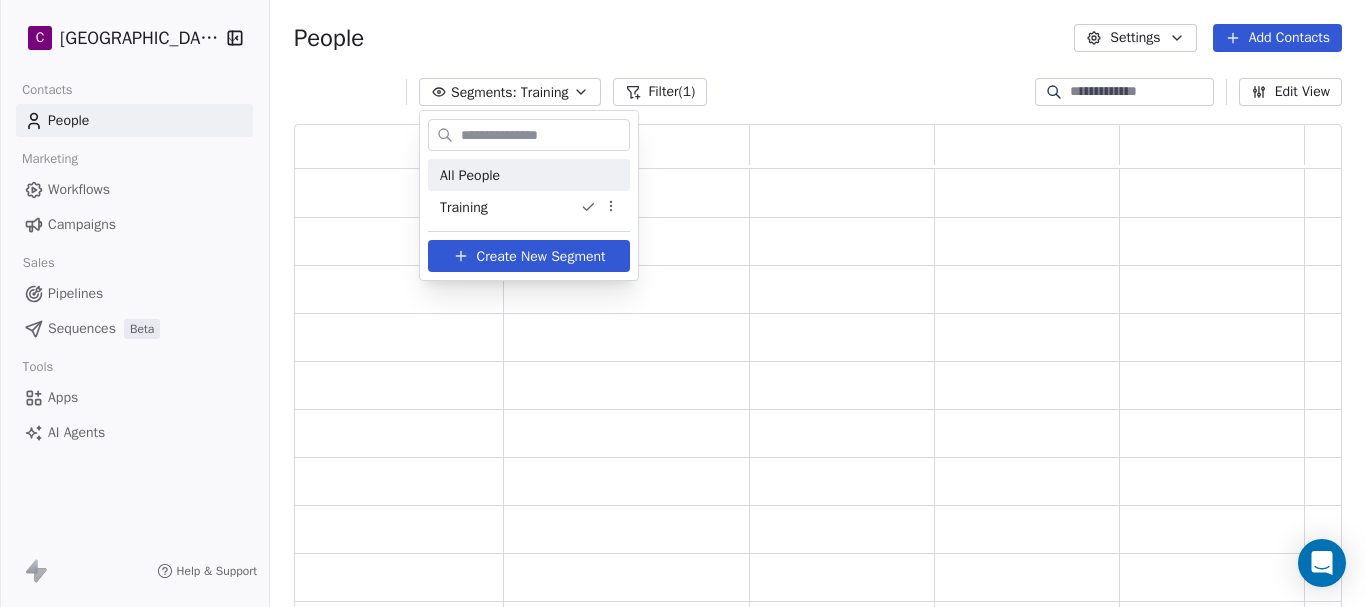 scroll, scrollTop: 16, scrollLeft: 16, axis: both 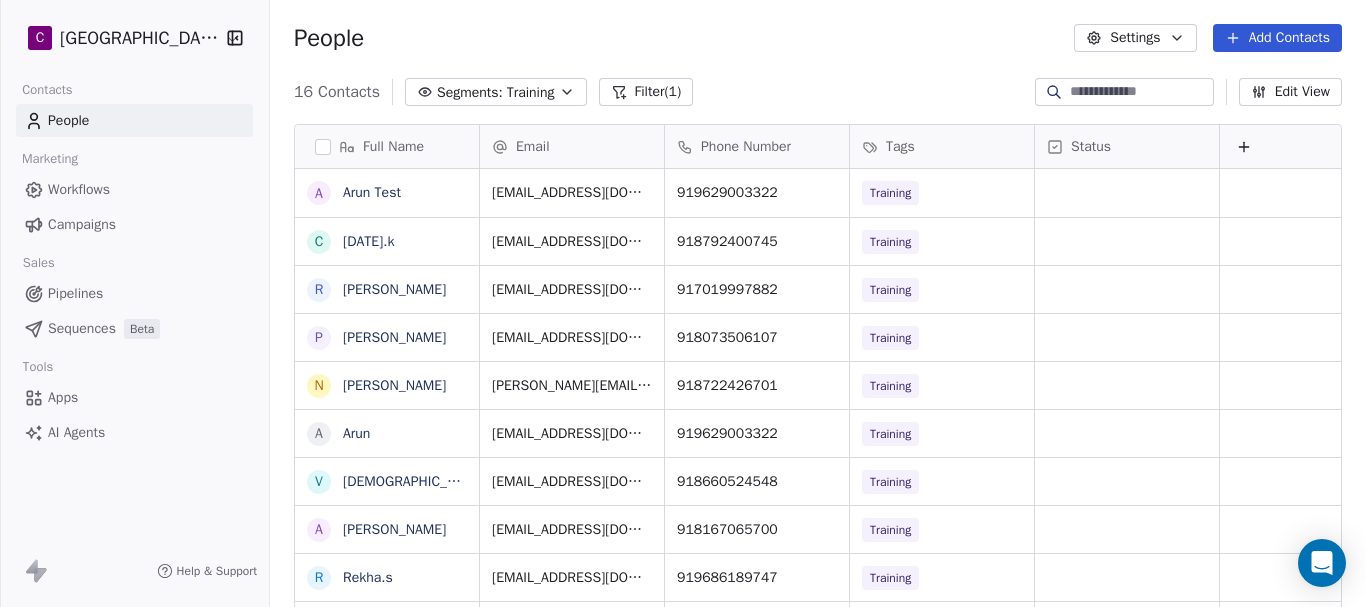 click 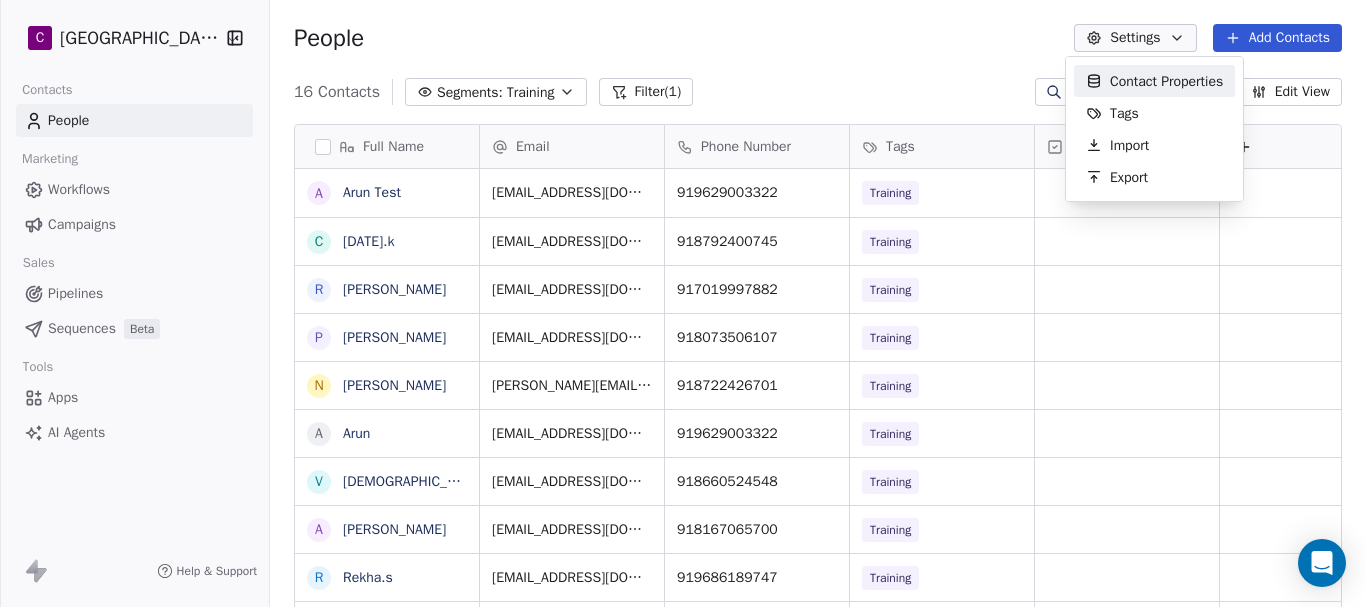 click on "Contact Properties" at bounding box center [1166, 81] 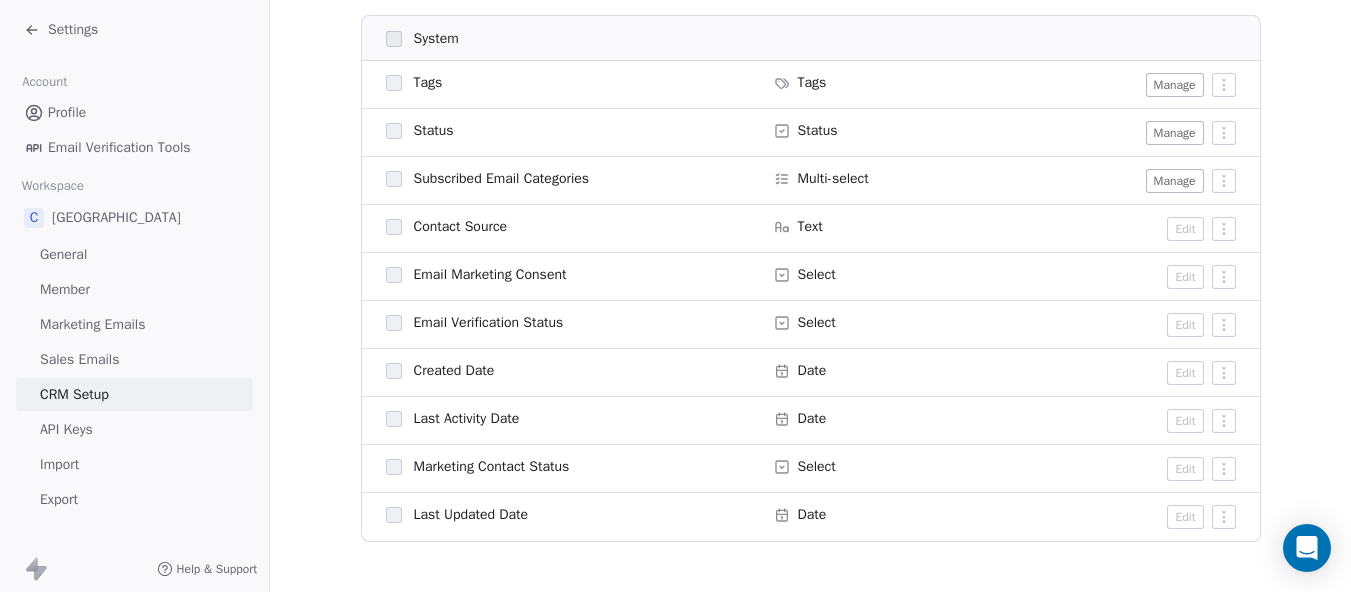 scroll, scrollTop: 1097, scrollLeft: 0, axis: vertical 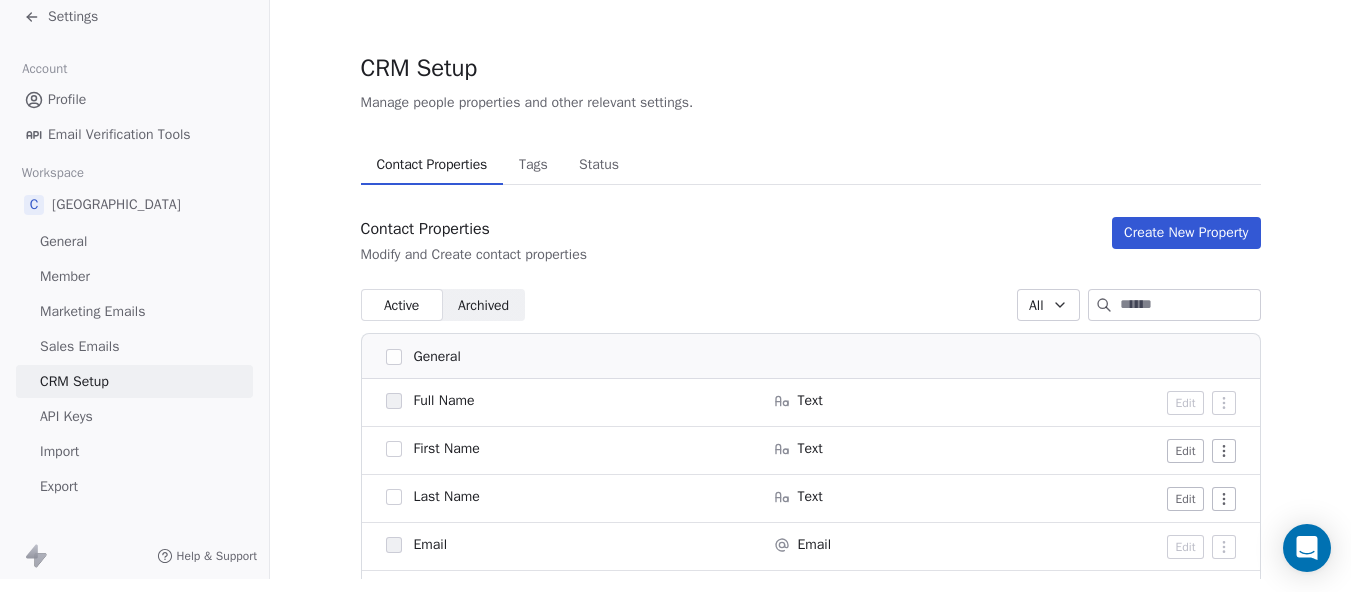 click on "Create New Property" at bounding box center (1186, 233) 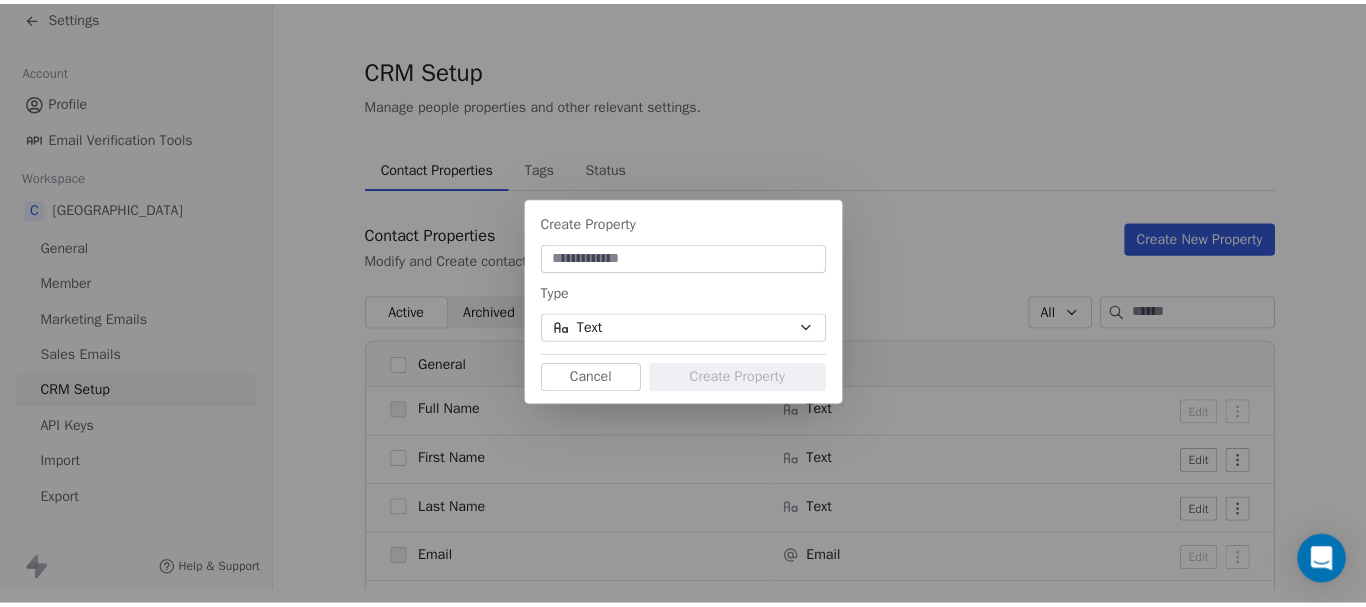 scroll, scrollTop: 11, scrollLeft: 0, axis: vertical 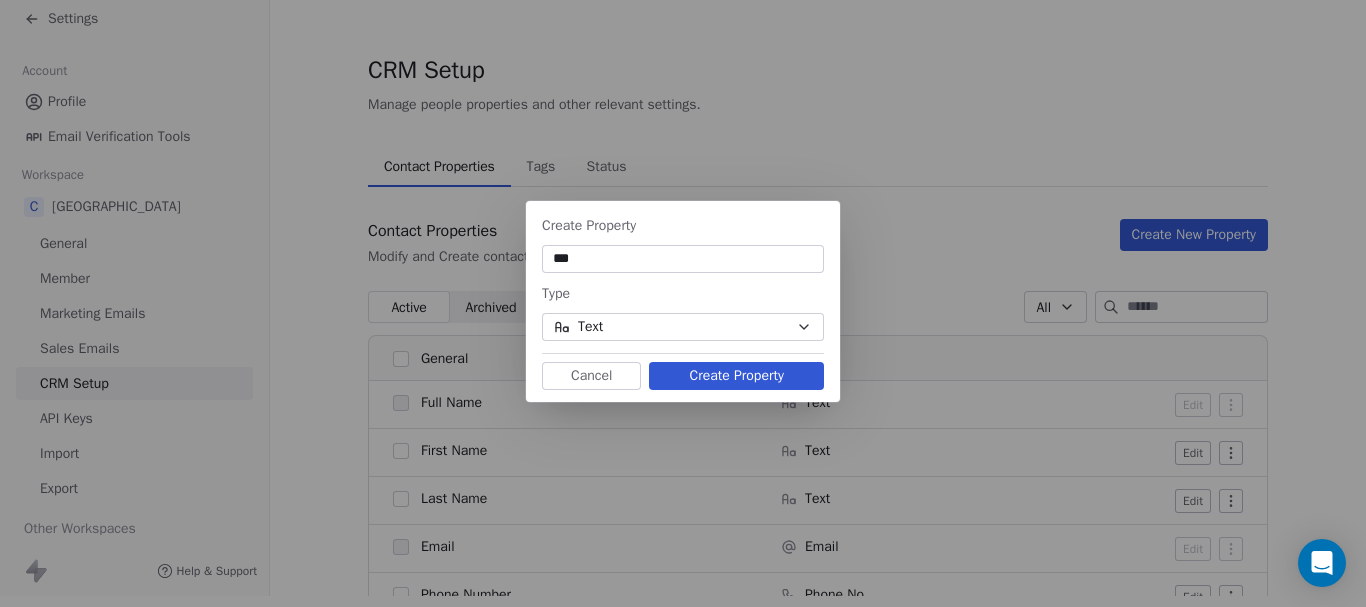 type on "***" 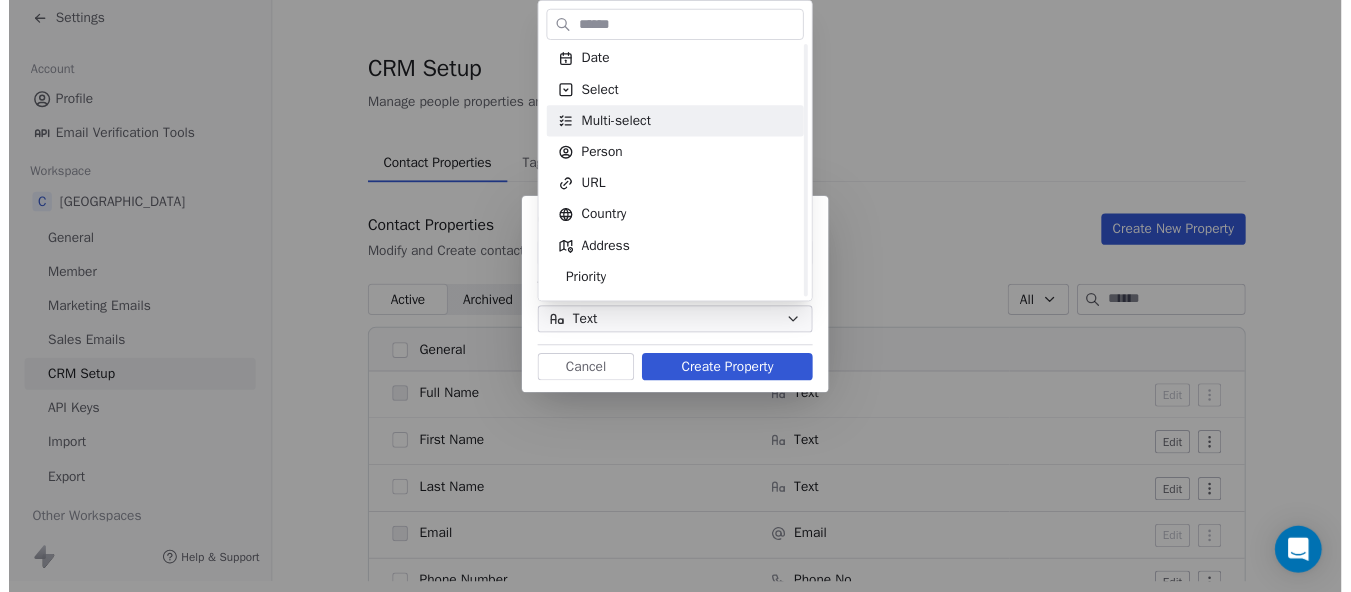 scroll, scrollTop: 65, scrollLeft: 0, axis: vertical 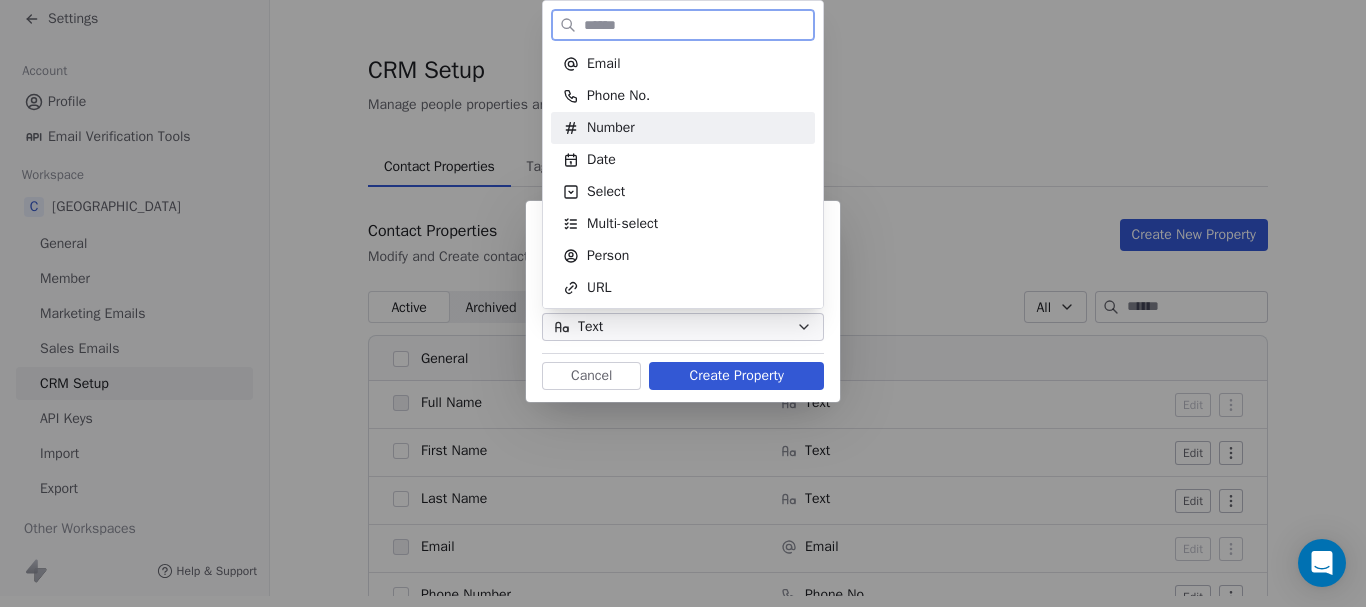 click on "Number" at bounding box center (611, 128) 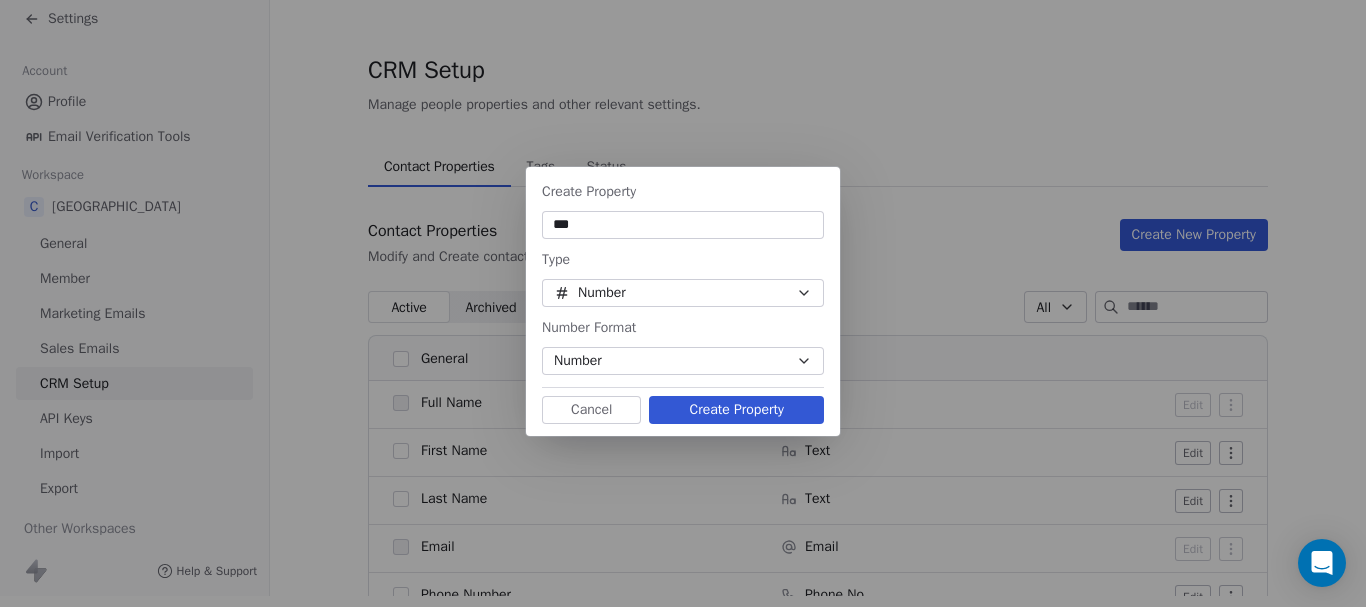 click on "Create Property" at bounding box center (736, 410) 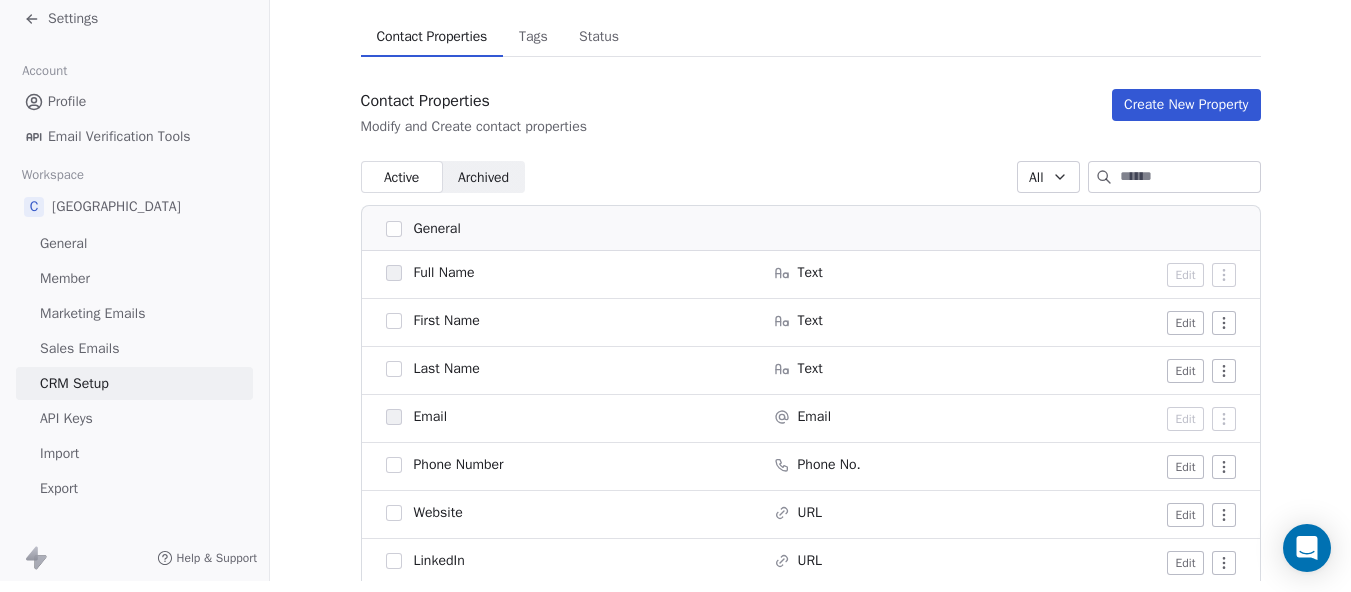 scroll, scrollTop: 116, scrollLeft: 0, axis: vertical 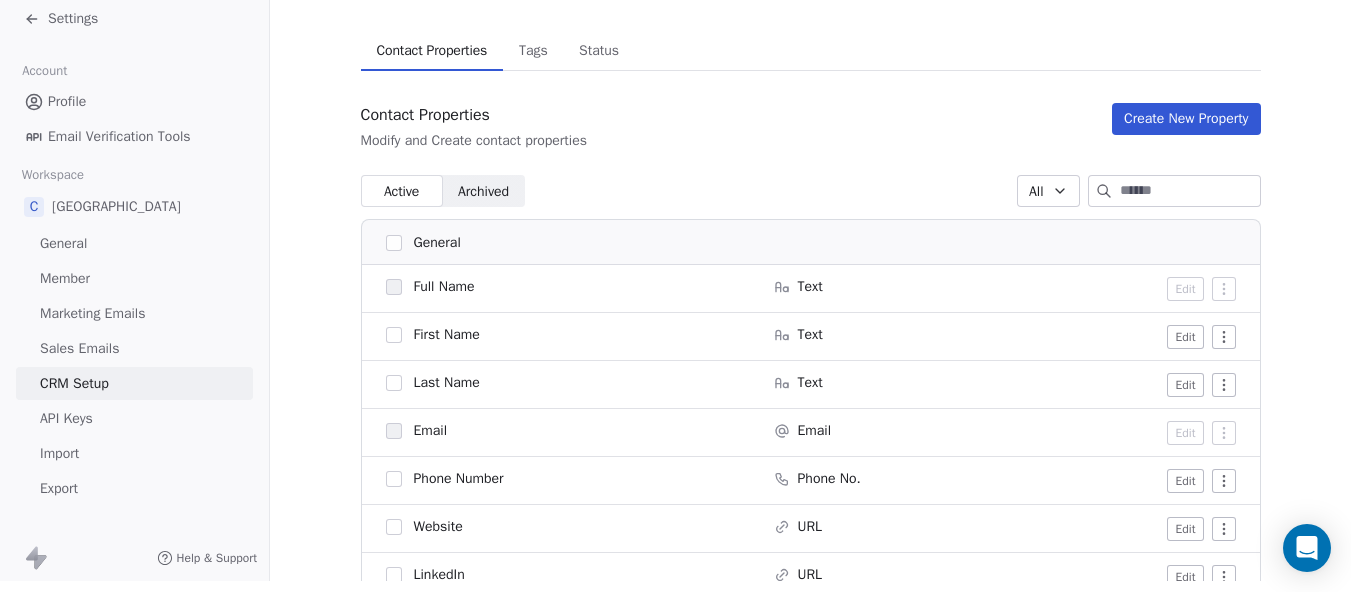 click at bounding box center (1190, 191) 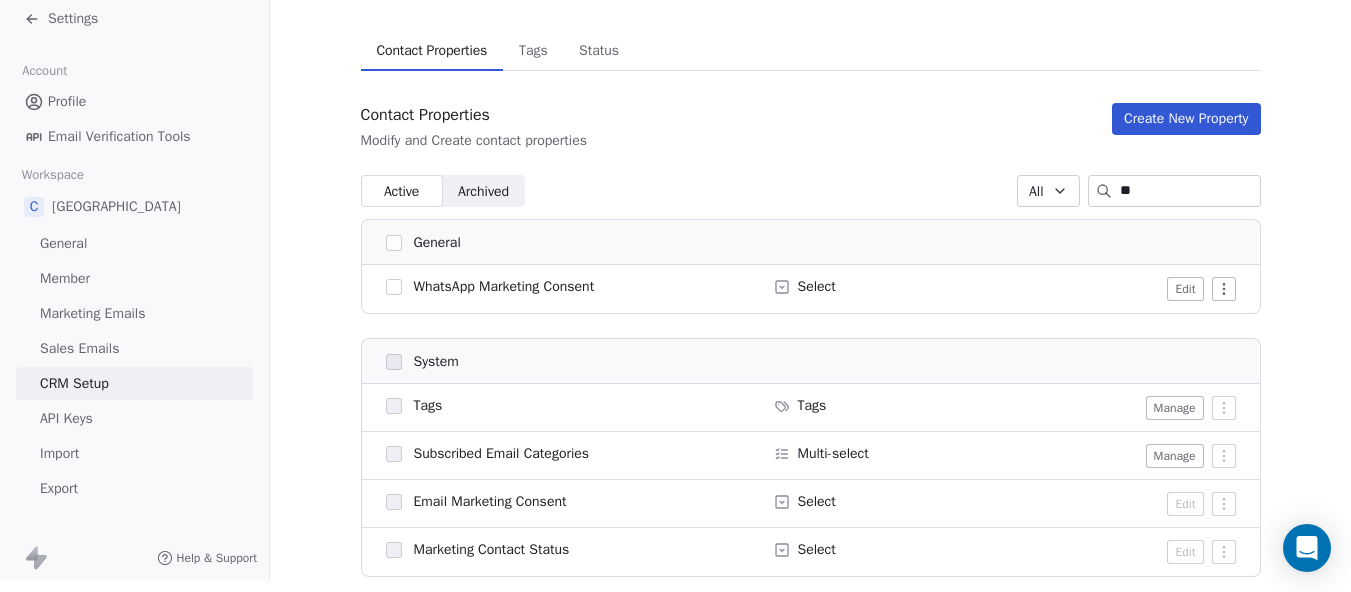 scroll, scrollTop: 0, scrollLeft: 0, axis: both 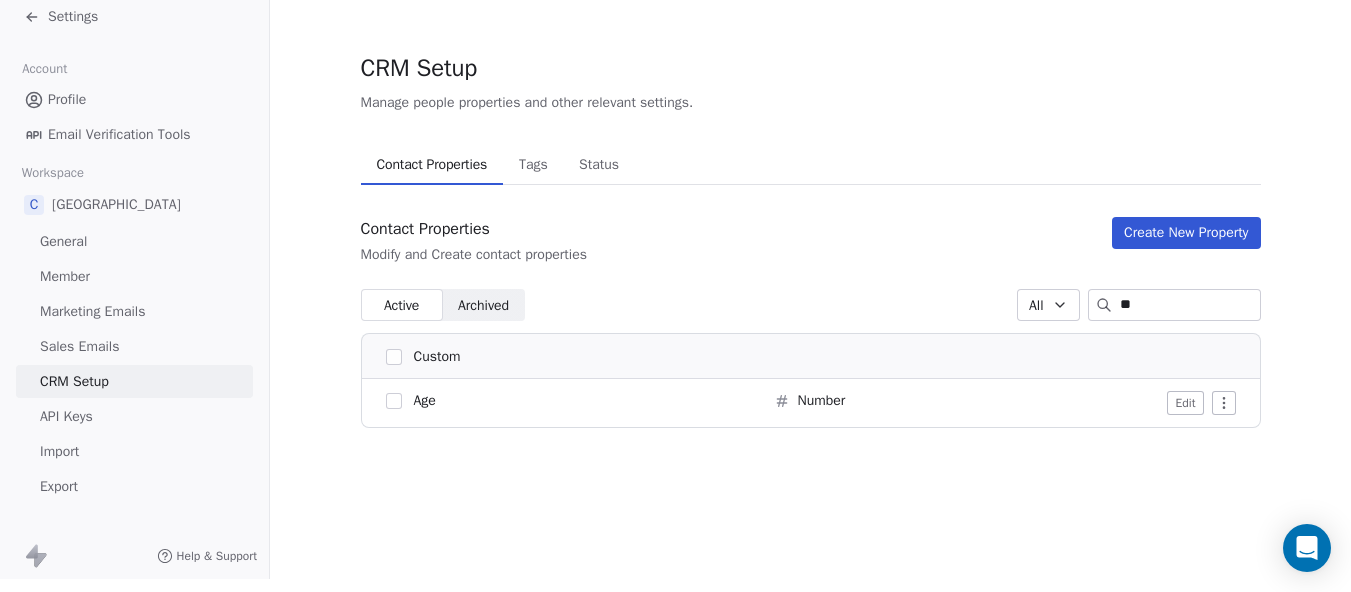 type on "*" 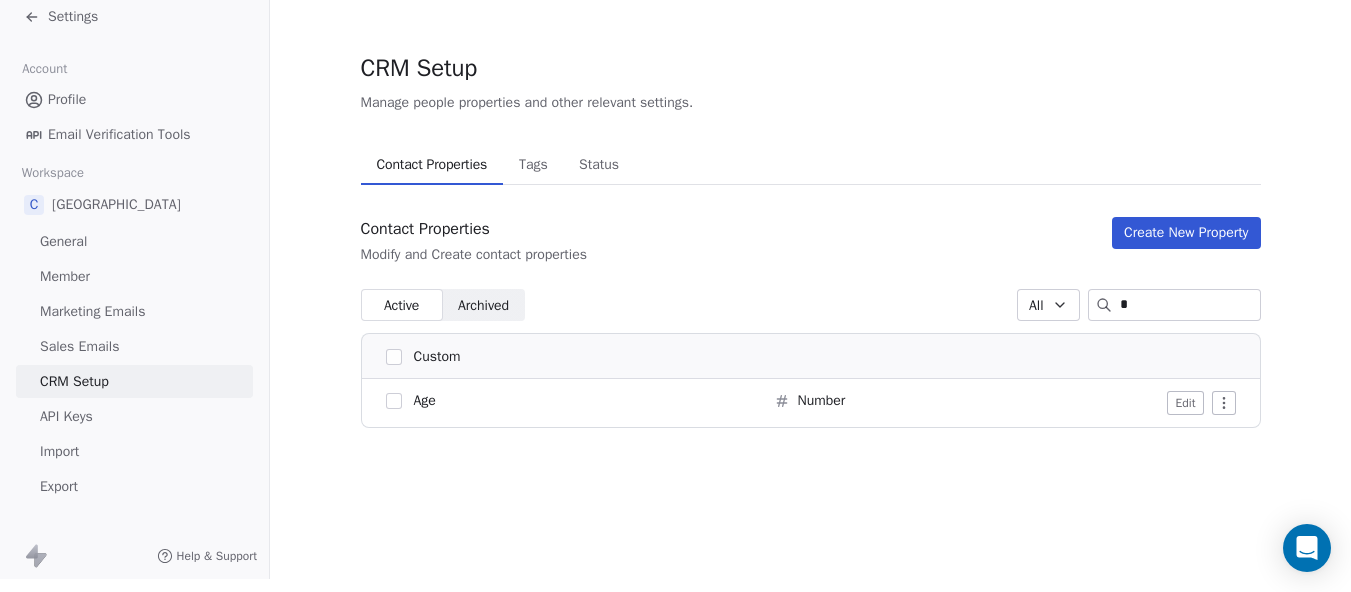 type 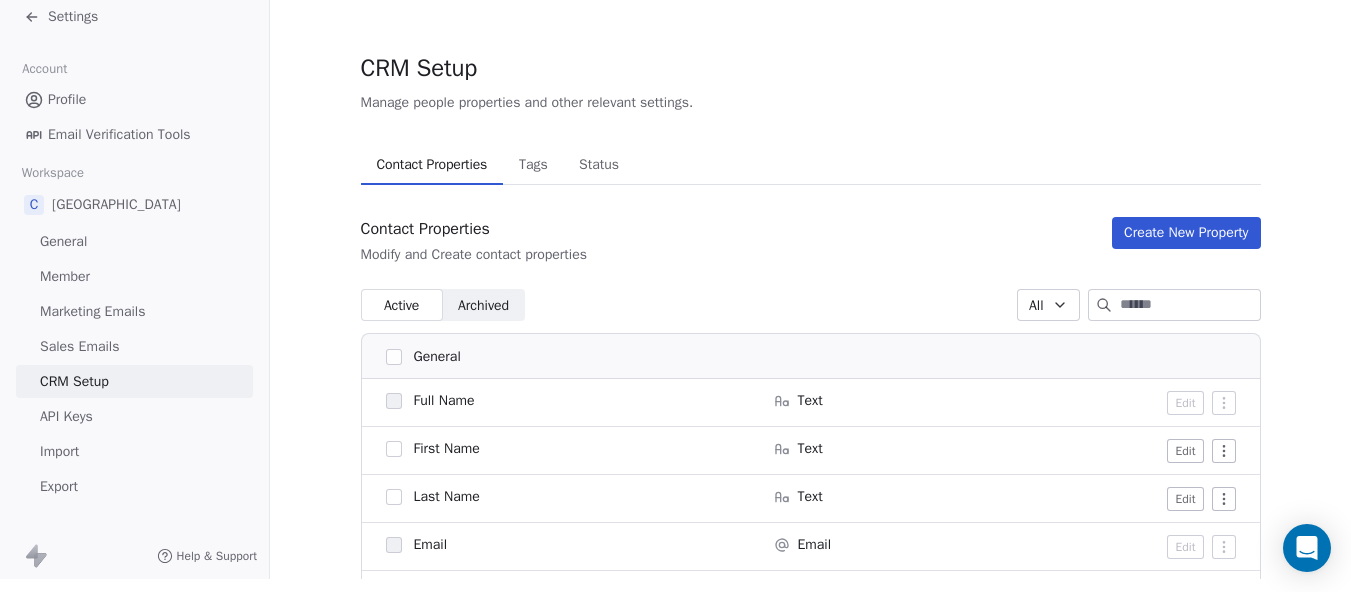 click on "Create New Property" at bounding box center [1186, 233] 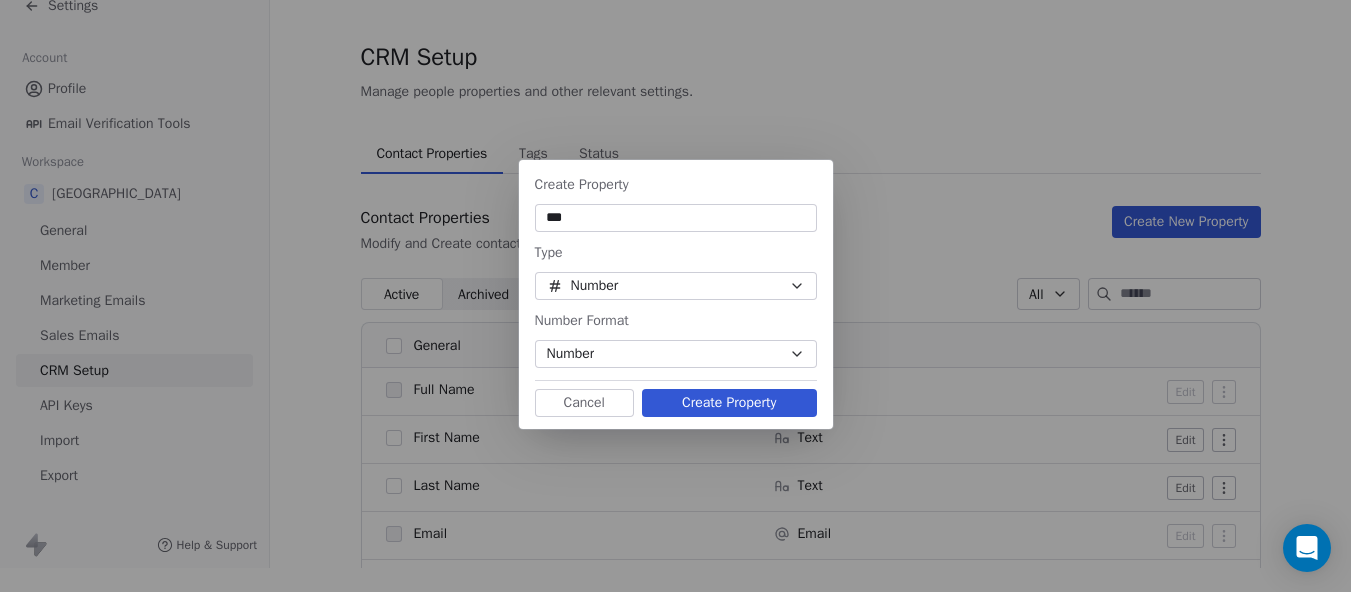 scroll, scrollTop: 11, scrollLeft: 0, axis: vertical 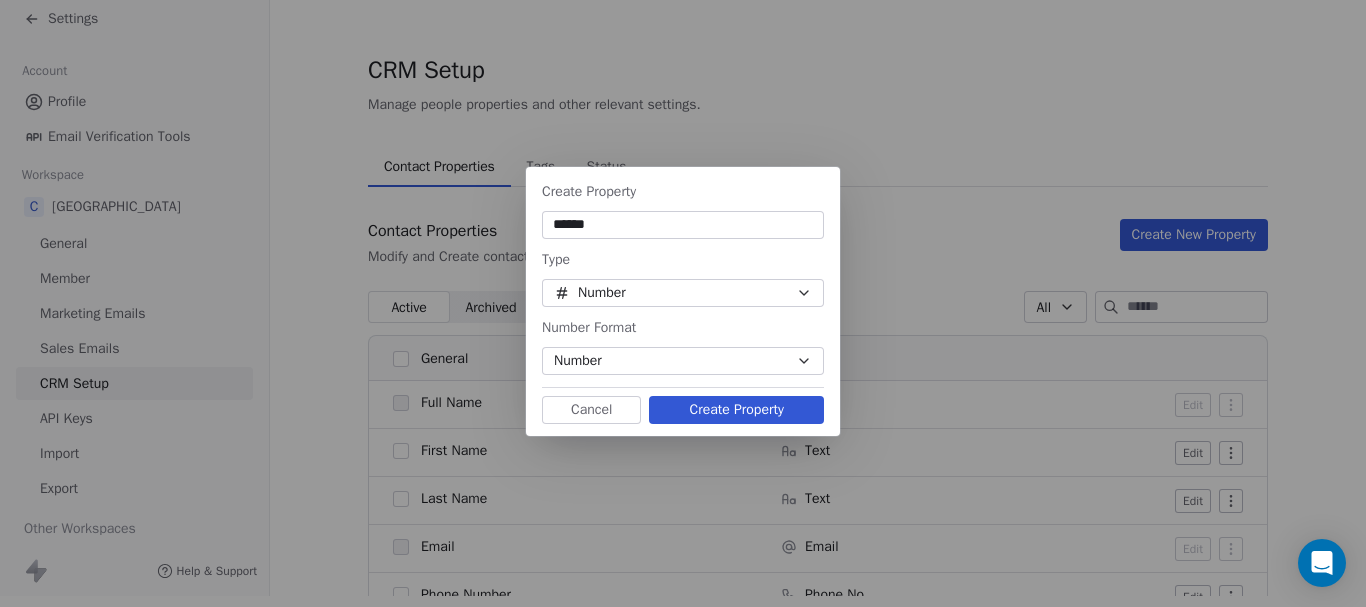 type on "******" 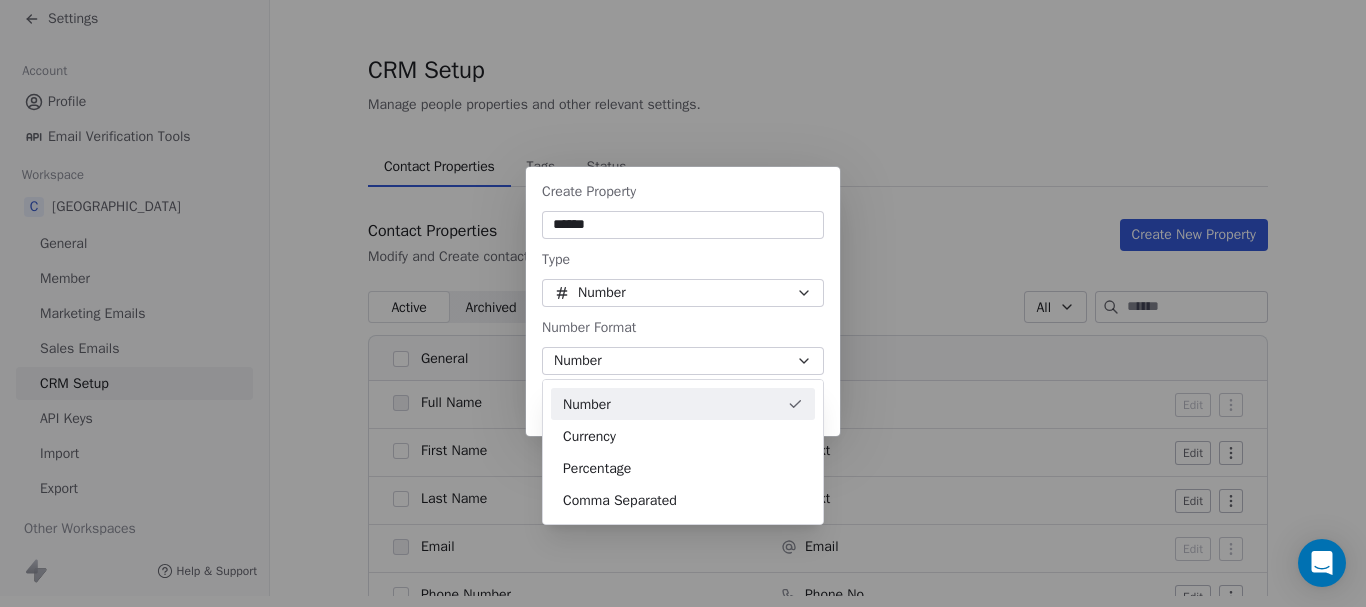 click on "Create Property ****** Type Number Number Format Number Cancel Create Property" at bounding box center [683, 303] 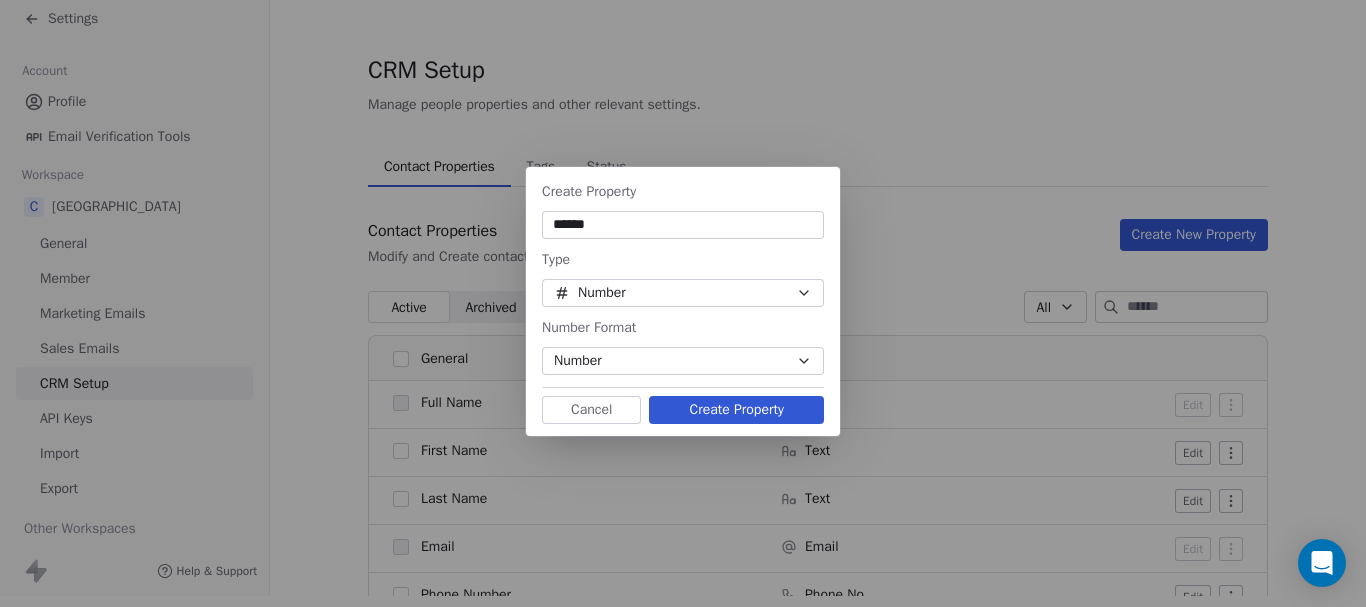 click on "Cancel" at bounding box center (591, 410) 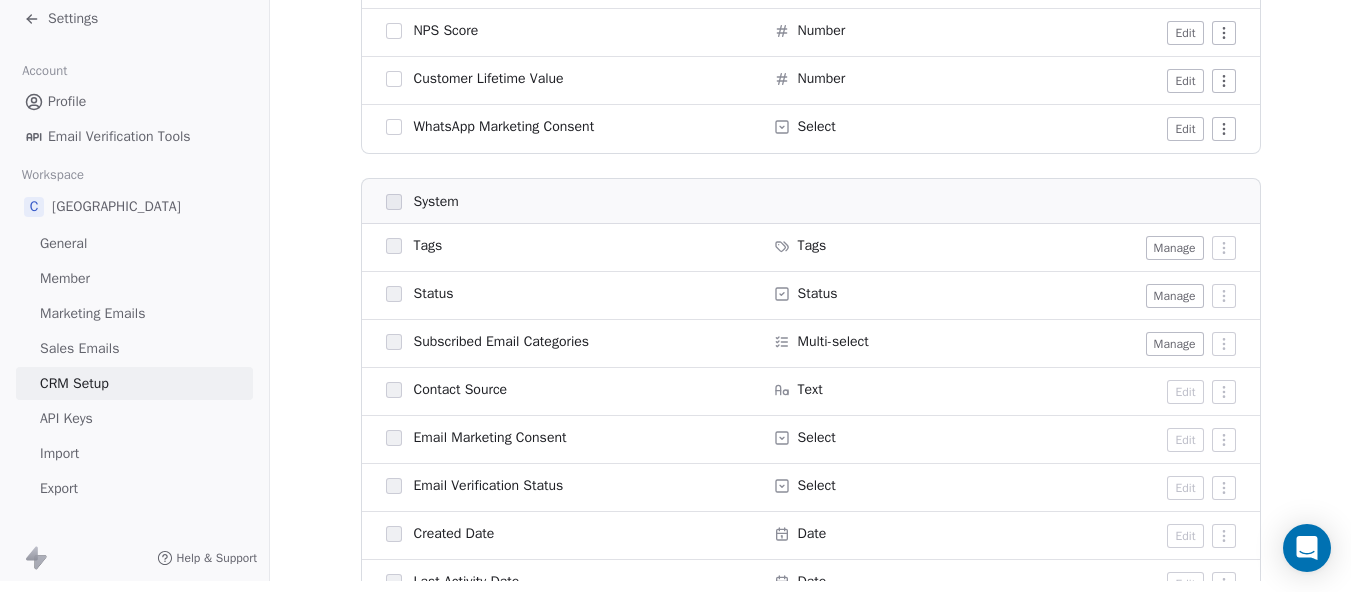 scroll, scrollTop: 1216, scrollLeft: 0, axis: vertical 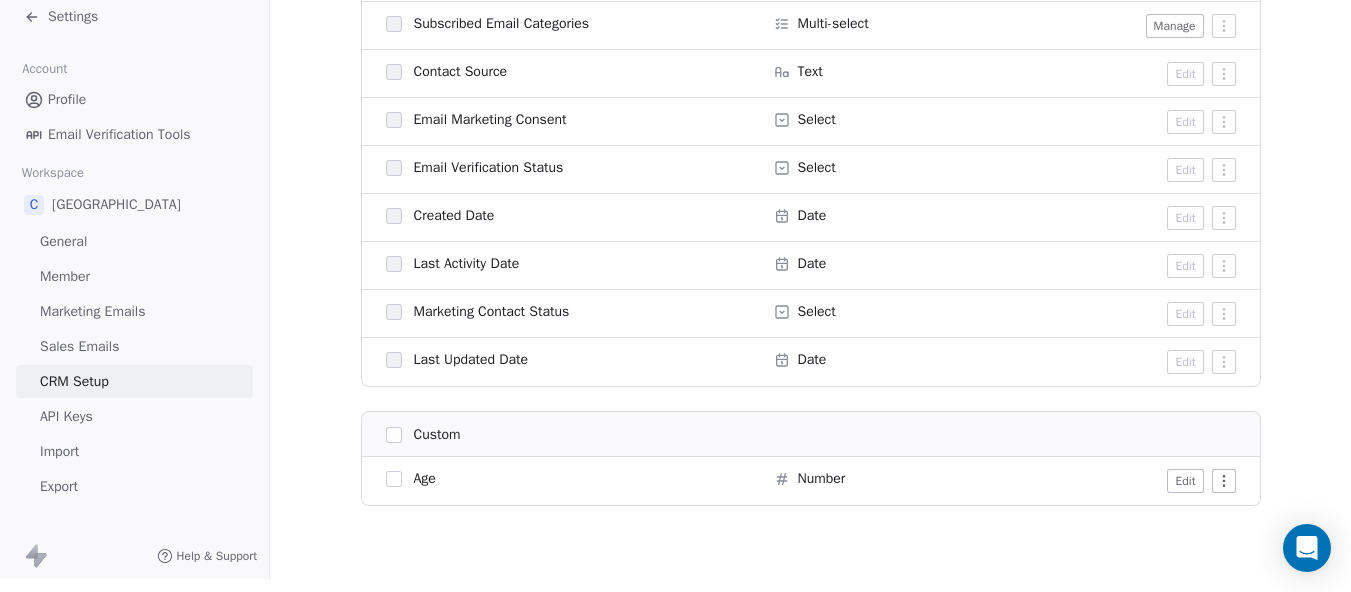 click on "Age" at bounding box center (425, 479) 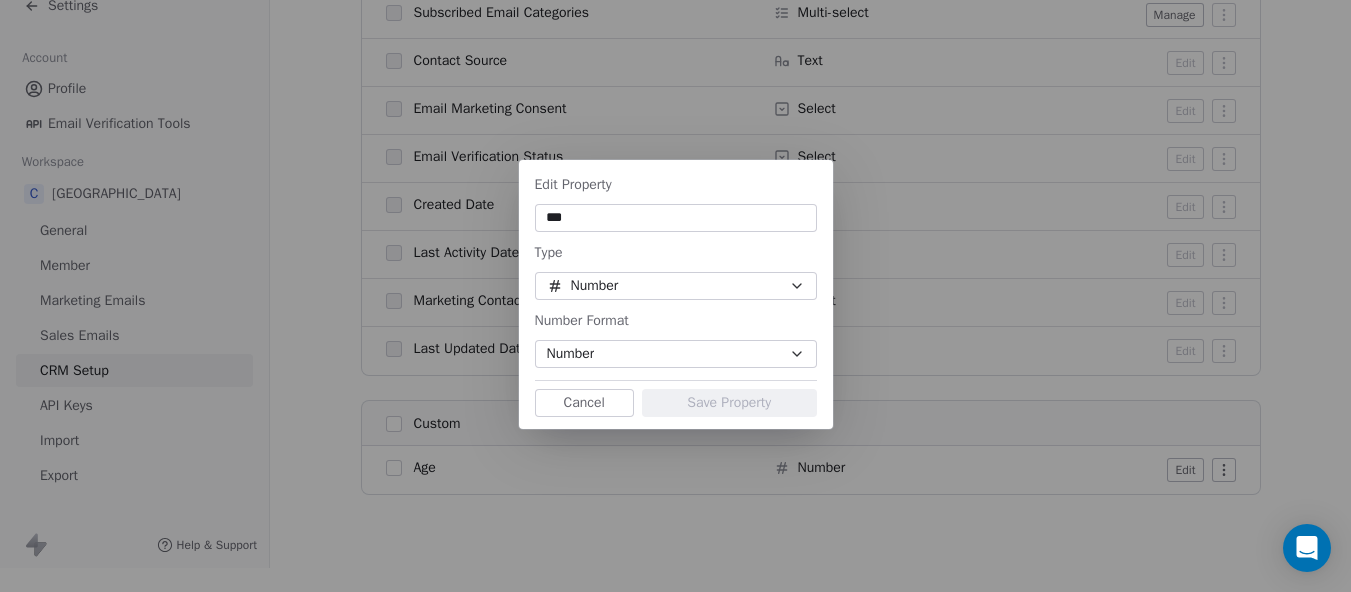 scroll, scrollTop: 11, scrollLeft: 0, axis: vertical 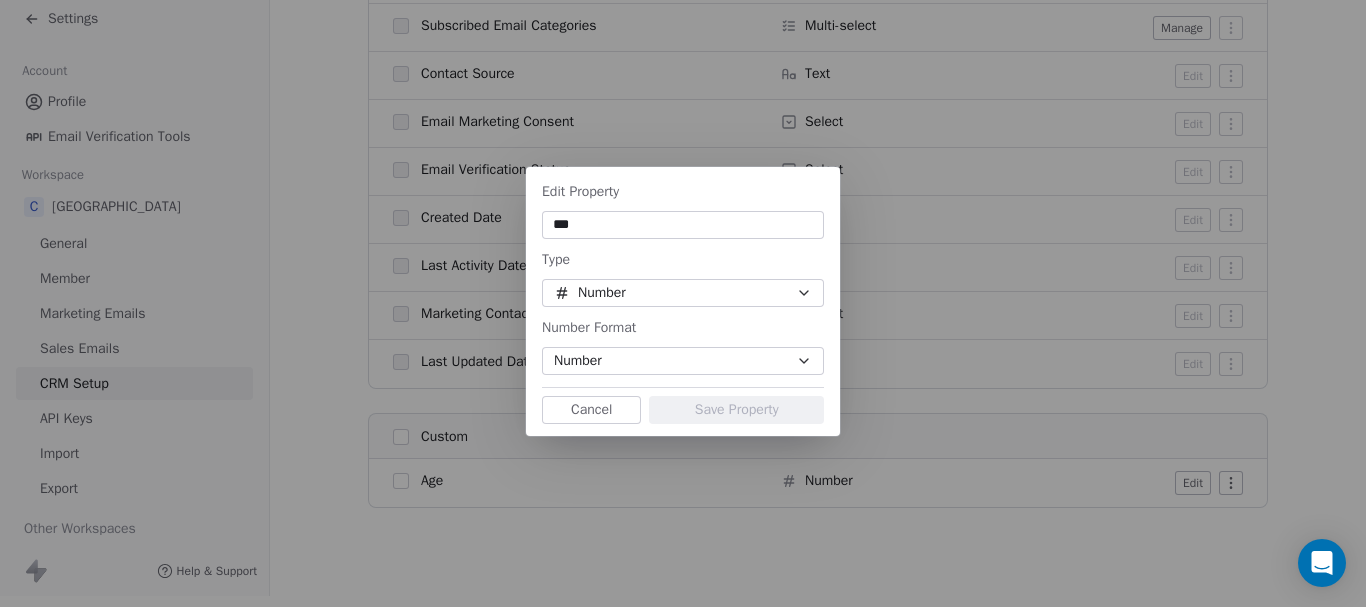 click on "Number" at bounding box center (683, 361) 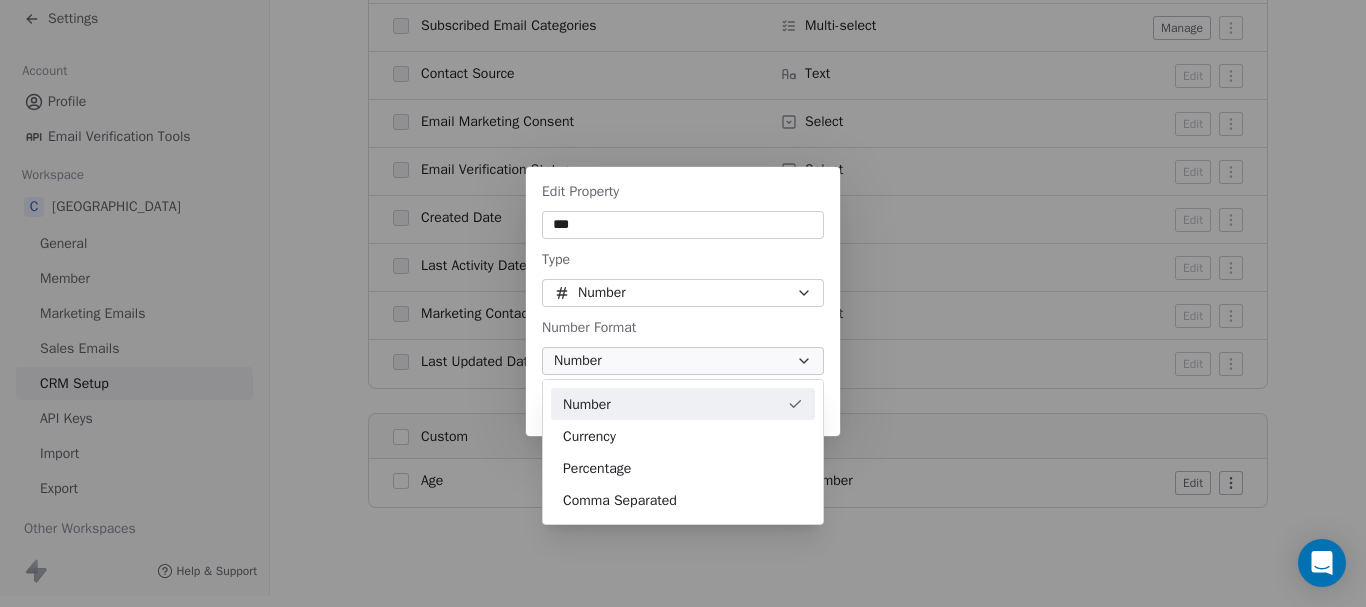 click on "Edit Property *** Type Number Number Format Number Cancel Save Property" at bounding box center [683, 303] 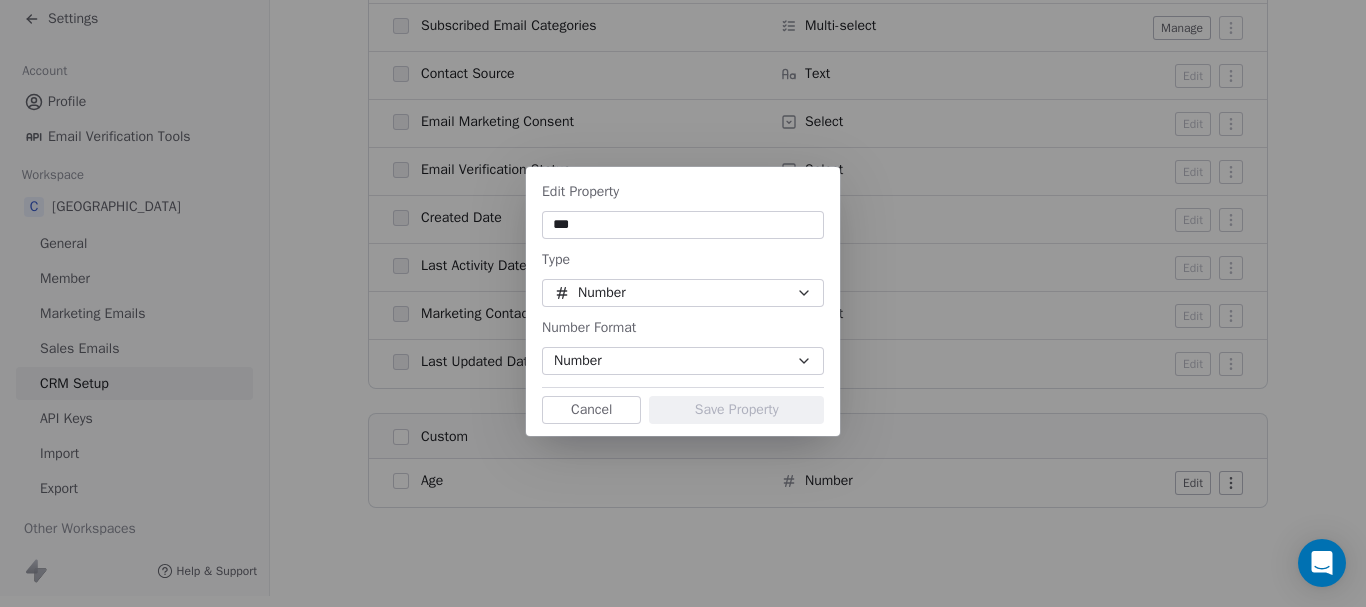 click on "Cancel" at bounding box center (591, 410) 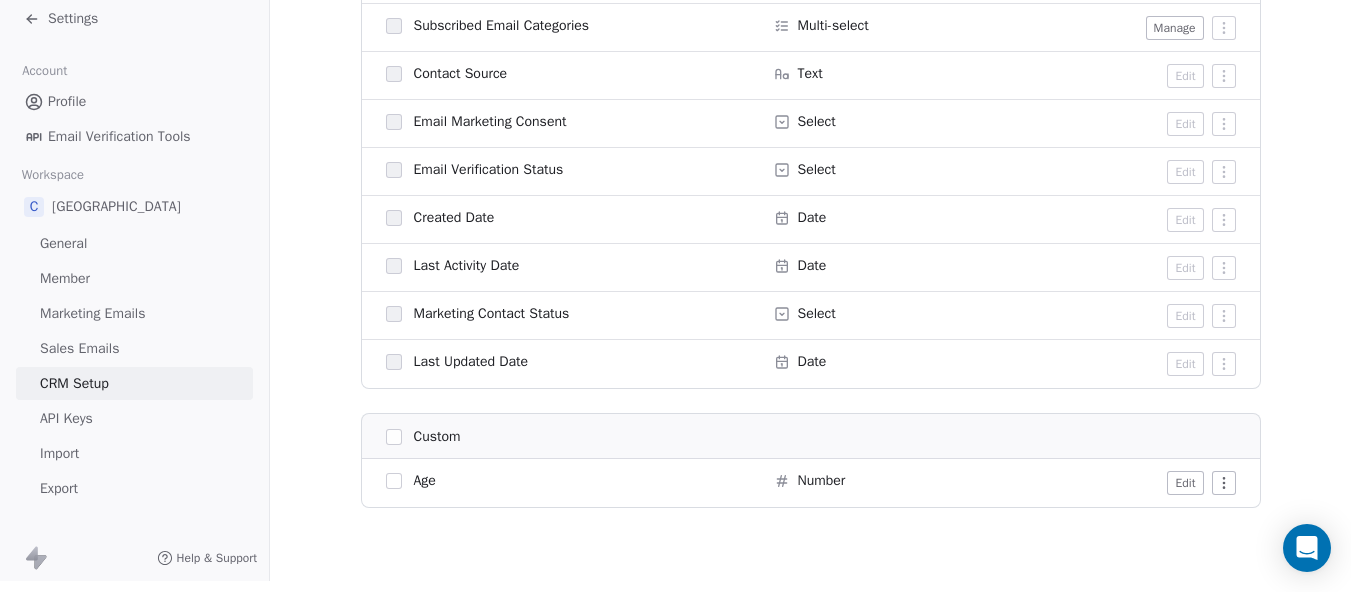 click on "CRM Setup Manage people properties and other relevant settings. Contact Properties Contact Properties Tags Tags Status Status Contact Properties Modify and Create contact properties Create New Property Active Active Archived Archived All General Full Name Text   Edit First Name Text   Edit Last Name Text   Edit Email Email   Edit Phone Number Phone No.   Edit Website URL   Edit LinkedIn URL   Edit Twitter URL   Edit Country Country   Edit Birthday Date   Edit Address Address   Edit NPS Score Number   Edit Customer Lifetime Value Number   Edit WhatsApp Marketing Consent Select   Edit System Tags Tags   Manage Status Status   Manage Subscribed Email Categories Multi-select   Manage Contact Source Text   Edit Email Marketing Consent Select   Edit Email Verification Status Select   Edit Created Date Date   Edit Last Activity Date Date   Edit Marketing Contact Status Select   Edit Last Updated Date Date   Edit Custom Age Number   Edit" at bounding box center [810, -316] 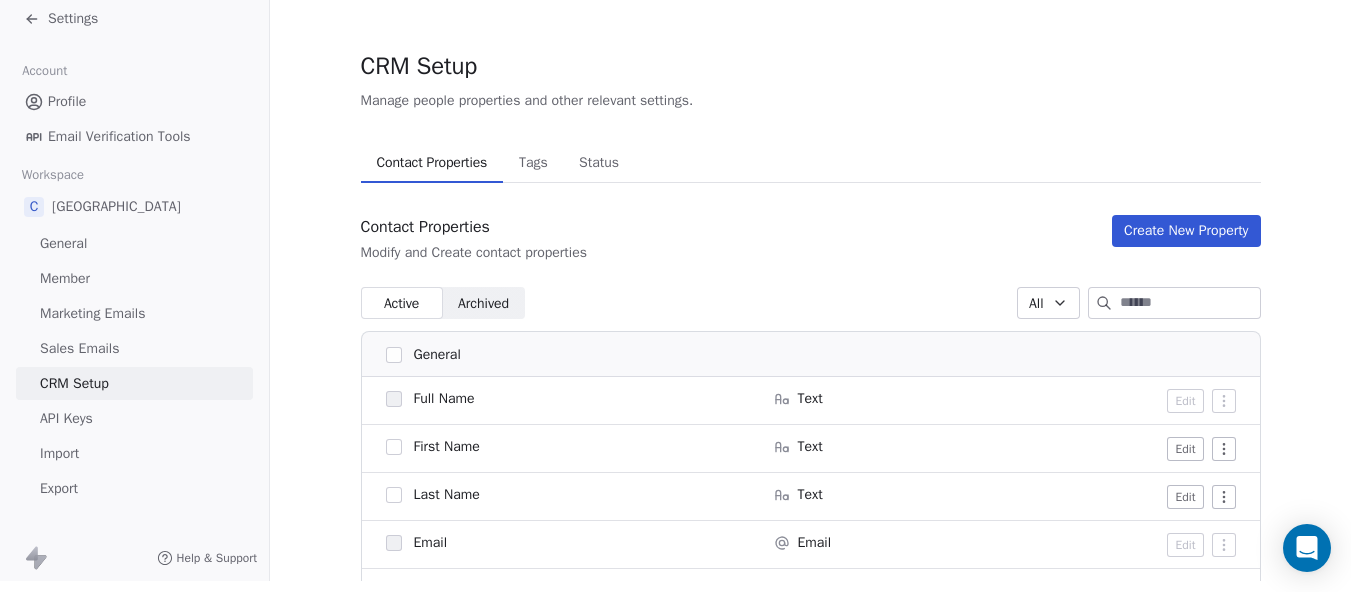 scroll, scrollTop: 0, scrollLeft: 0, axis: both 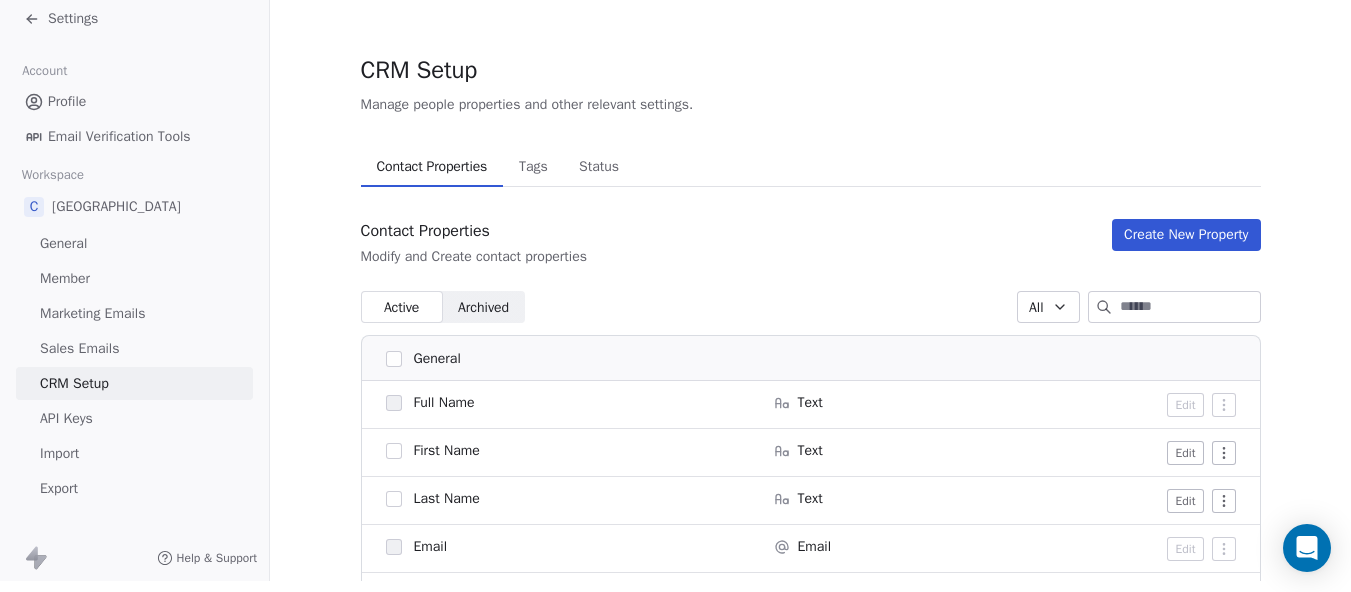 click on "Create New Property" at bounding box center (1186, 235) 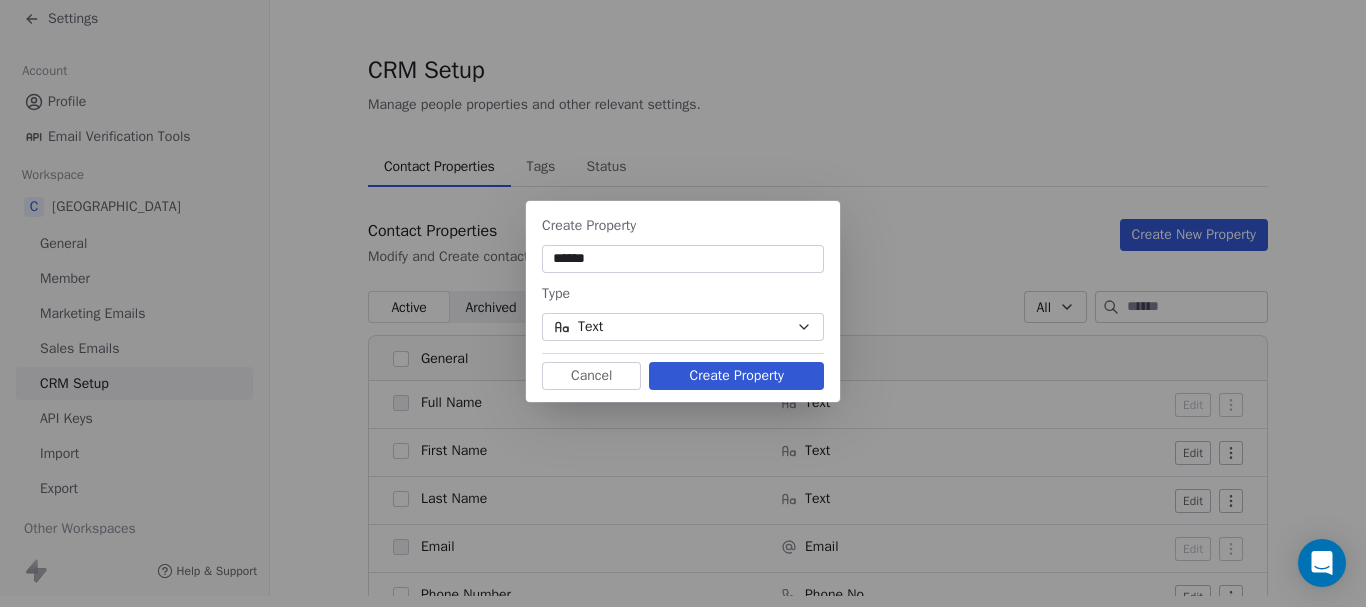type on "******" 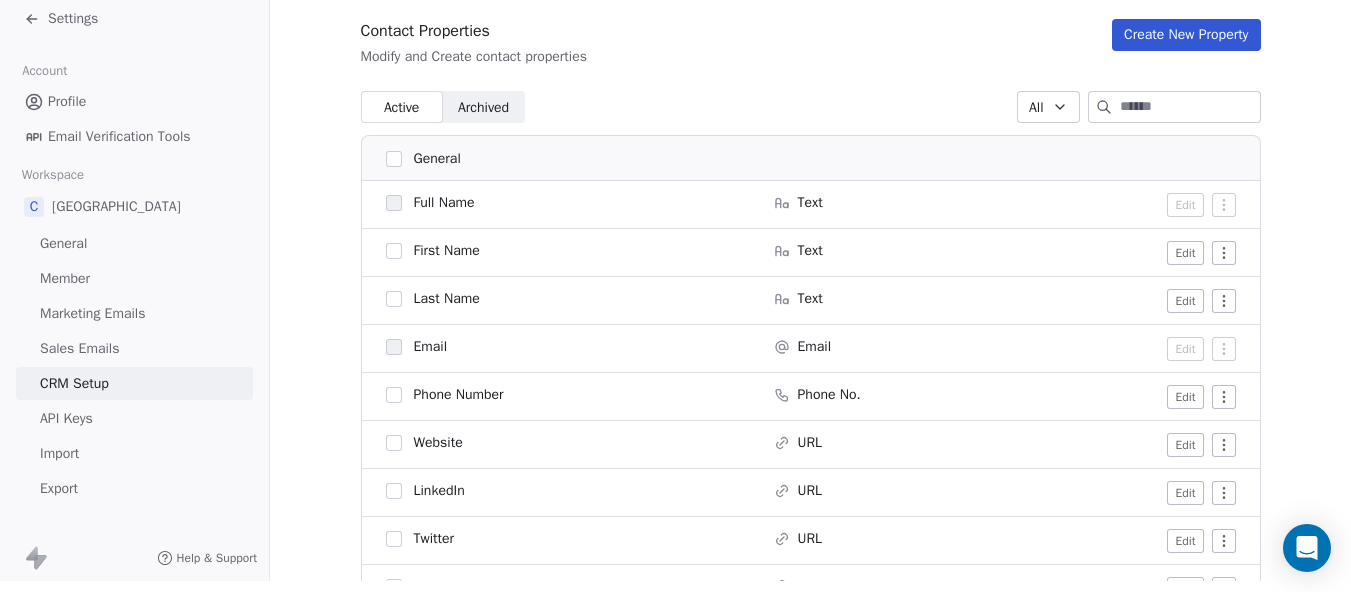 scroll, scrollTop: 0, scrollLeft: 0, axis: both 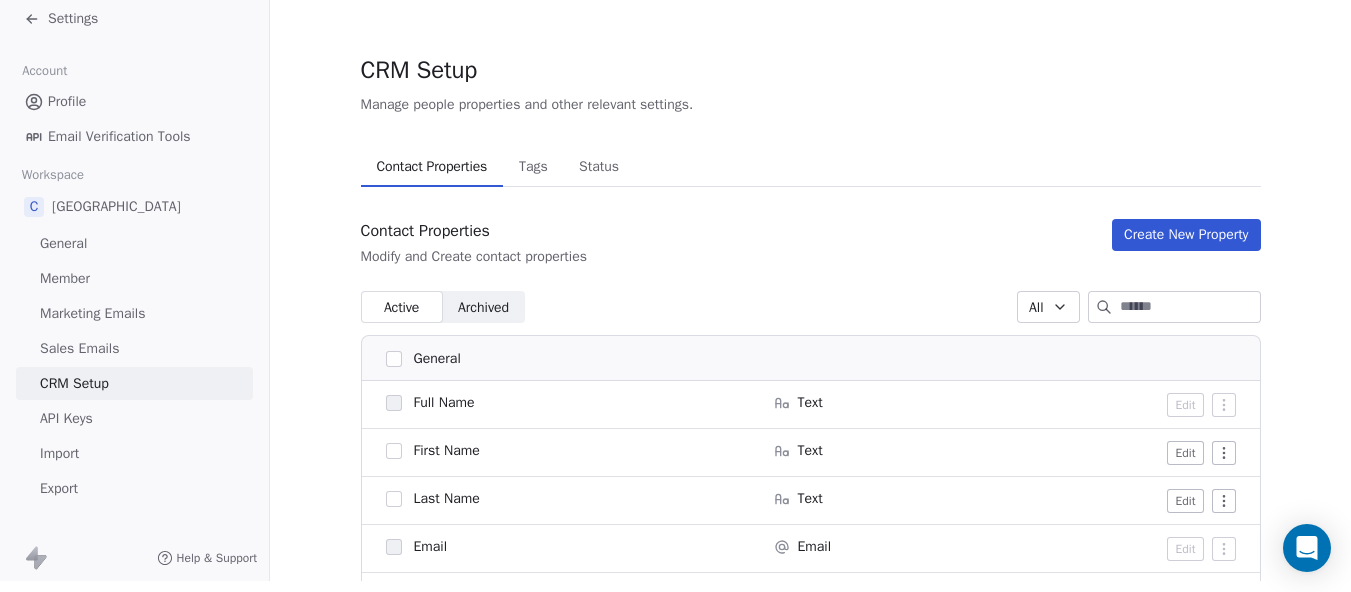 click on "Create New Property" at bounding box center (1186, 235) 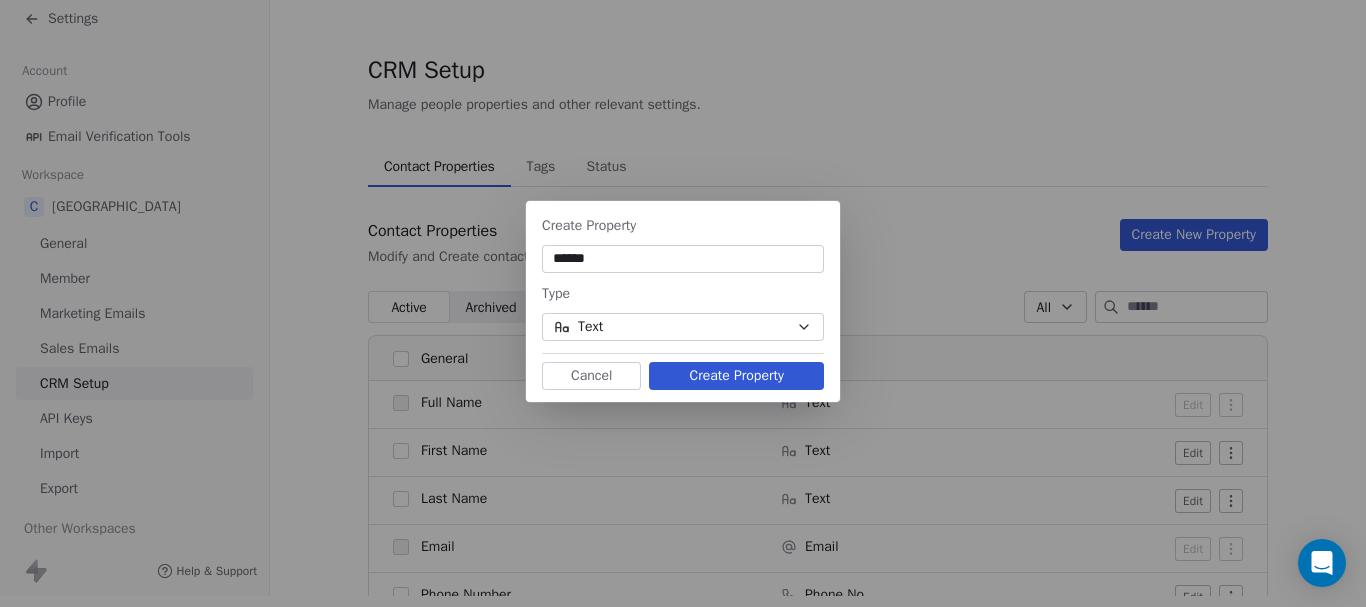 click on "Cancel" at bounding box center [591, 376] 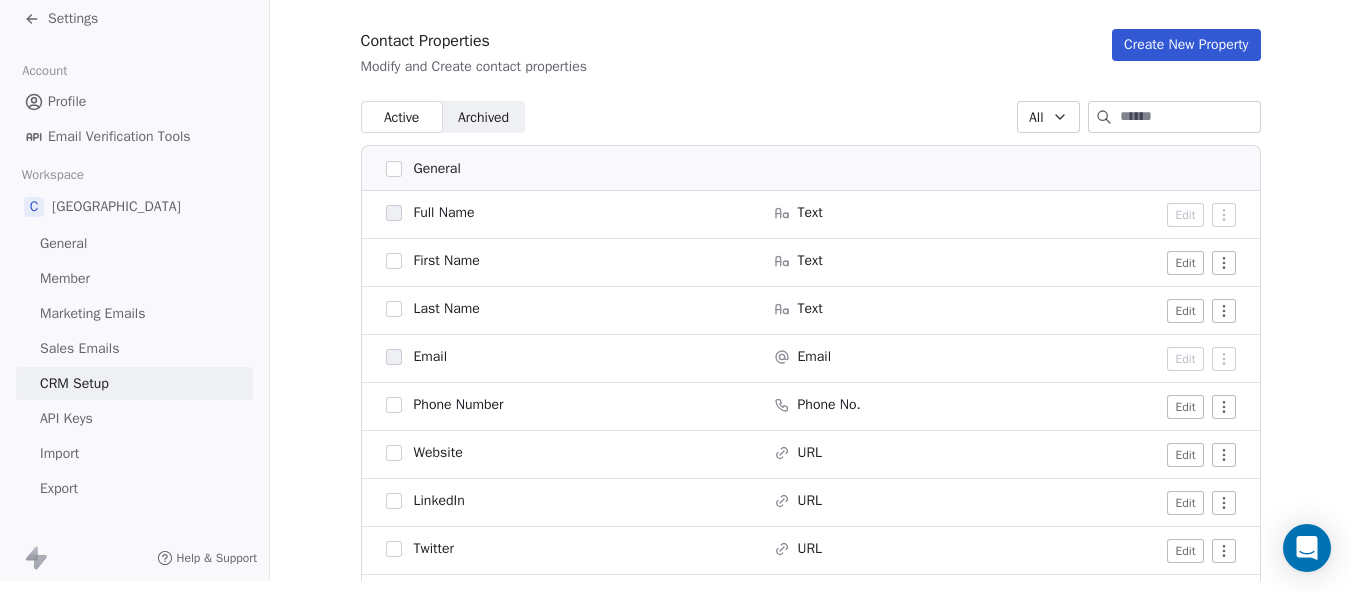 scroll, scrollTop: 0, scrollLeft: 0, axis: both 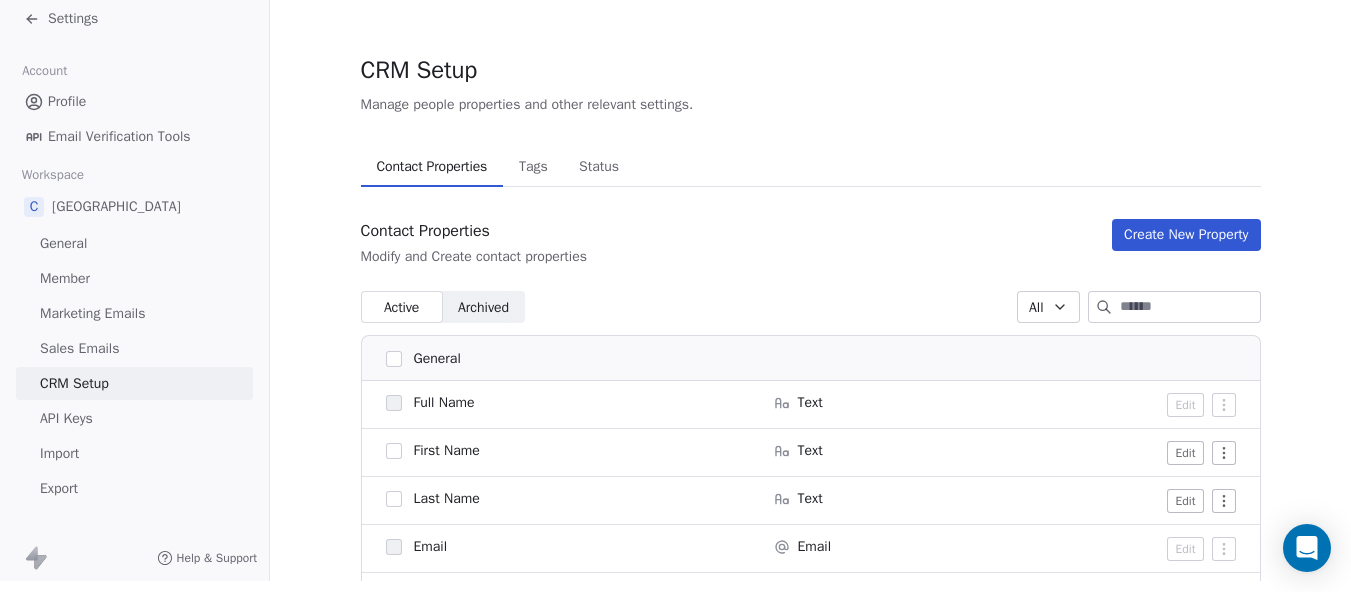 click on "Create New Property" at bounding box center [1186, 235] 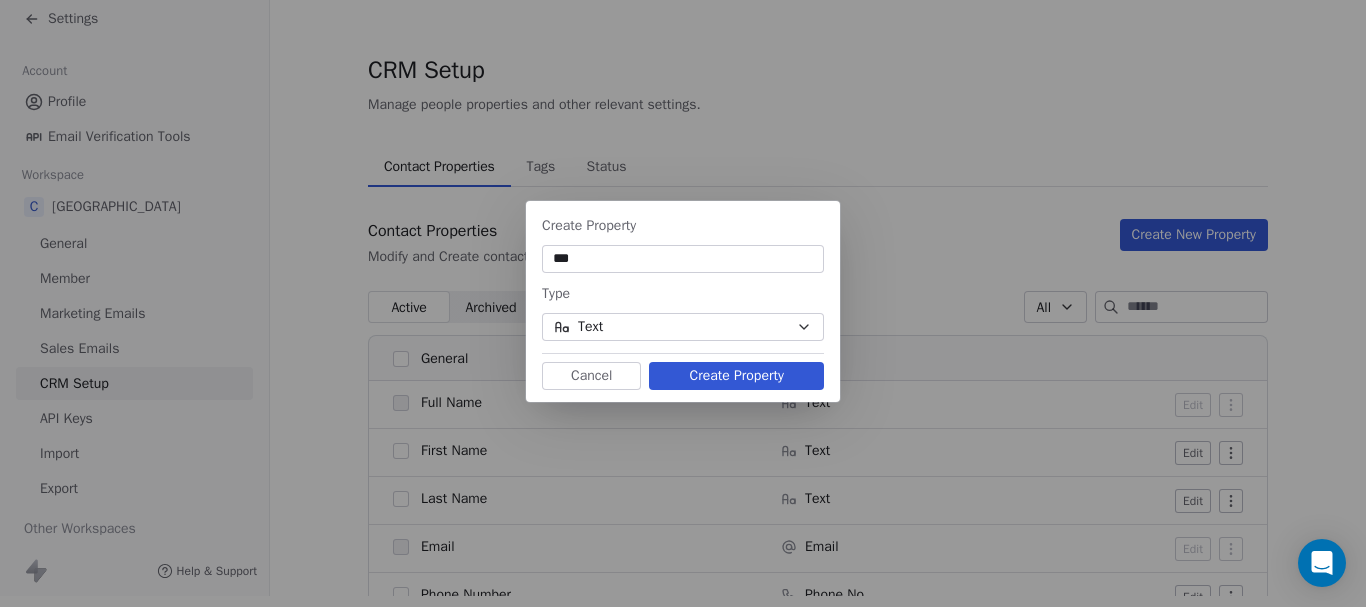 paste on "**********" 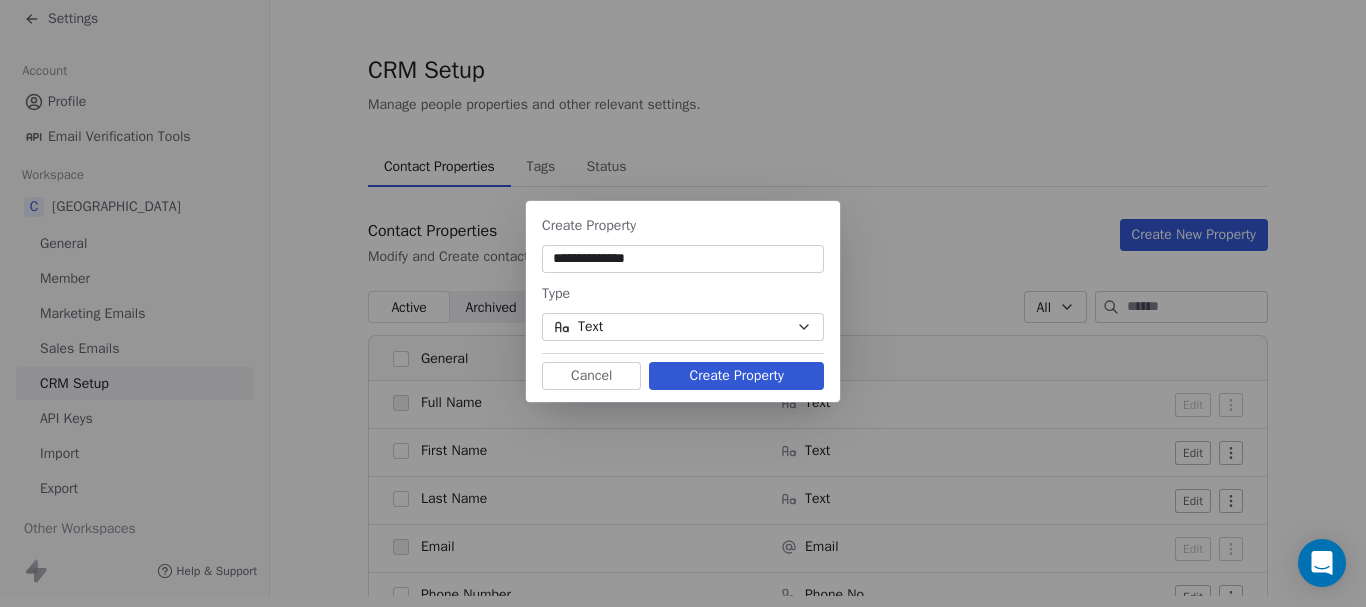 type on "**********" 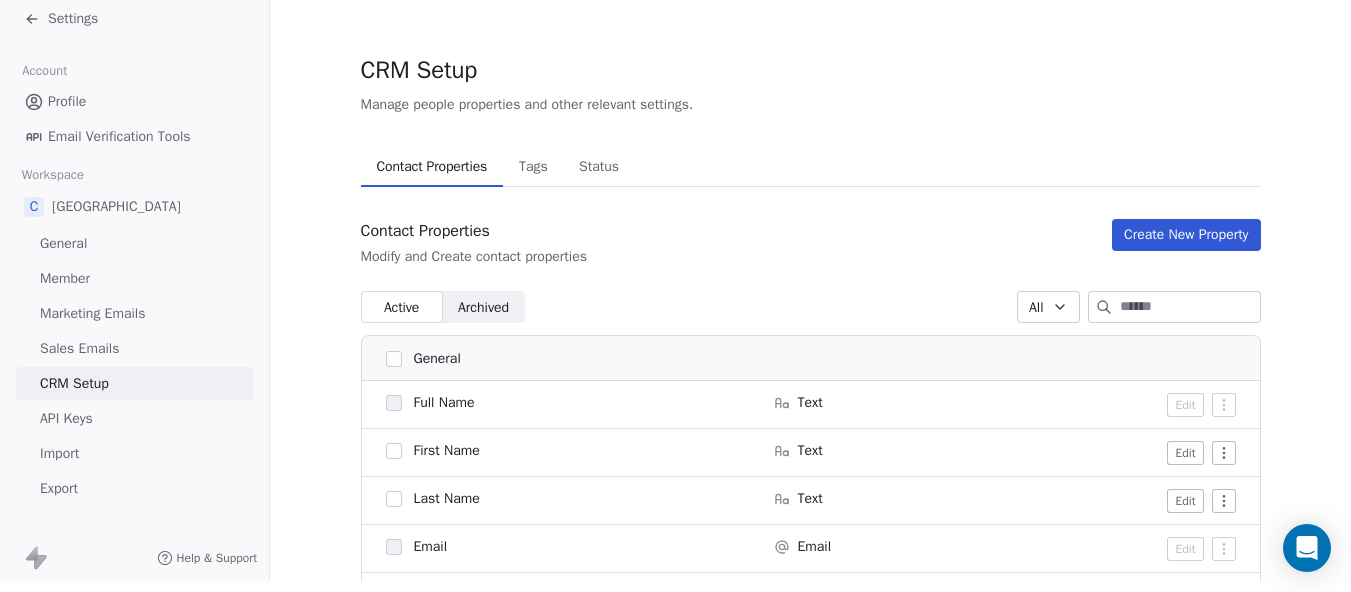 click on "Create New Property" at bounding box center [1186, 235] 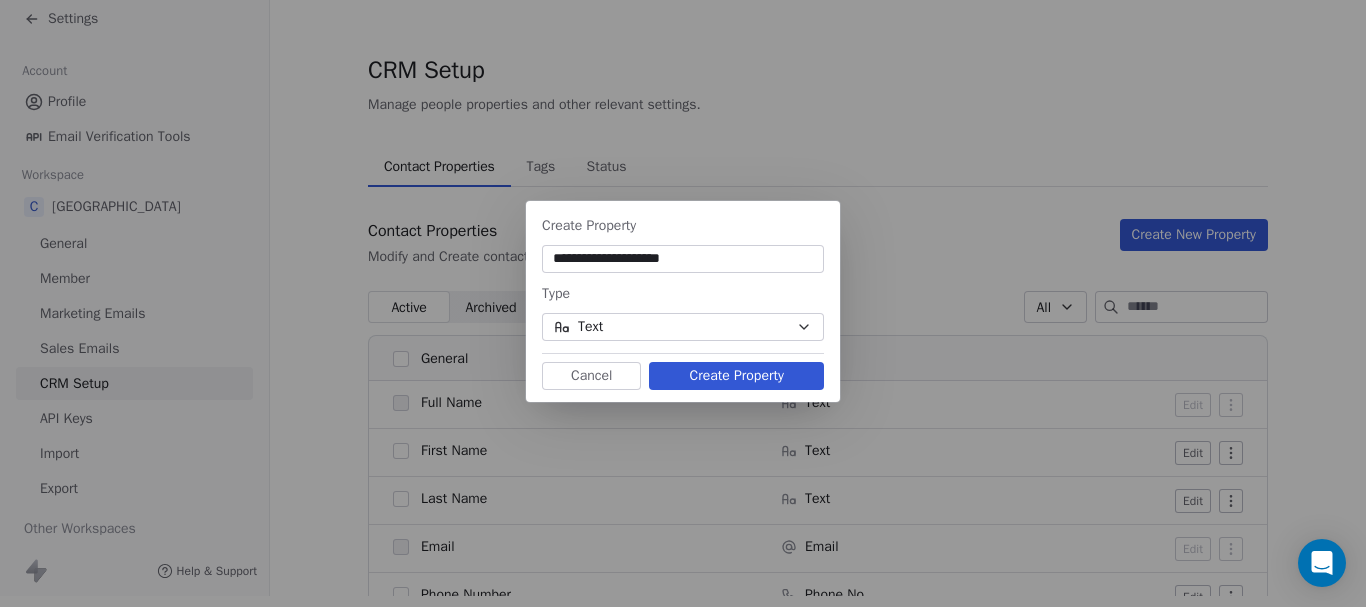 type on "**********" 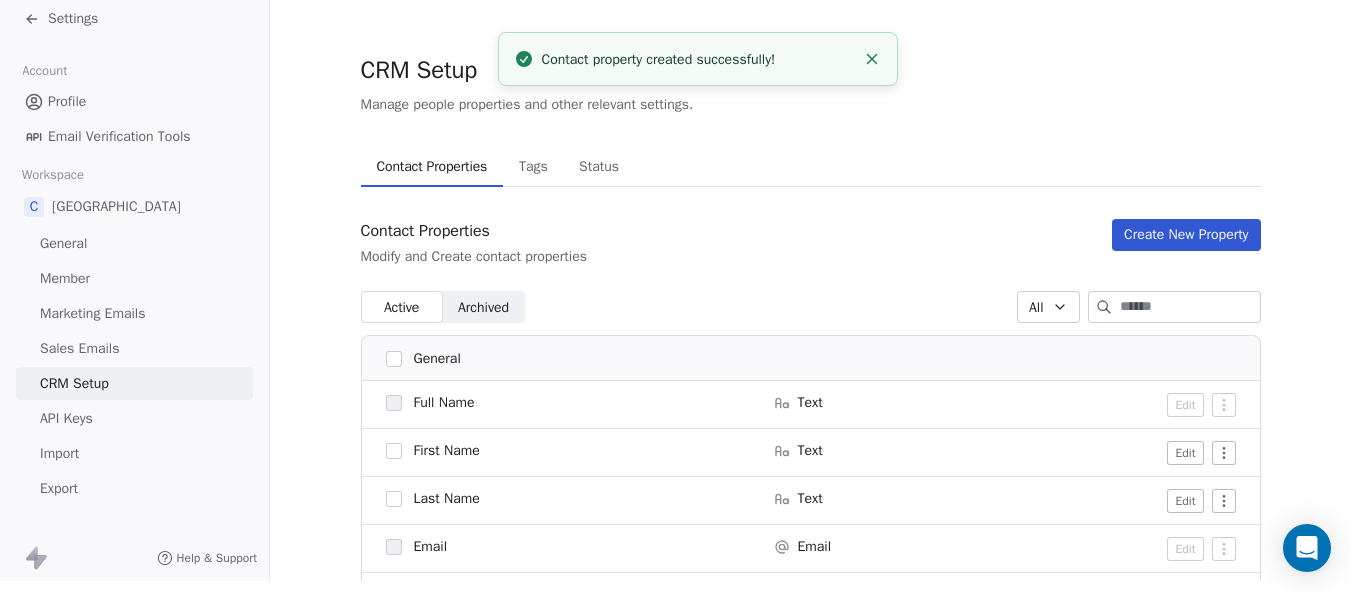click on "Create New Property" at bounding box center [1186, 235] 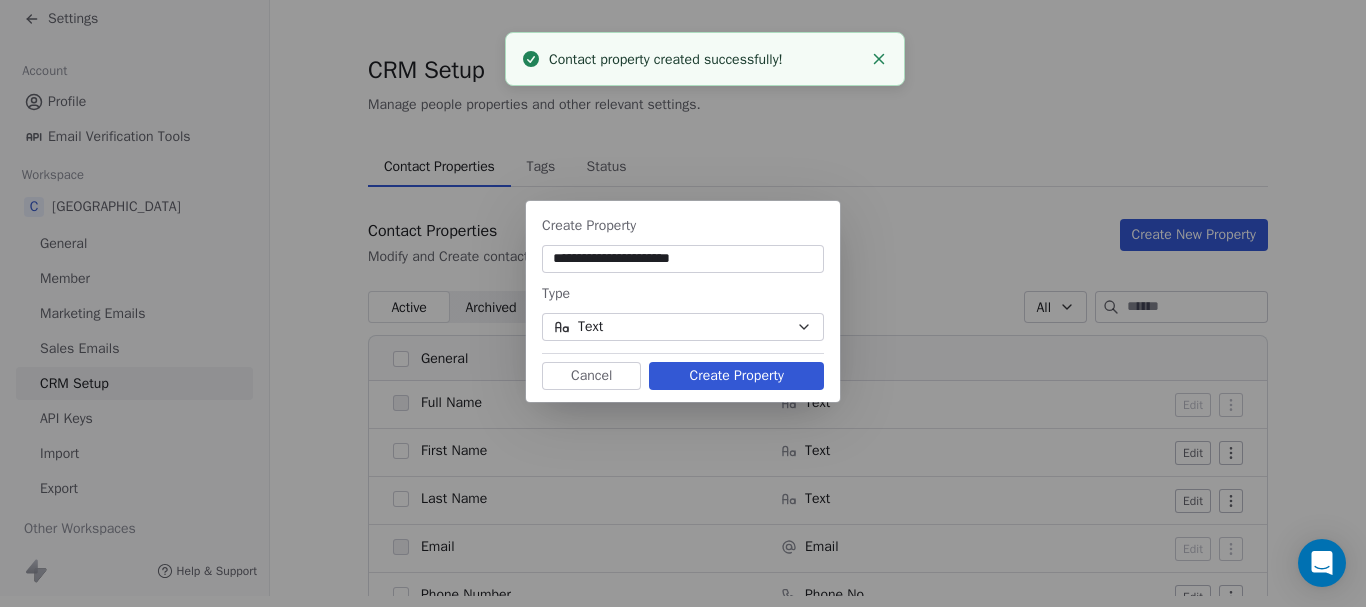 type on "**********" 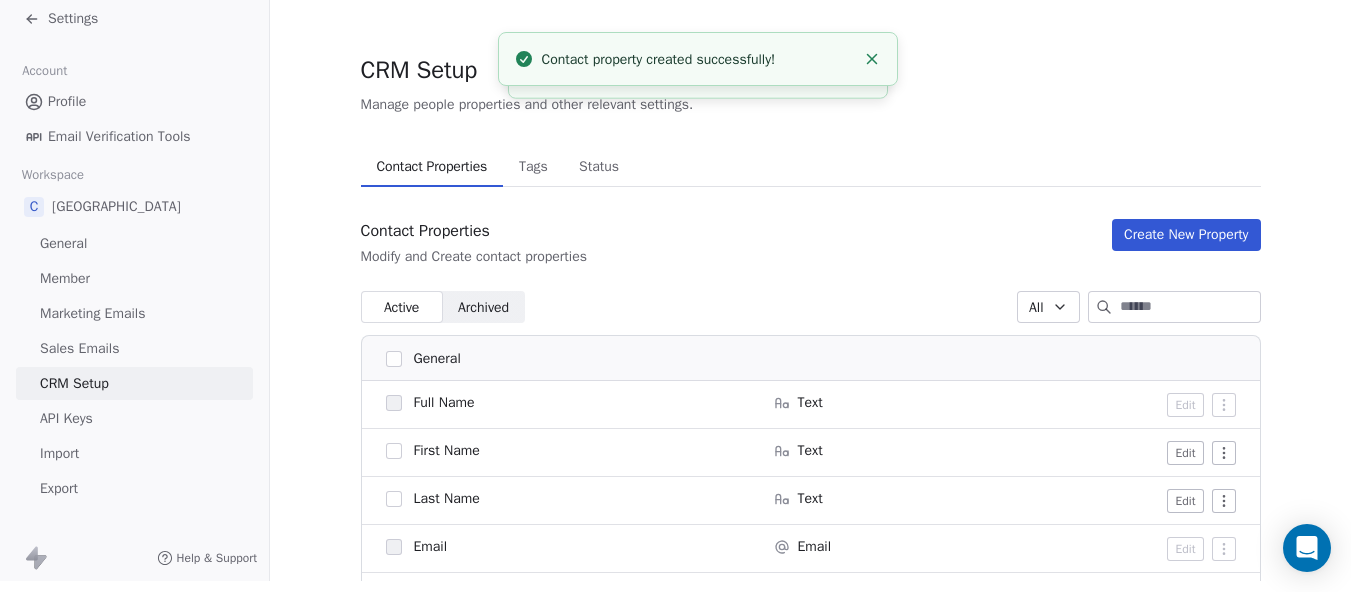 click on "Create New Property" at bounding box center (1186, 235) 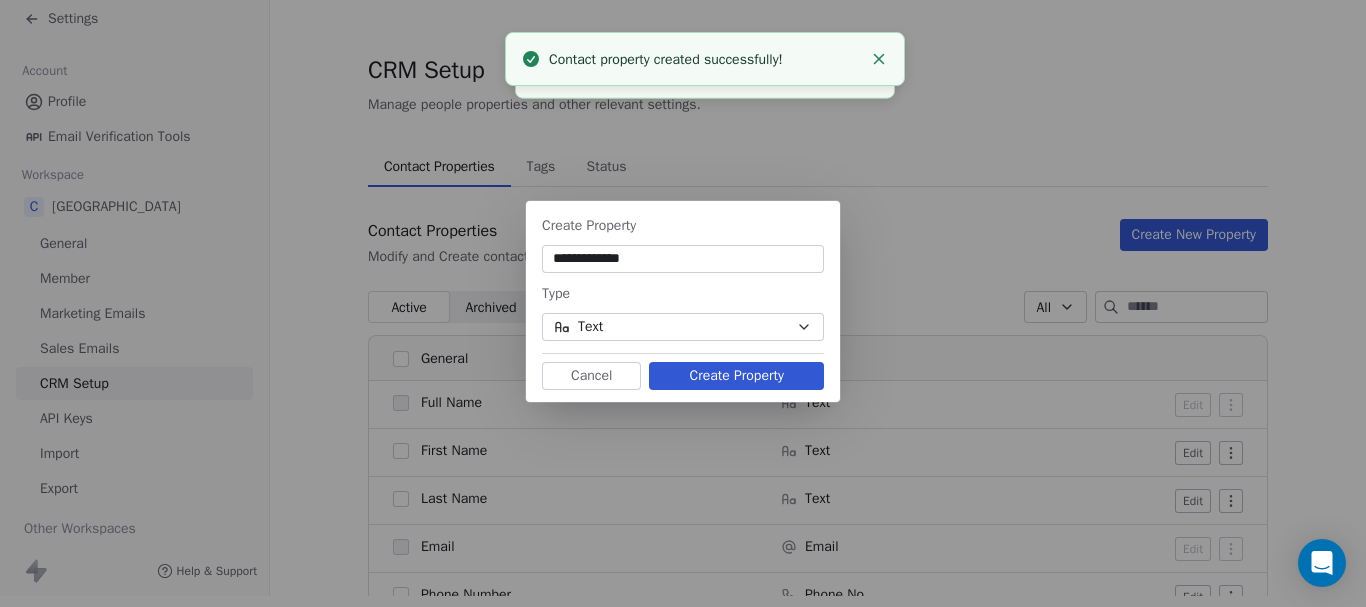 type on "**********" 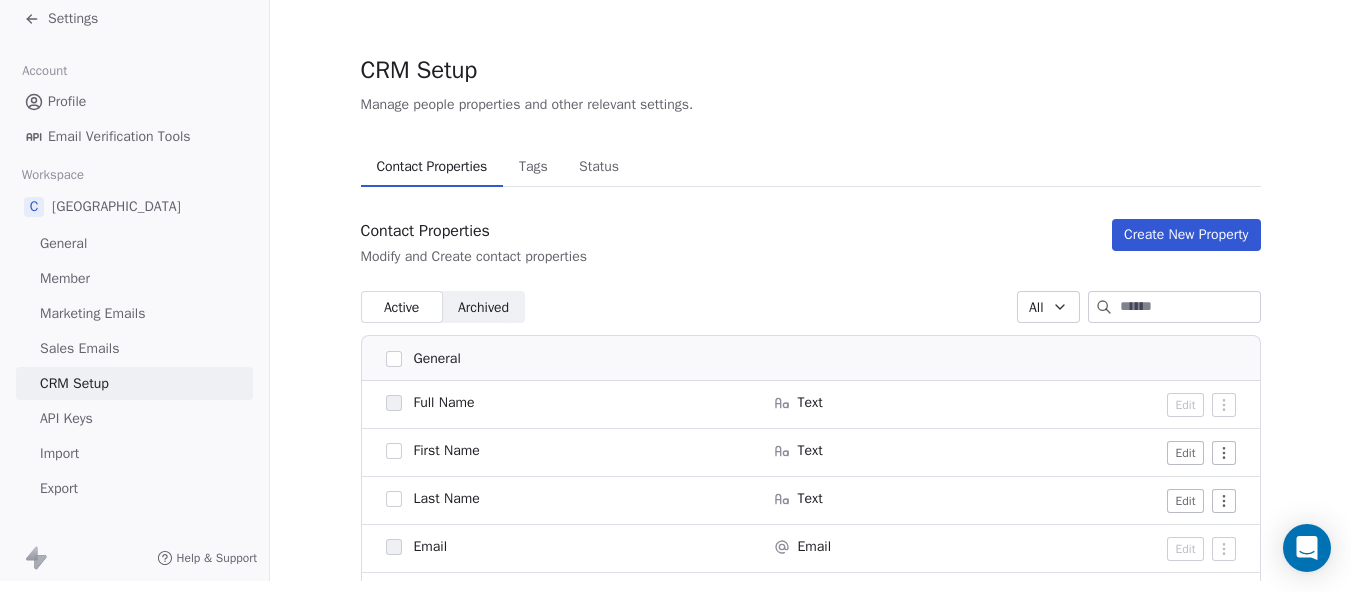 click on "Create New Property" at bounding box center [1186, 235] 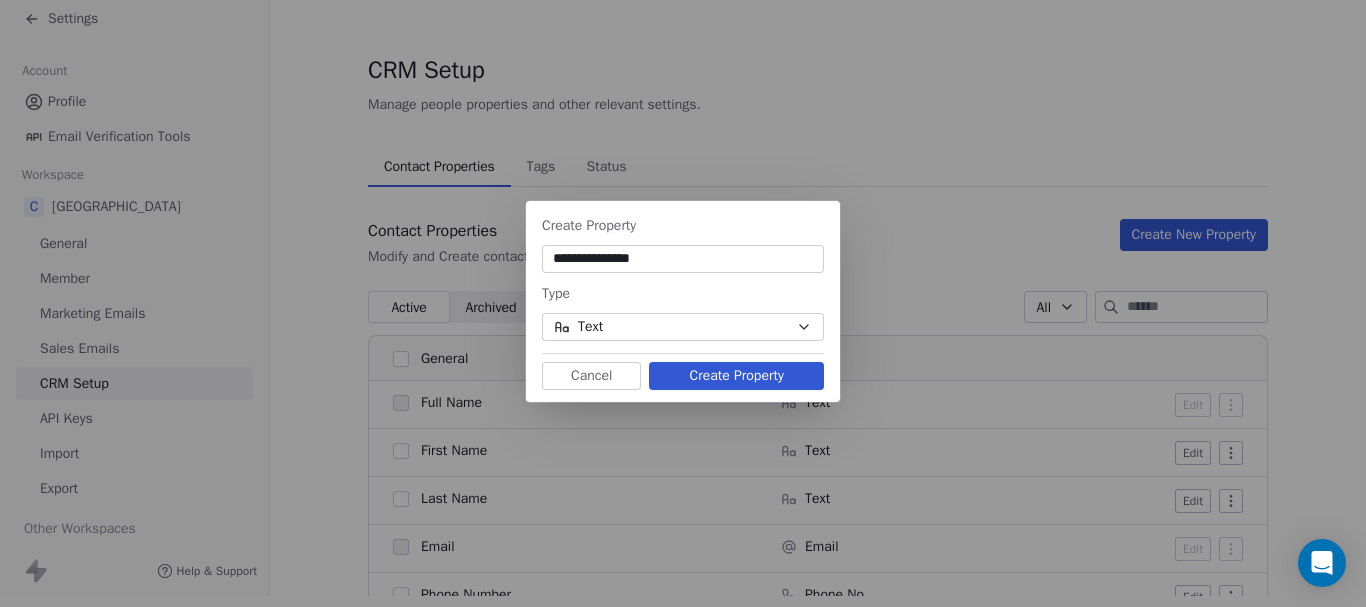 type on "**********" 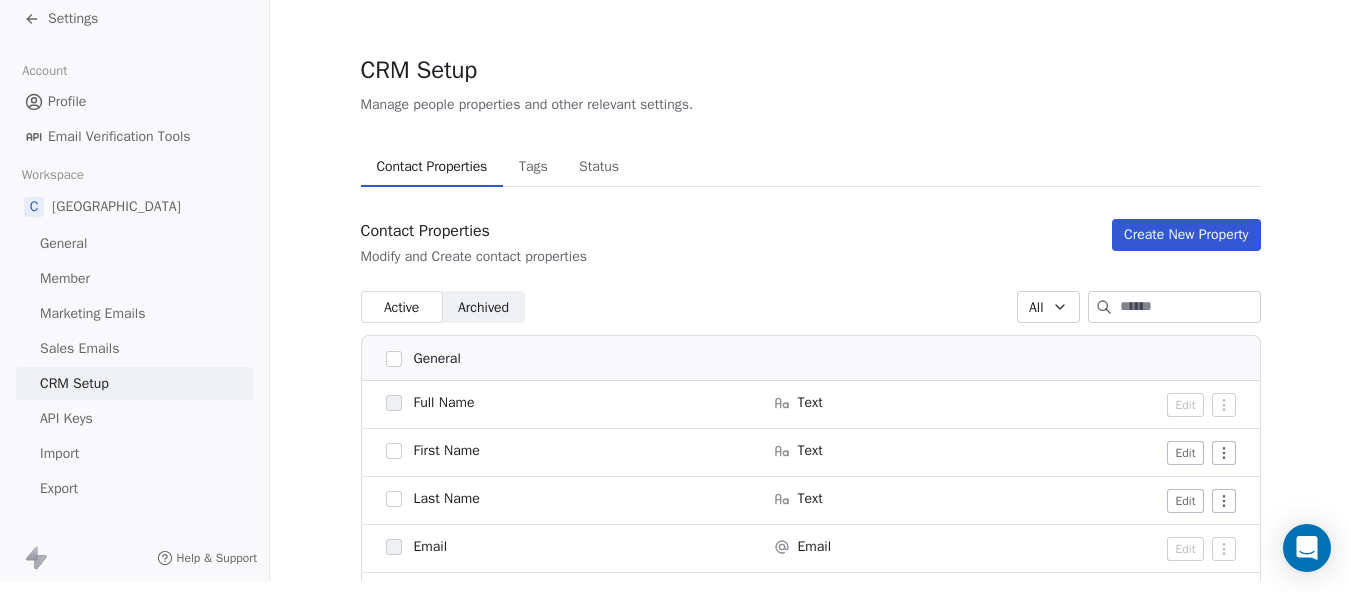 click on "Create New Property" at bounding box center (1186, 235) 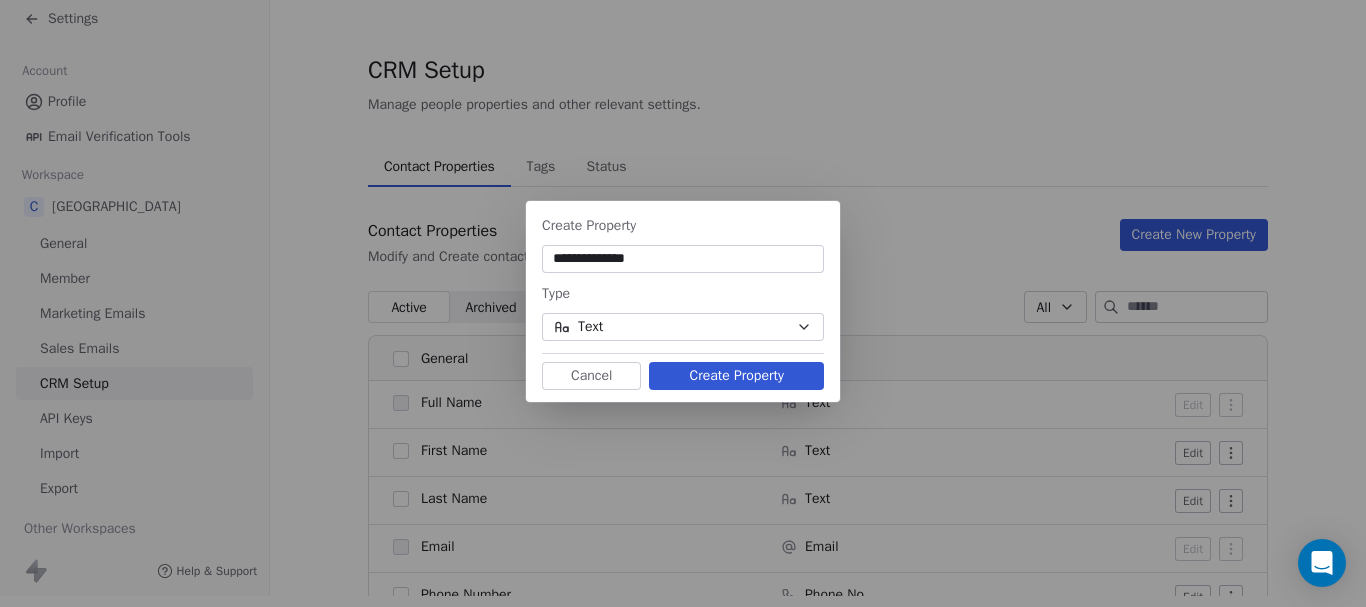 type on "**********" 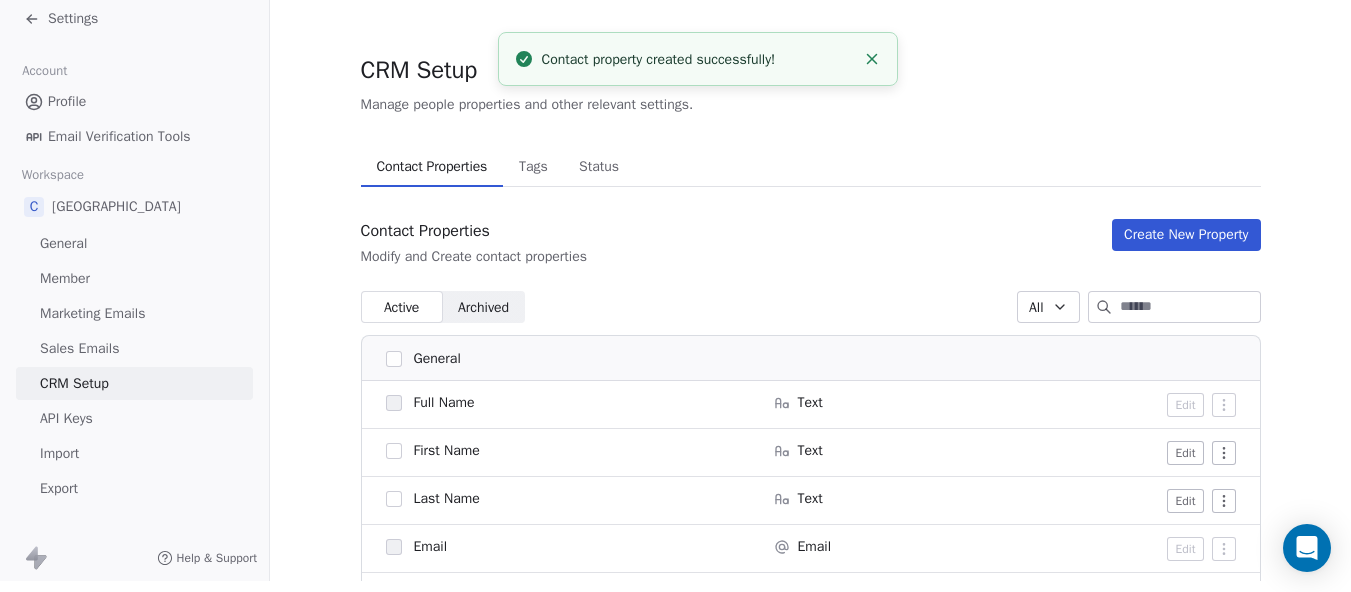 click on "Create New Property" at bounding box center [1186, 235] 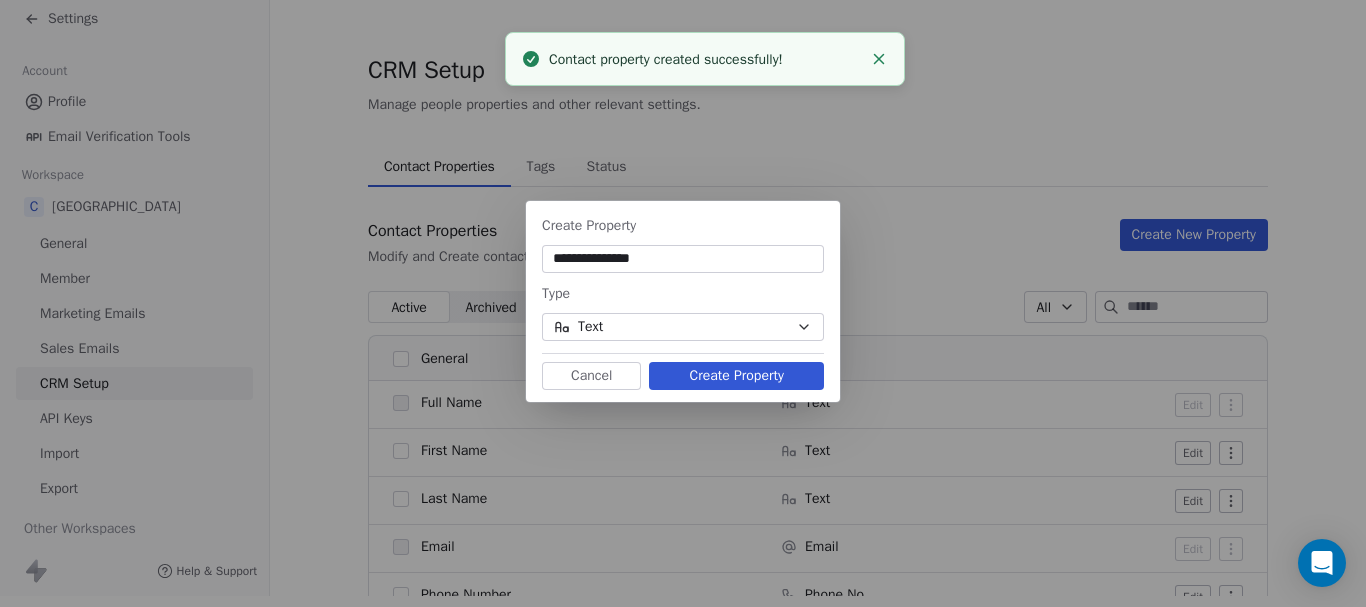 type on "**********" 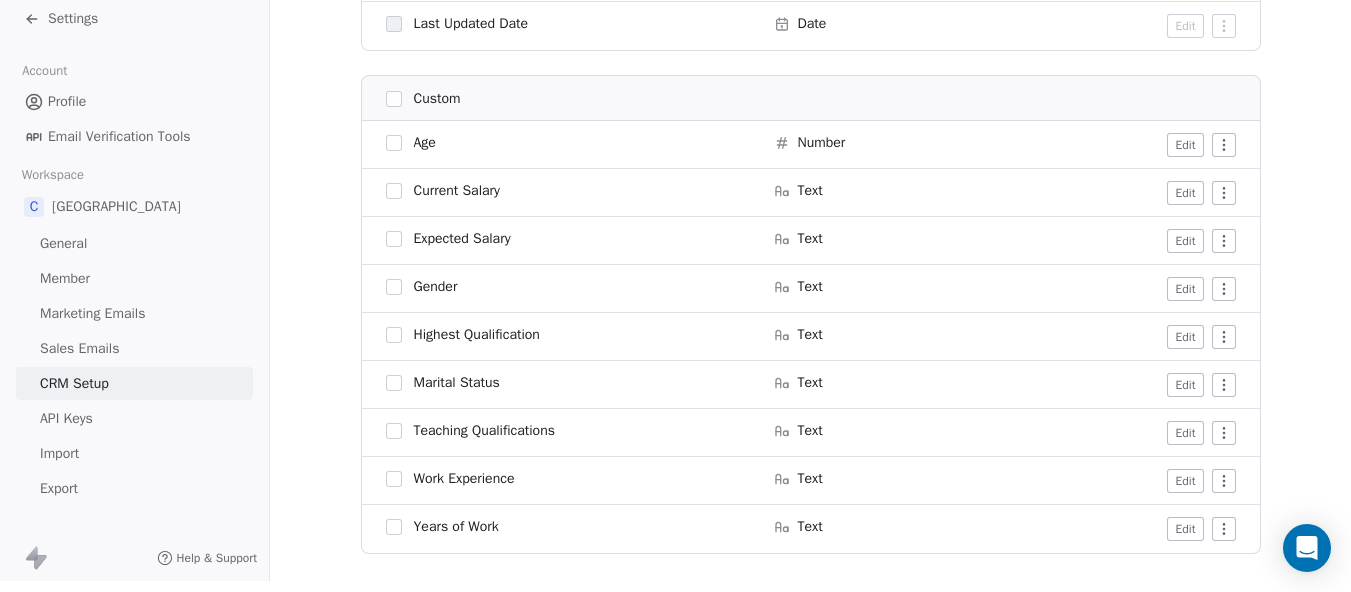 scroll, scrollTop: 1600, scrollLeft: 0, axis: vertical 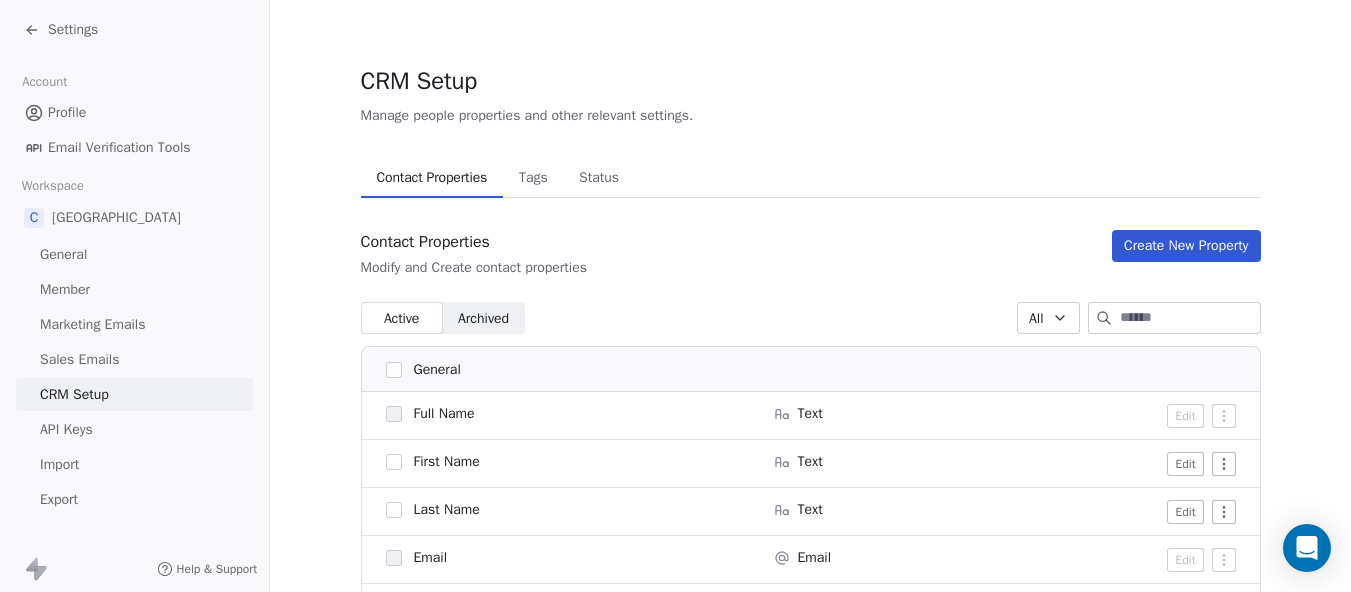 click on "Settings" at bounding box center [73, 30] 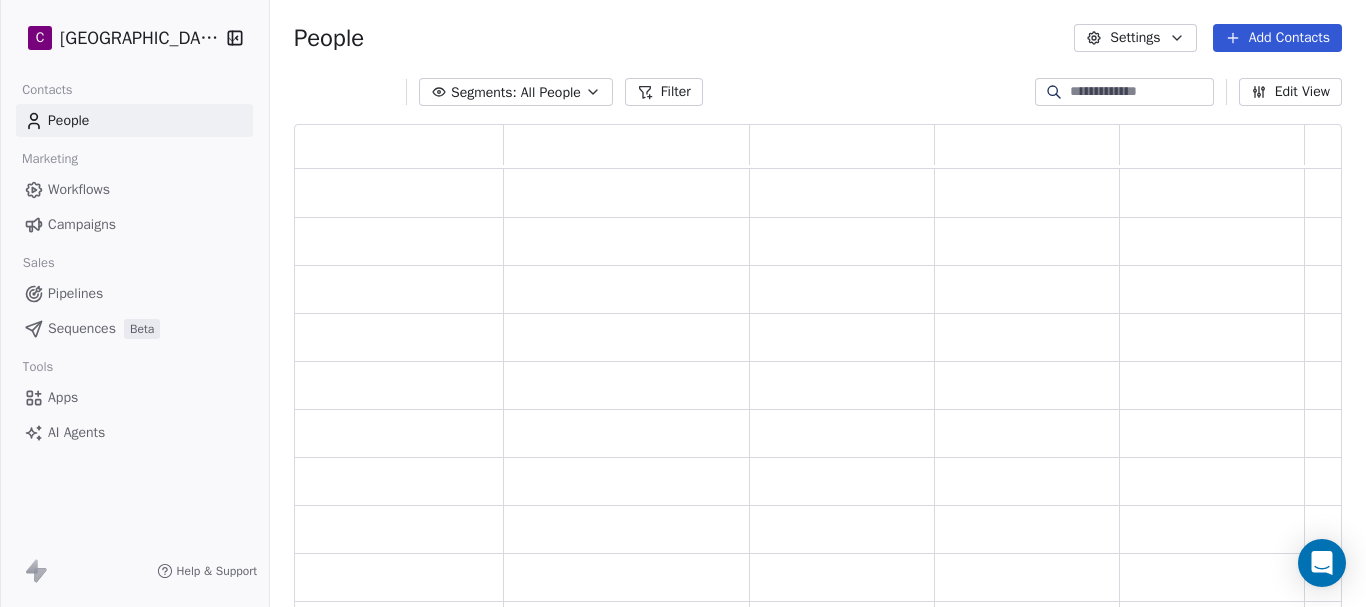 scroll, scrollTop: 16, scrollLeft: 16, axis: both 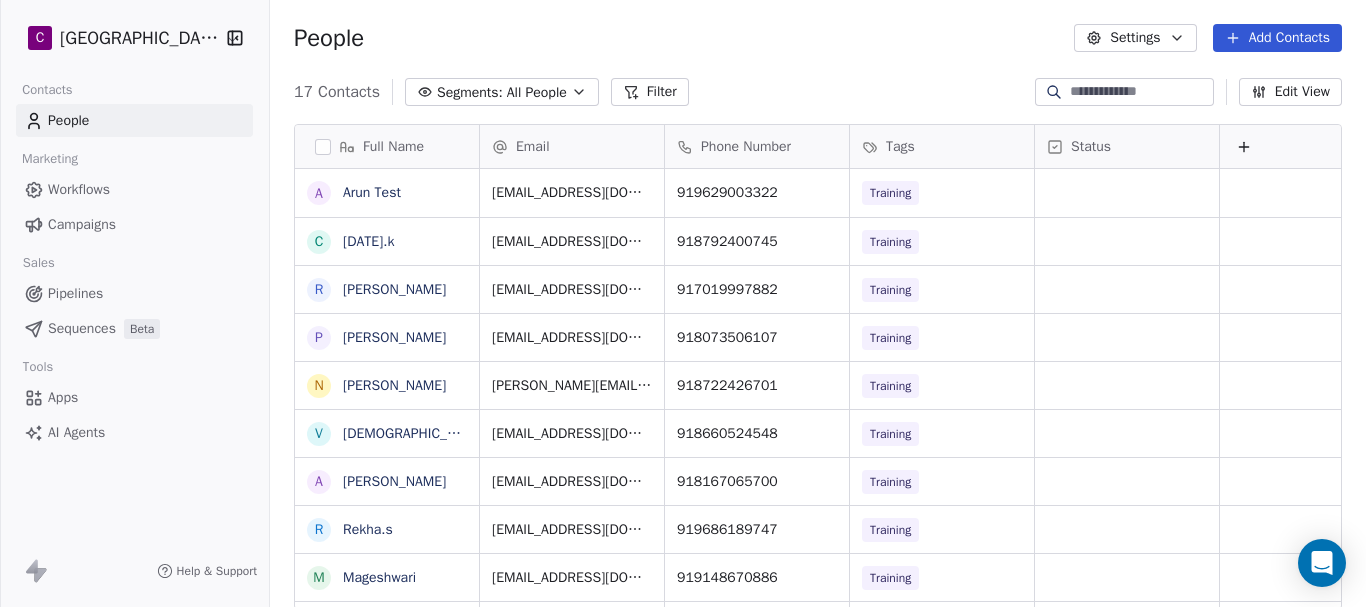 click on "Edit View" at bounding box center (1290, 92) 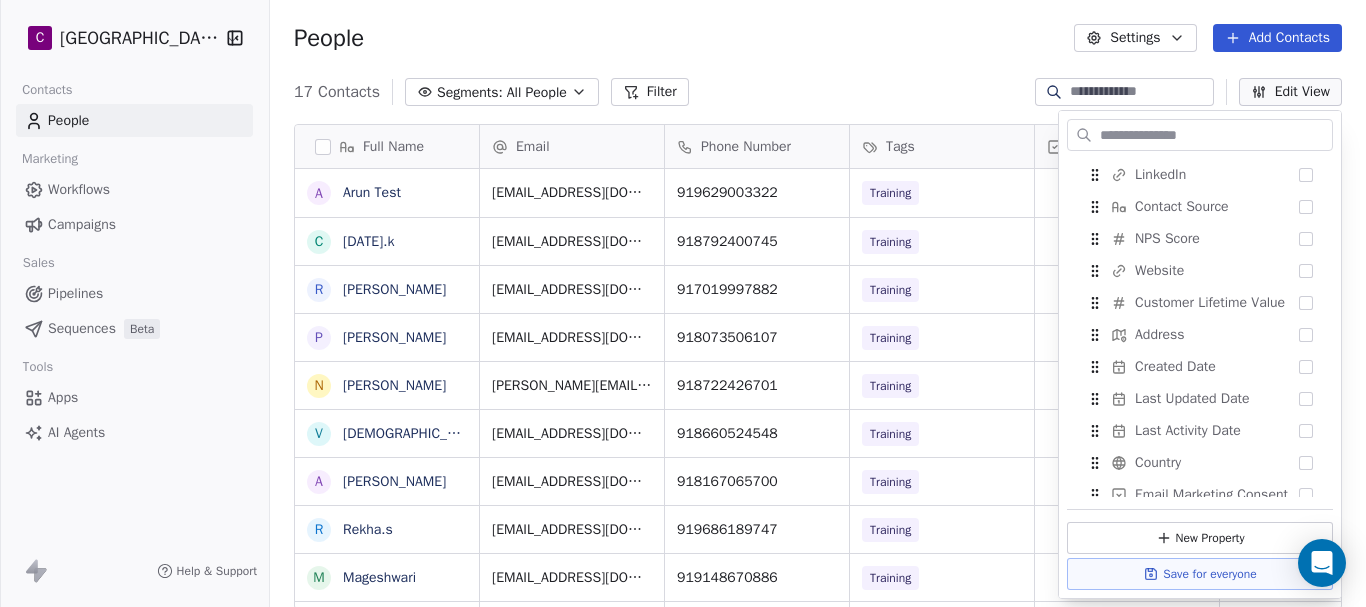 scroll, scrollTop: 400, scrollLeft: 0, axis: vertical 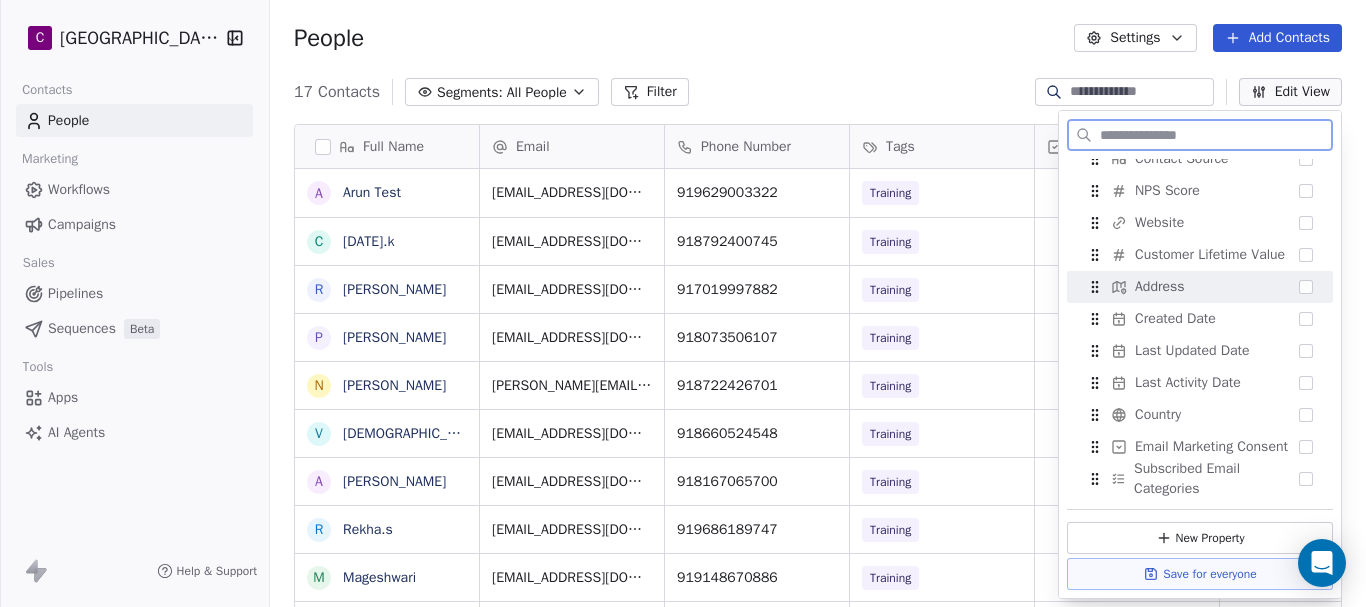 click at bounding box center (1306, 287) 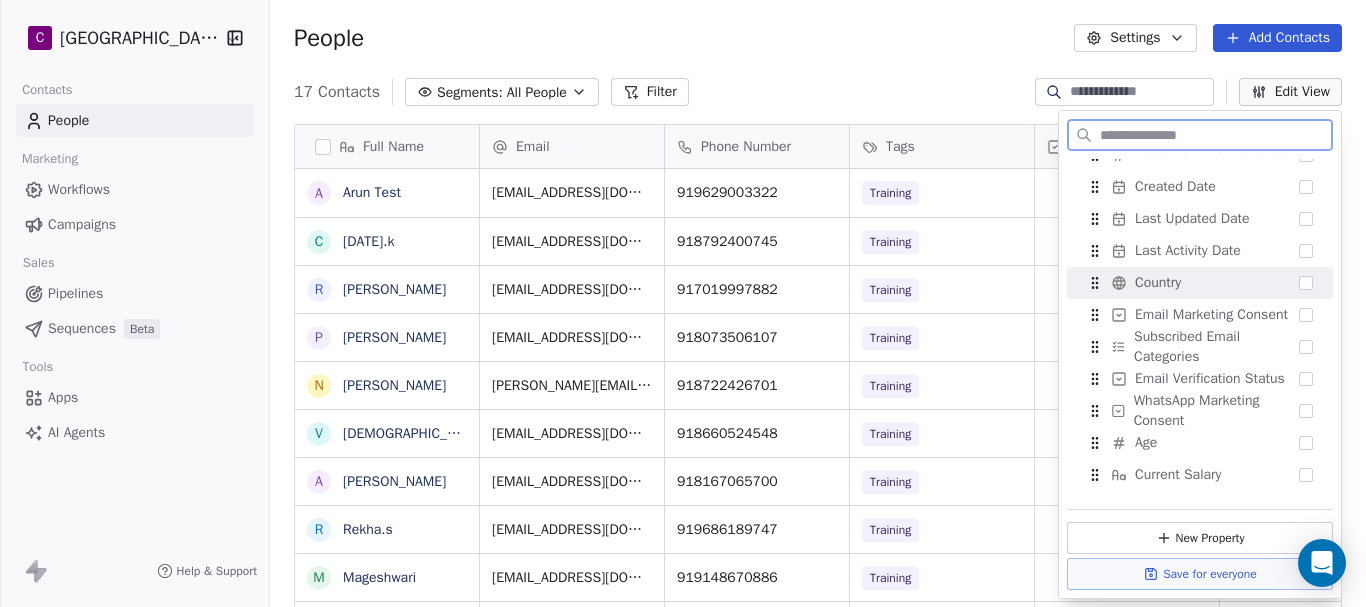scroll, scrollTop: 632, scrollLeft: 0, axis: vertical 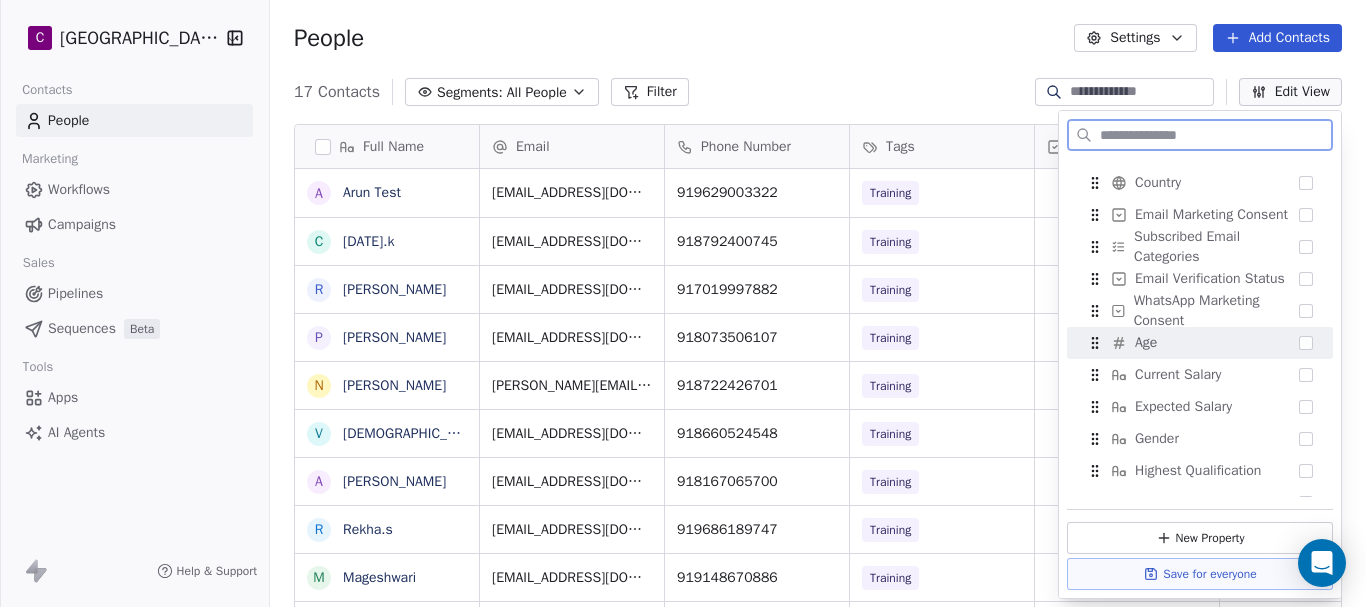 click at bounding box center (1306, 343) 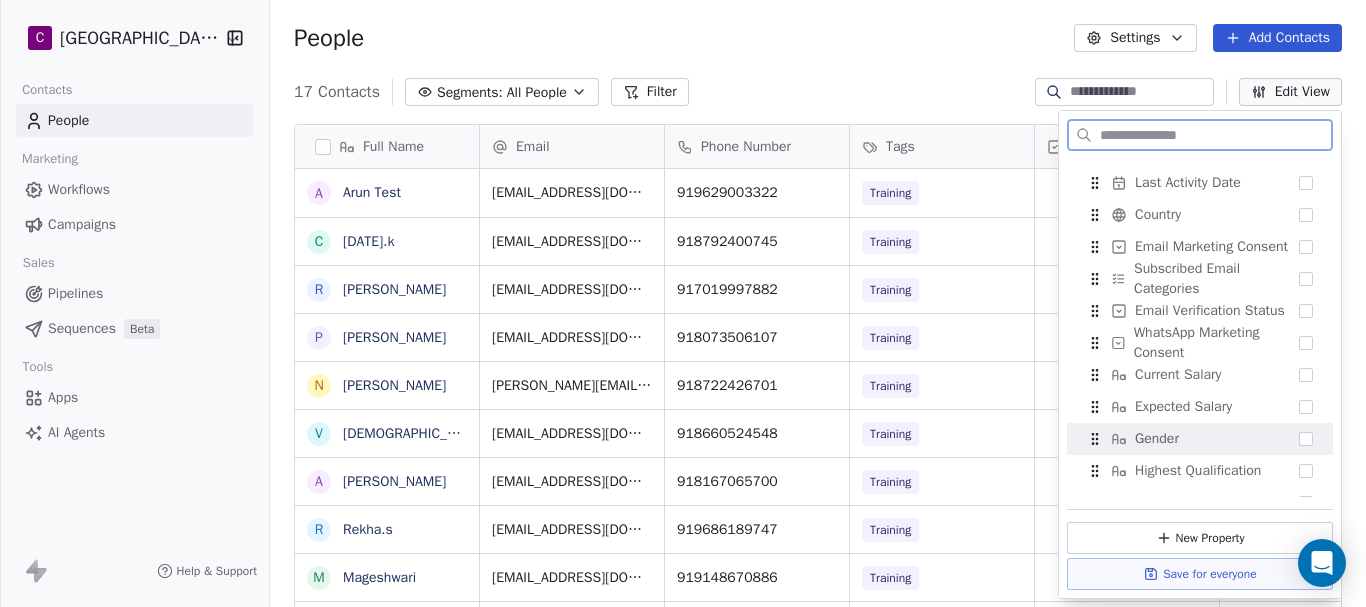 scroll, scrollTop: 664, scrollLeft: 0, axis: vertical 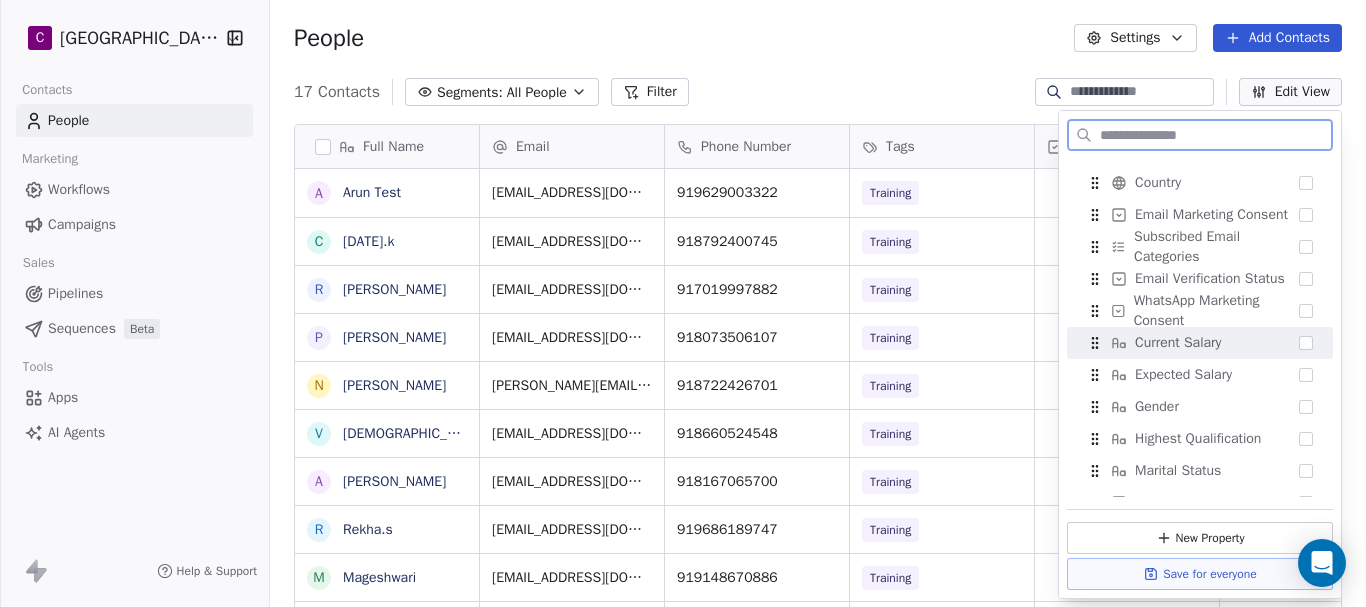 click at bounding box center [1306, 343] 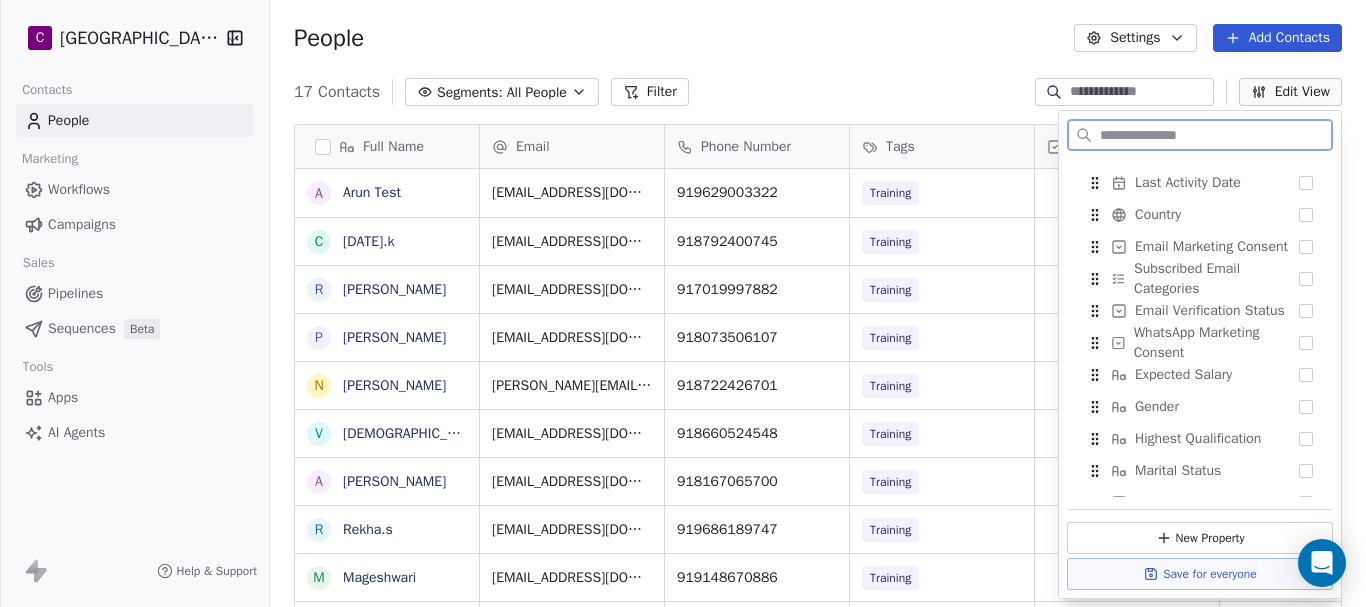 scroll, scrollTop: 696, scrollLeft: 0, axis: vertical 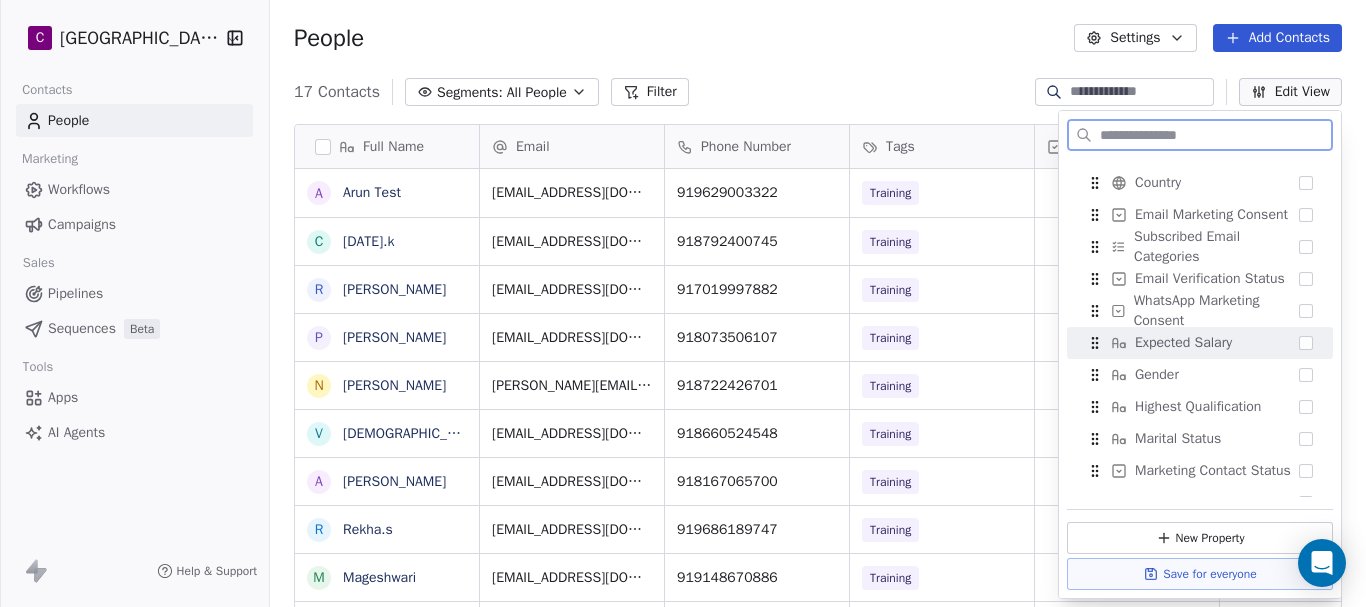 click at bounding box center (1306, 343) 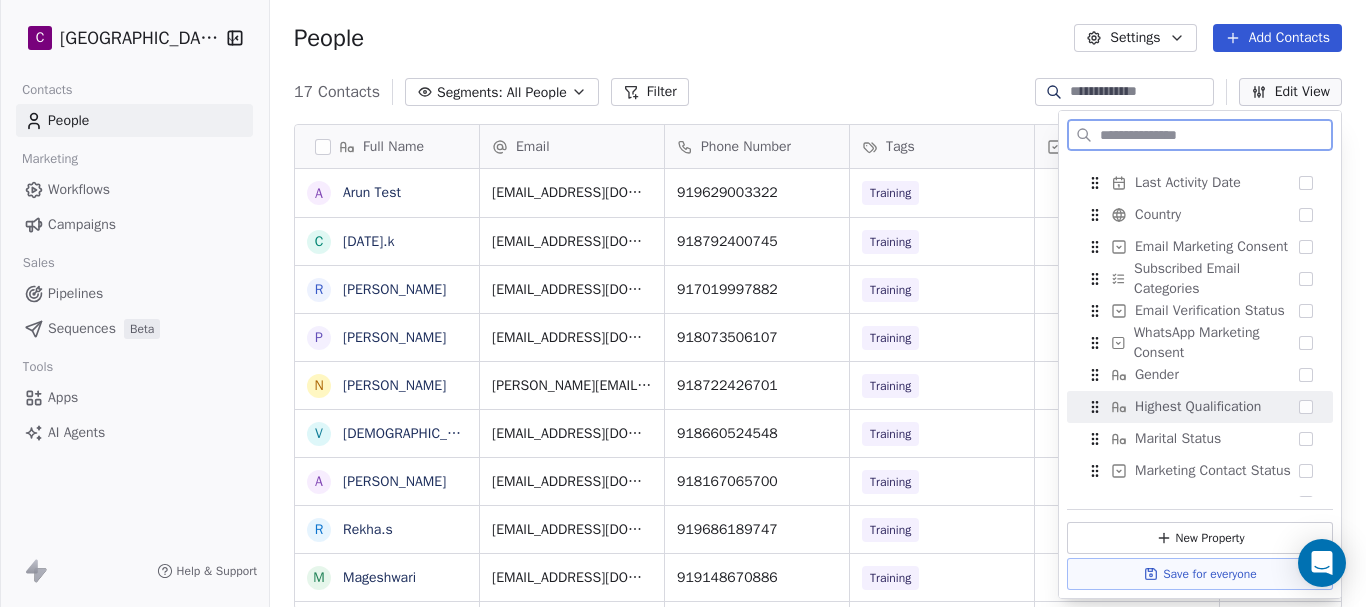 scroll, scrollTop: 728, scrollLeft: 0, axis: vertical 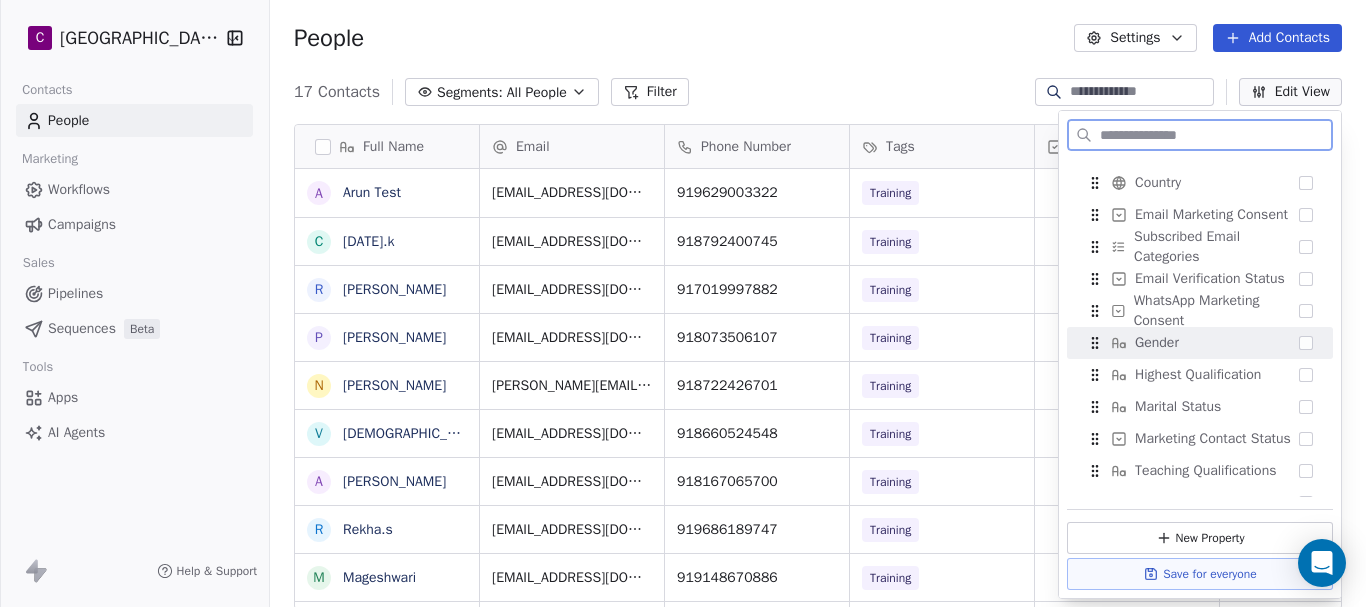 click at bounding box center (1306, 343) 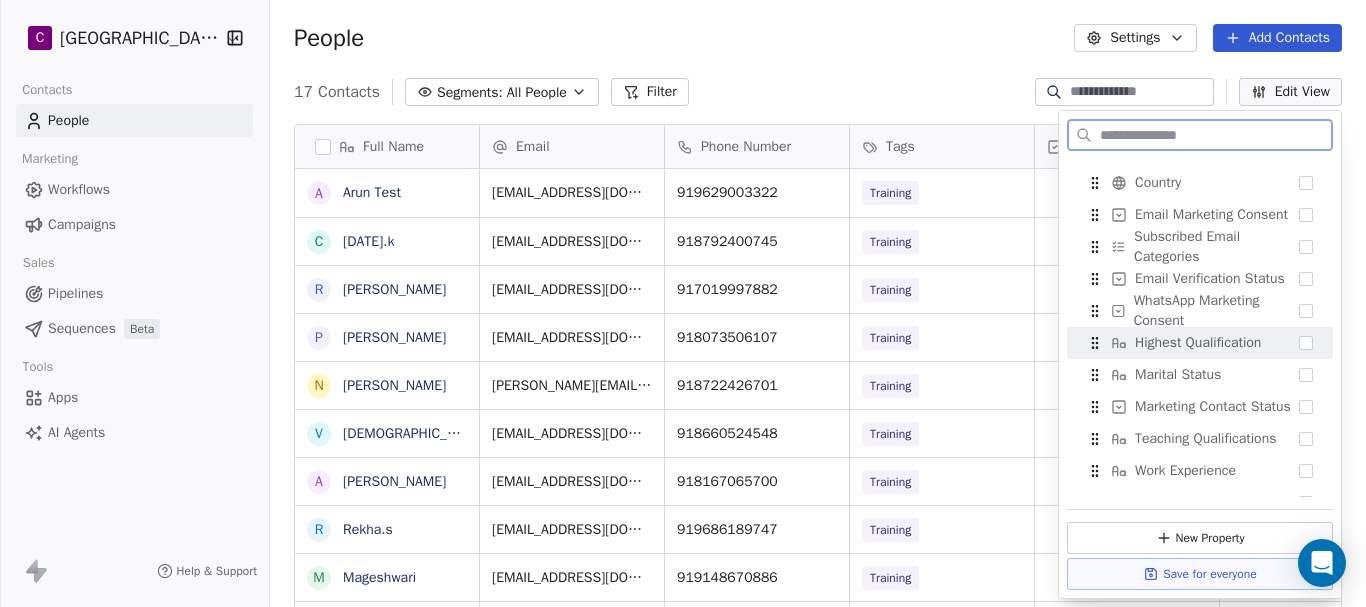 click at bounding box center [1306, 343] 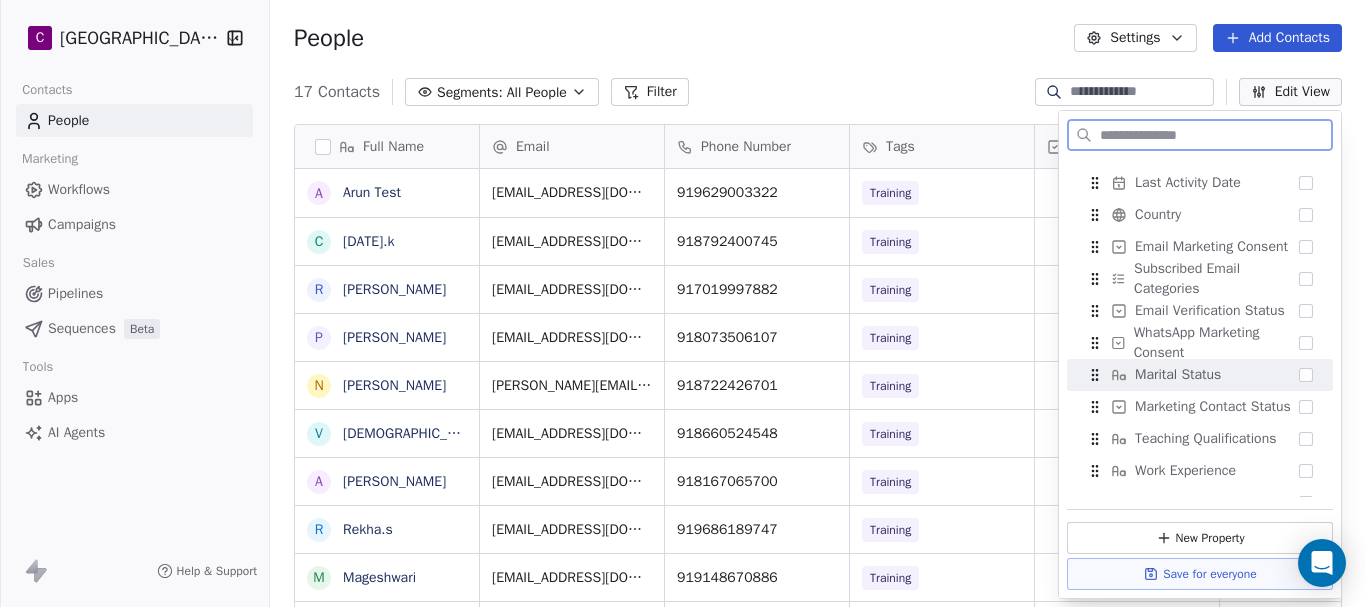 scroll, scrollTop: 782, scrollLeft: 0, axis: vertical 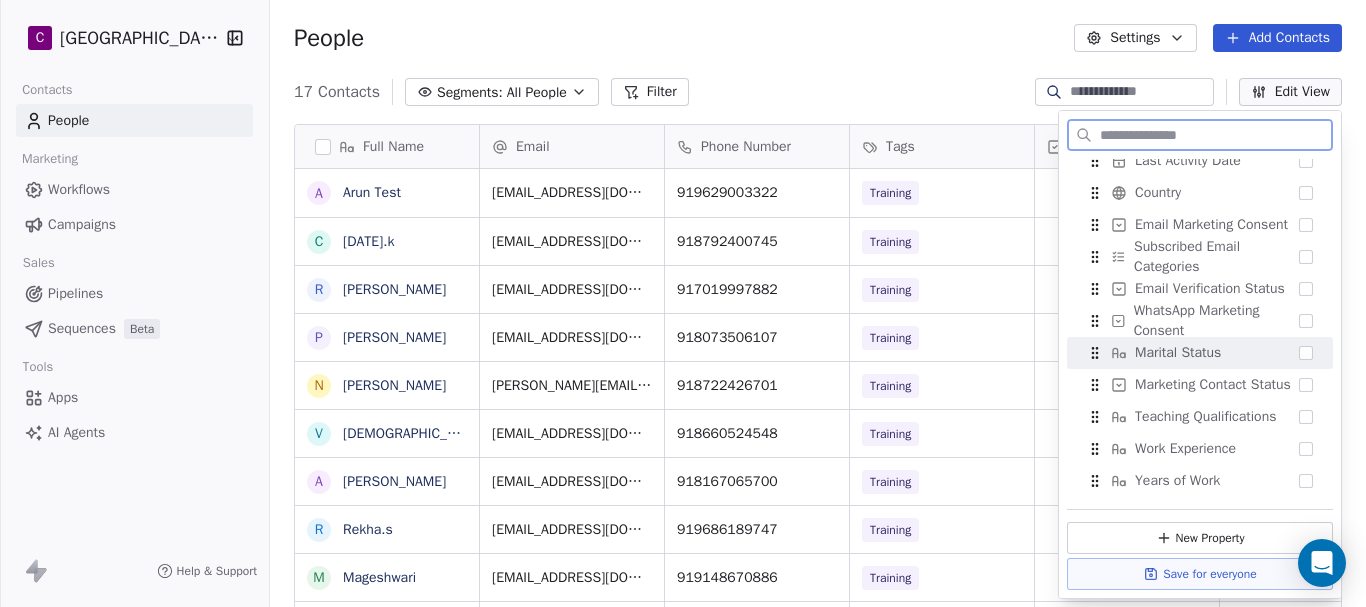 click at bounding box center [1306, 353] 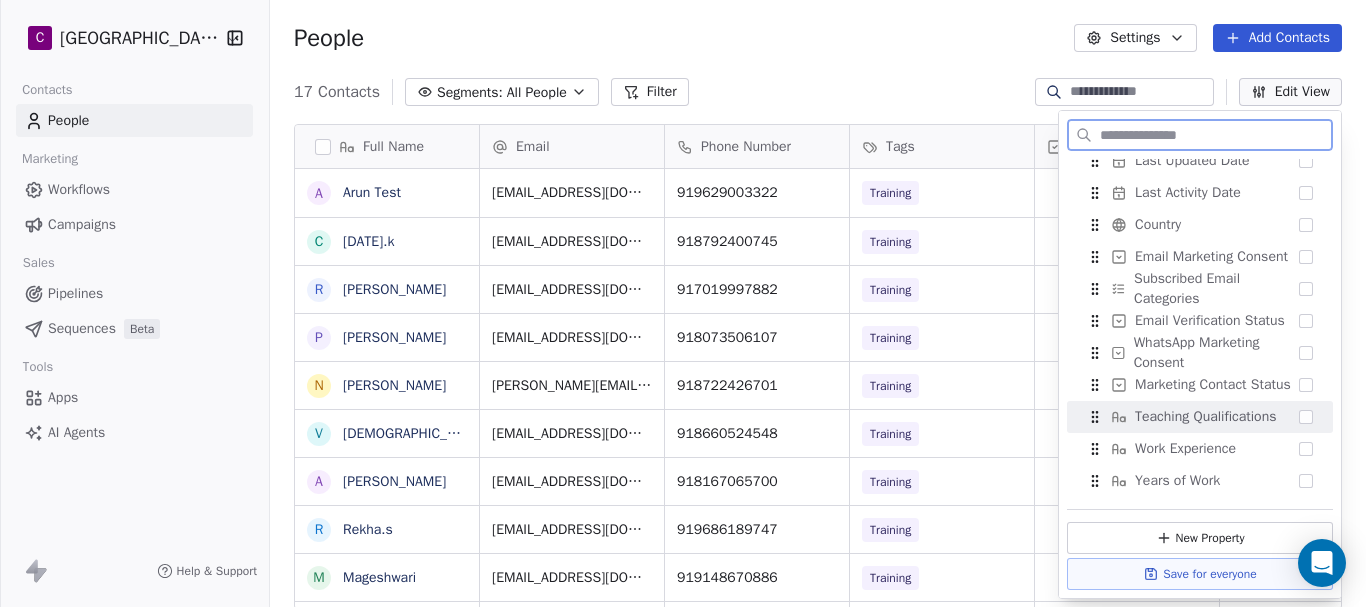 click at bounding box center [1306, 417] 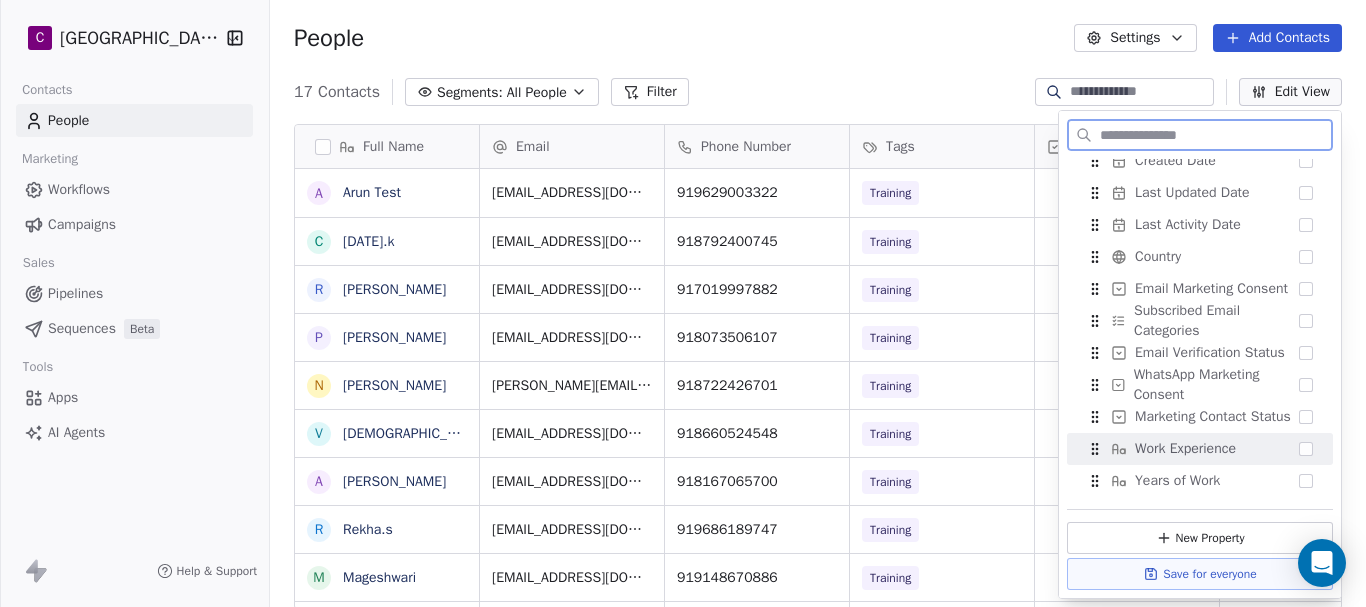 click at bounding box center [1306, 449] 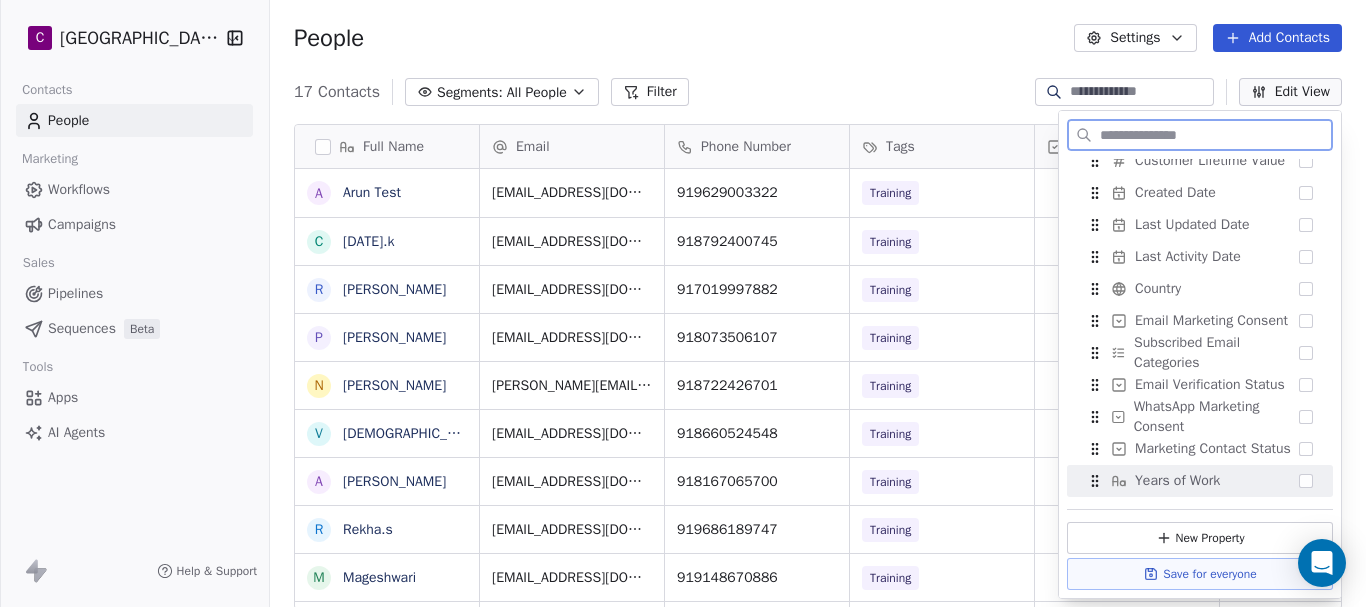 click at bounding box center [1306, 481] 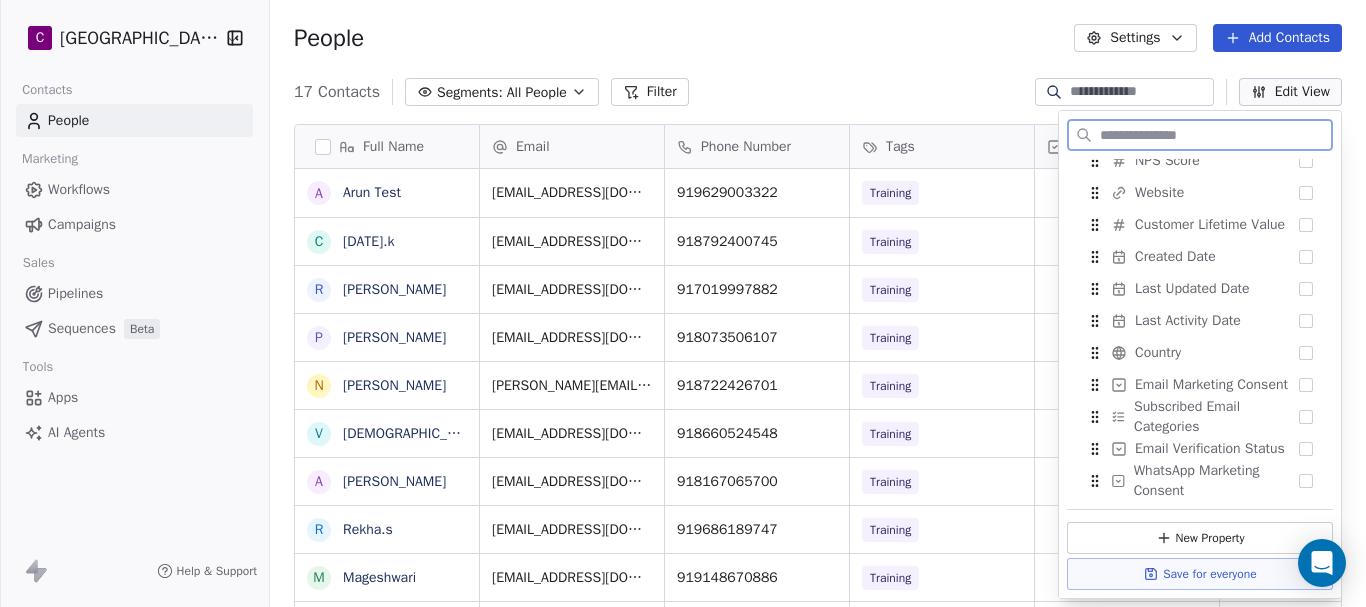 scroll, scrollTop: 782, scrollLeft: 0, axis: vertical 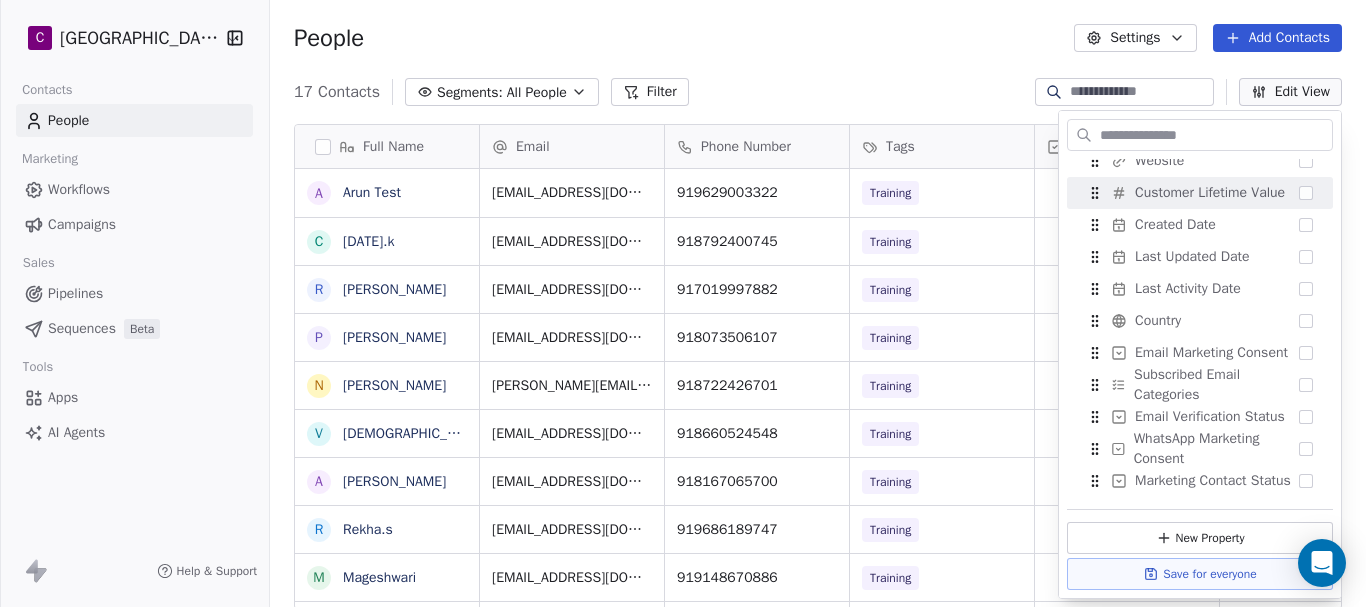 click on "People Settings  Add Contacts" at bounding box center (818, 38) 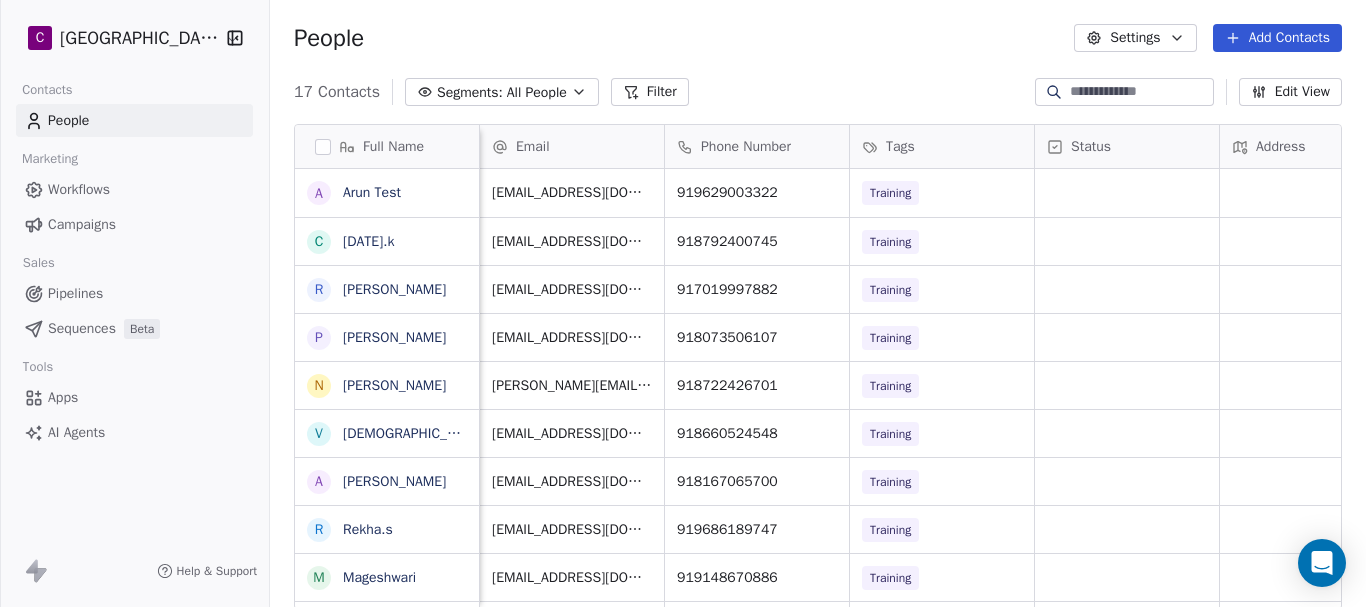 scroll, scrollTop: 0, scrollLeft: 367, axis: horizontal 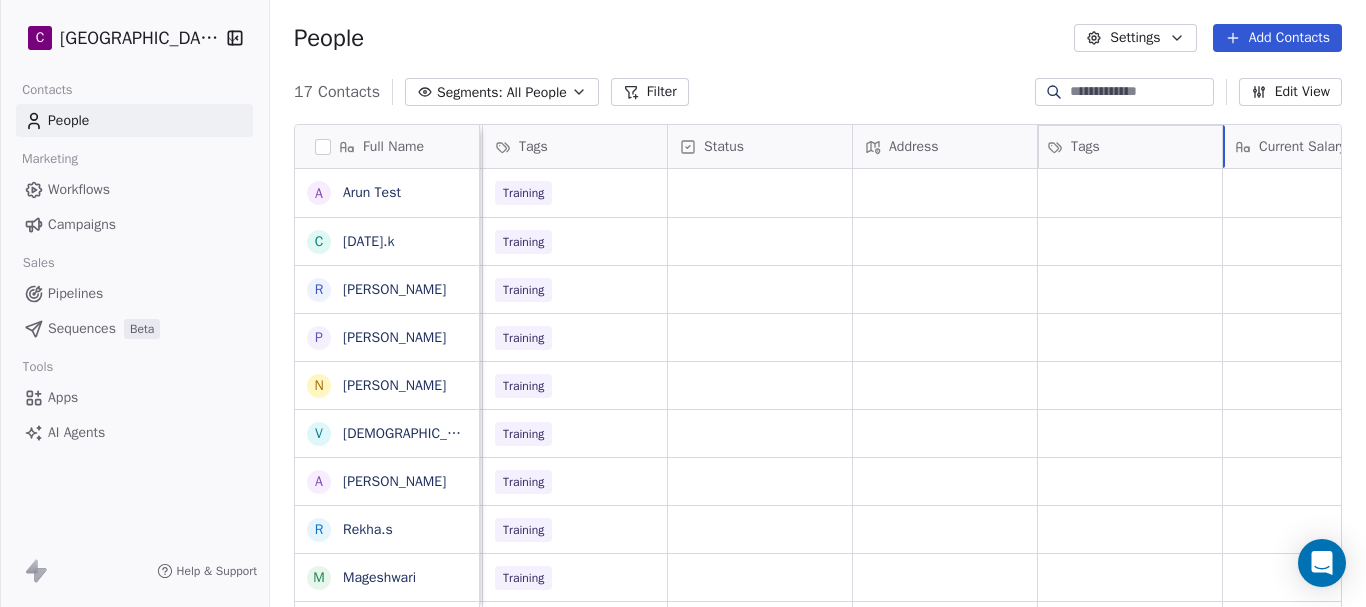 drag, startPoint x: 589, startPoint y: 147, endPoint x: 1066, endPoint y: 150, distance: 477.00943 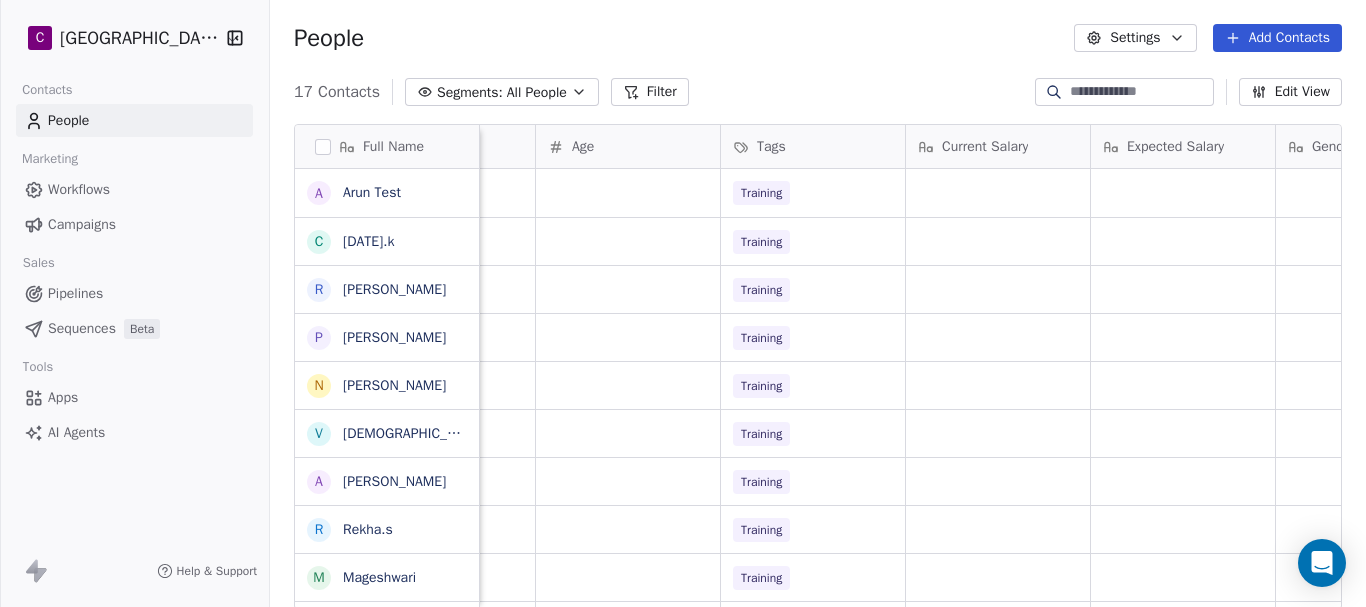 scroll, scrollTop: 0, scrollLeft: 776, axis: horizontal 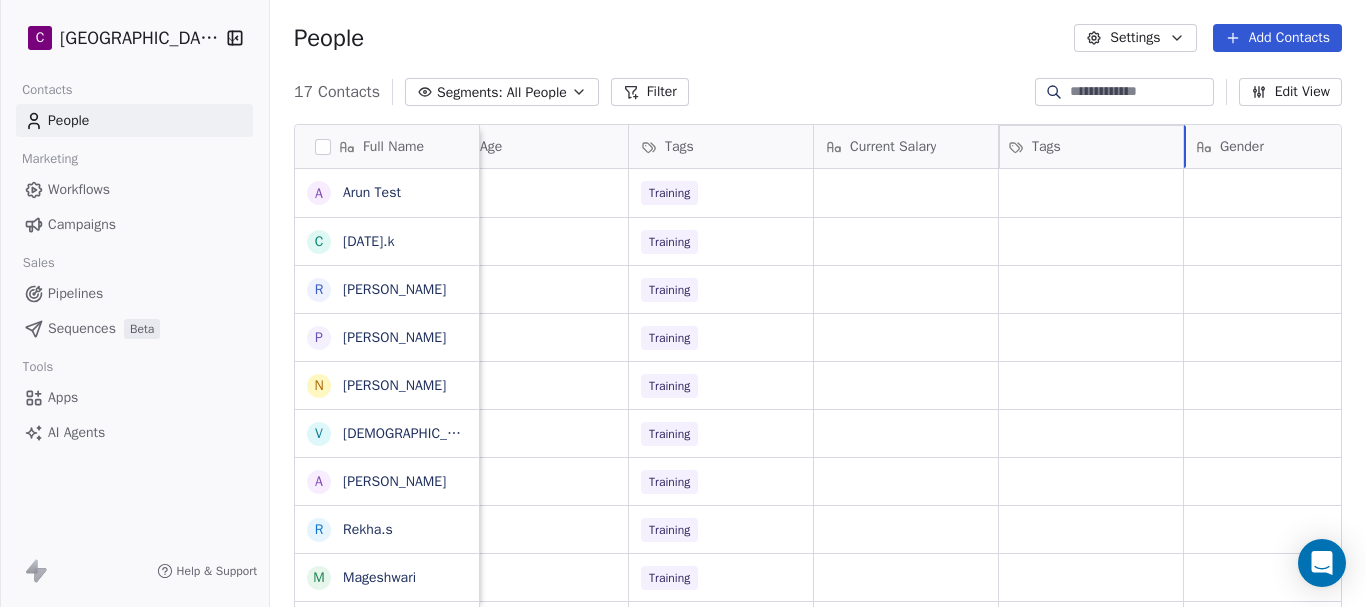 drag, startPoint x: 727, startPoint y: 150, endPoint x: 1134, endPoint y: 150, distance: 407 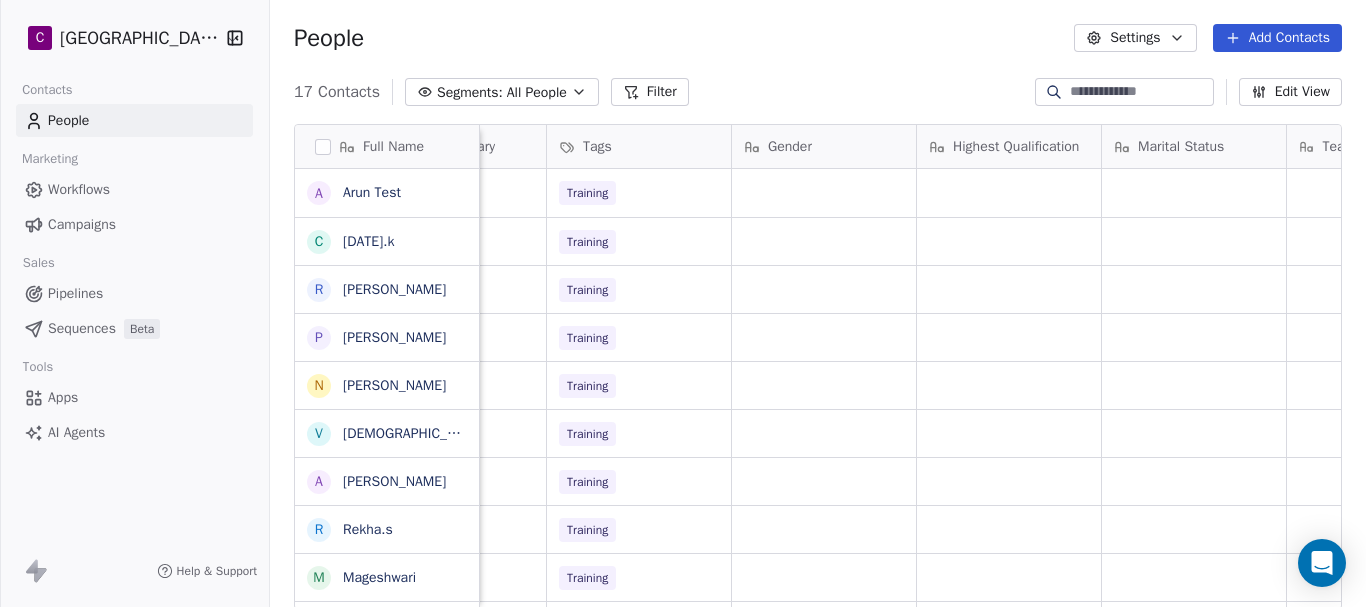 scroll, scrollTop: 0, scrollLeft: 1235, axis: horizontal 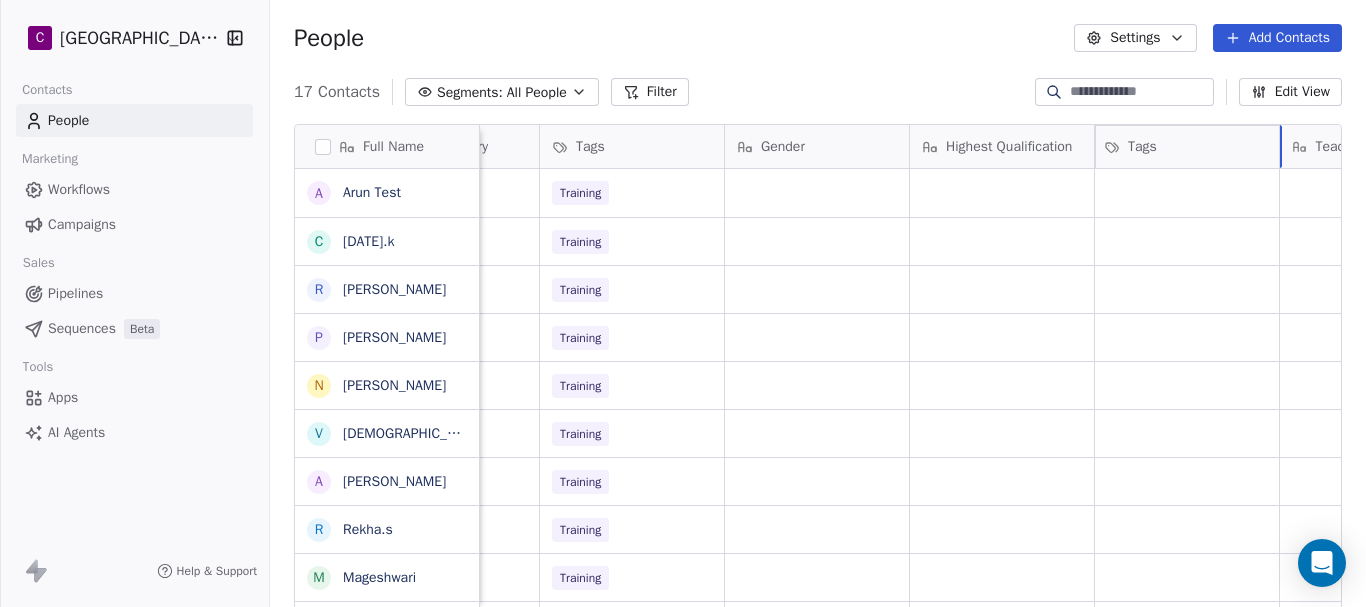 drag, startPoint x: 620, startPoint y: 145, endPoint x: 1087, endPoint y: 147, distance: 467.00427 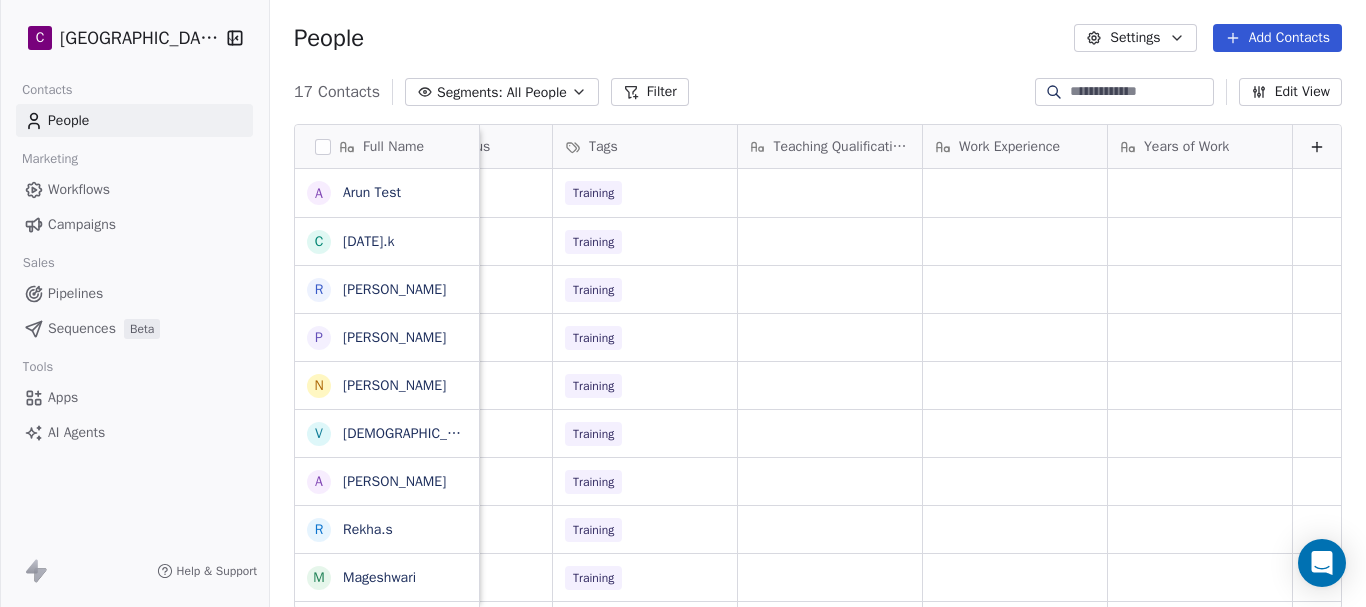 scroll, scrollTop: 0, scrollLeft: 1792, axis: horizontal 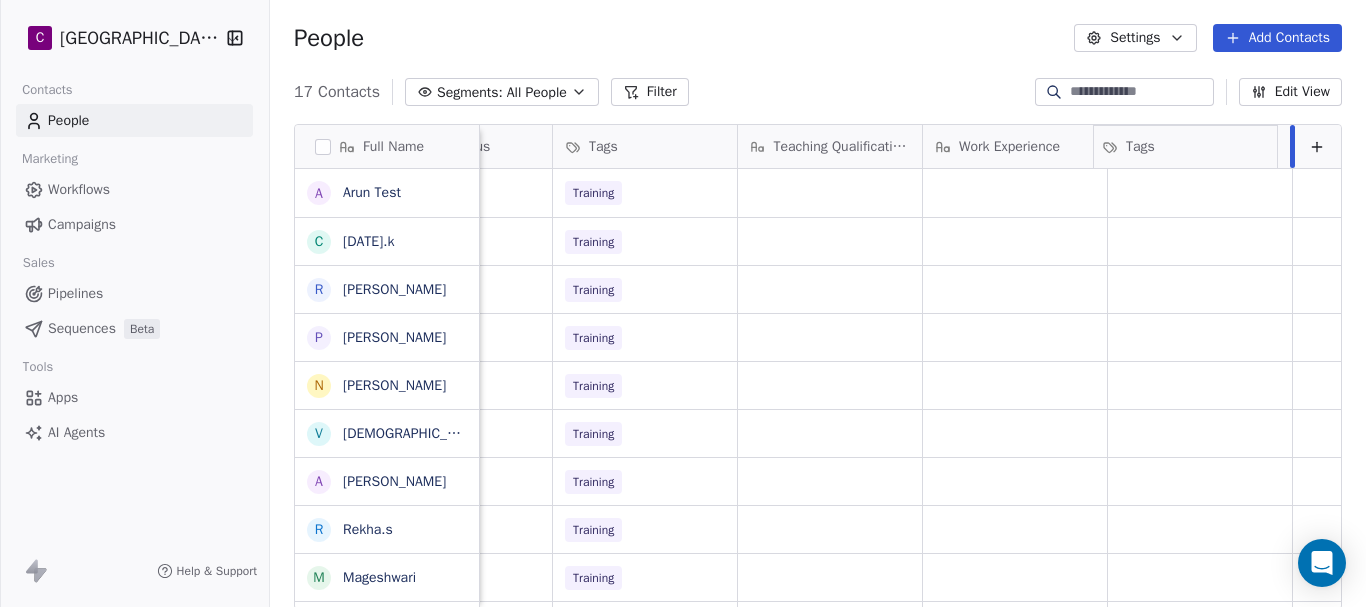 drag, startPoint x: 625, startPoint y: 146, endPoint x: 1227, endPoint y: 141, distance: 602.02075 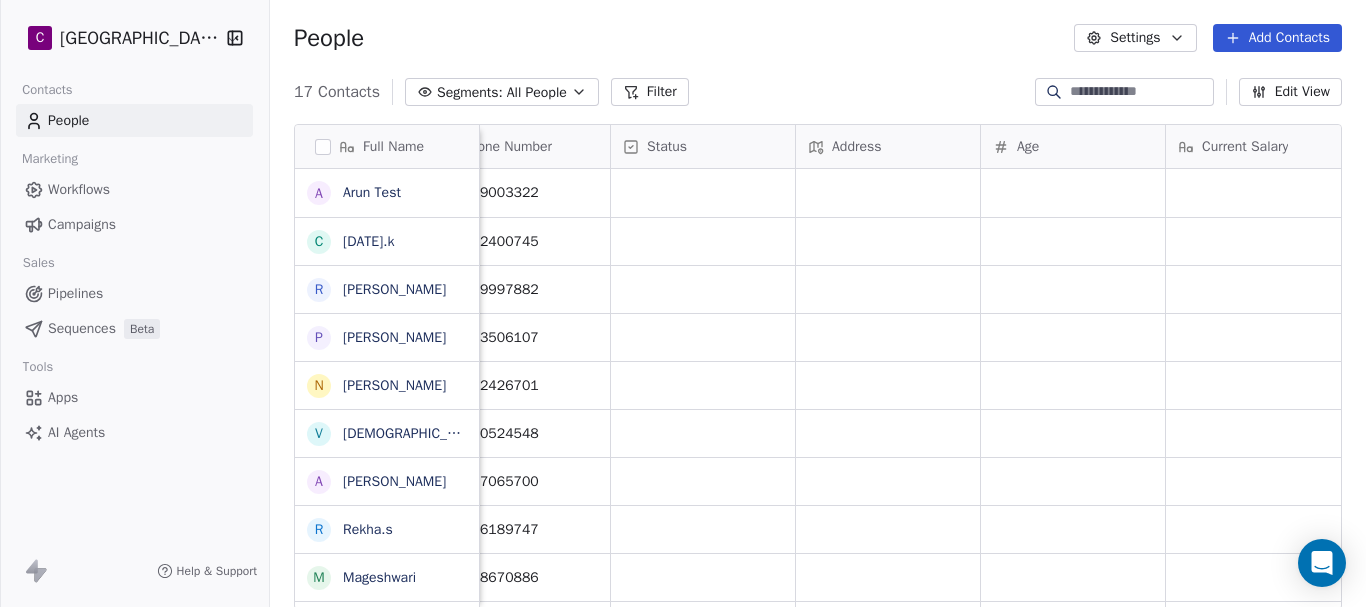 scroll, scrollTop: 0, scrollLeft: 314, axis: horizontal 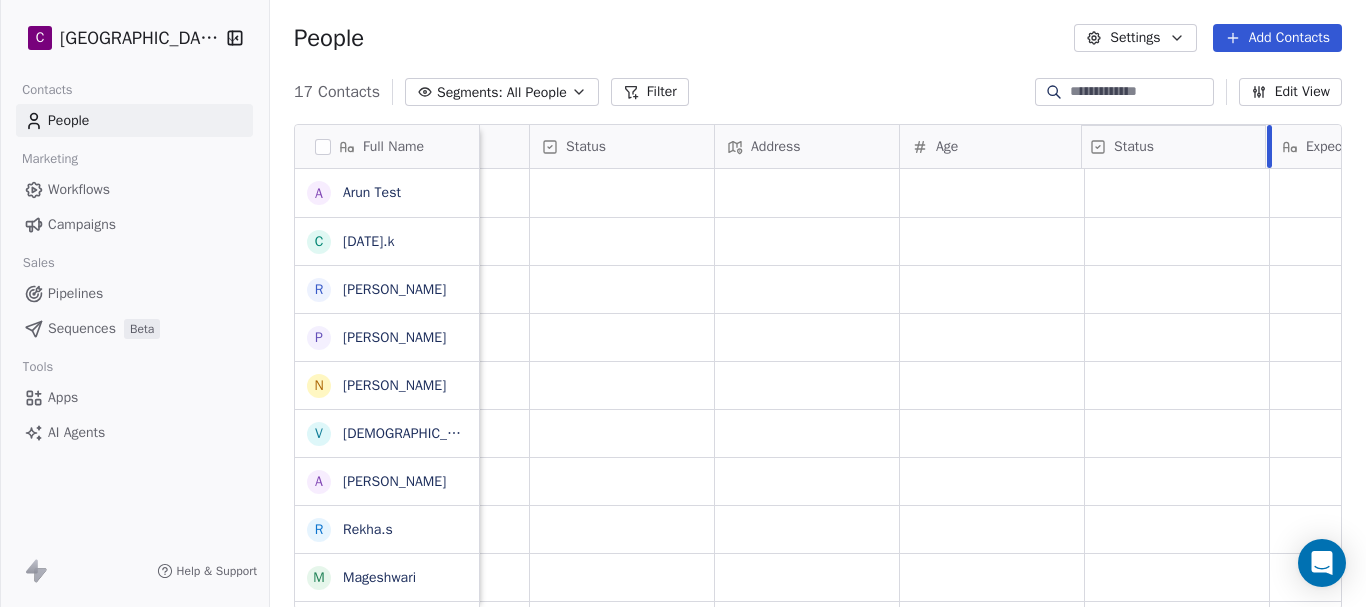 drag, startPoint x: 656, startPoint y: 149, endPoint x: 1193, endPoint y: 150, distance: 537.0009 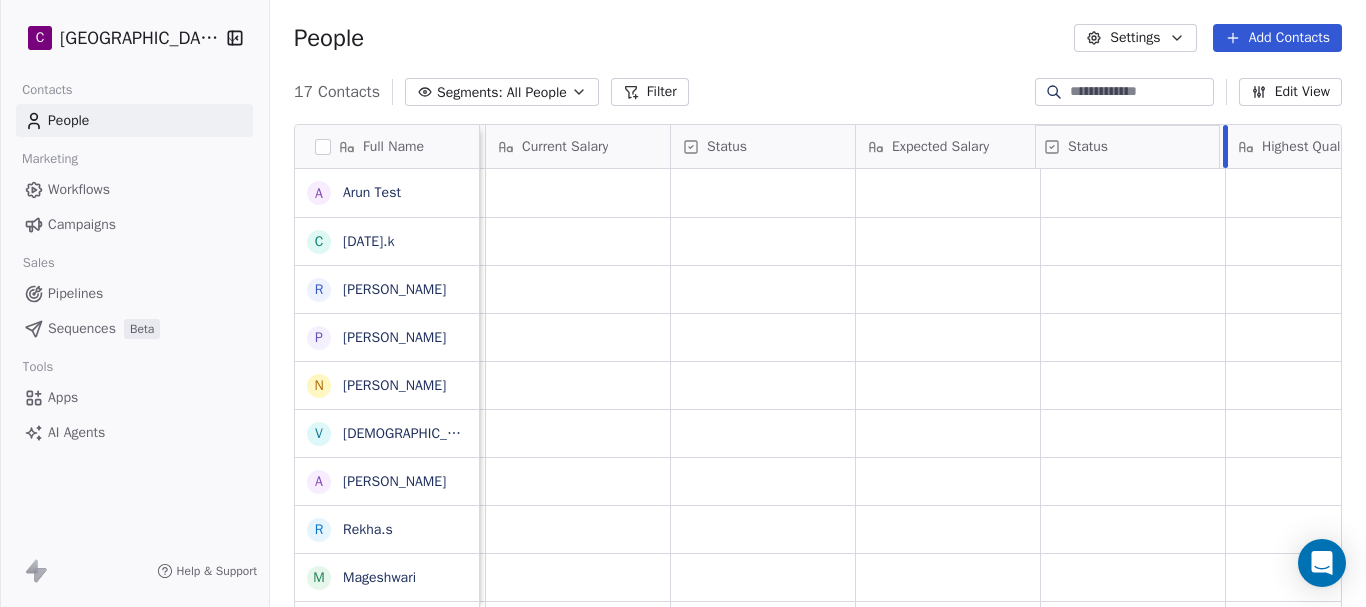 drag, startPoint x: 789, startPoint y: 152, endPoint x: 1190, endPoint y: 153, distance: 401.00125 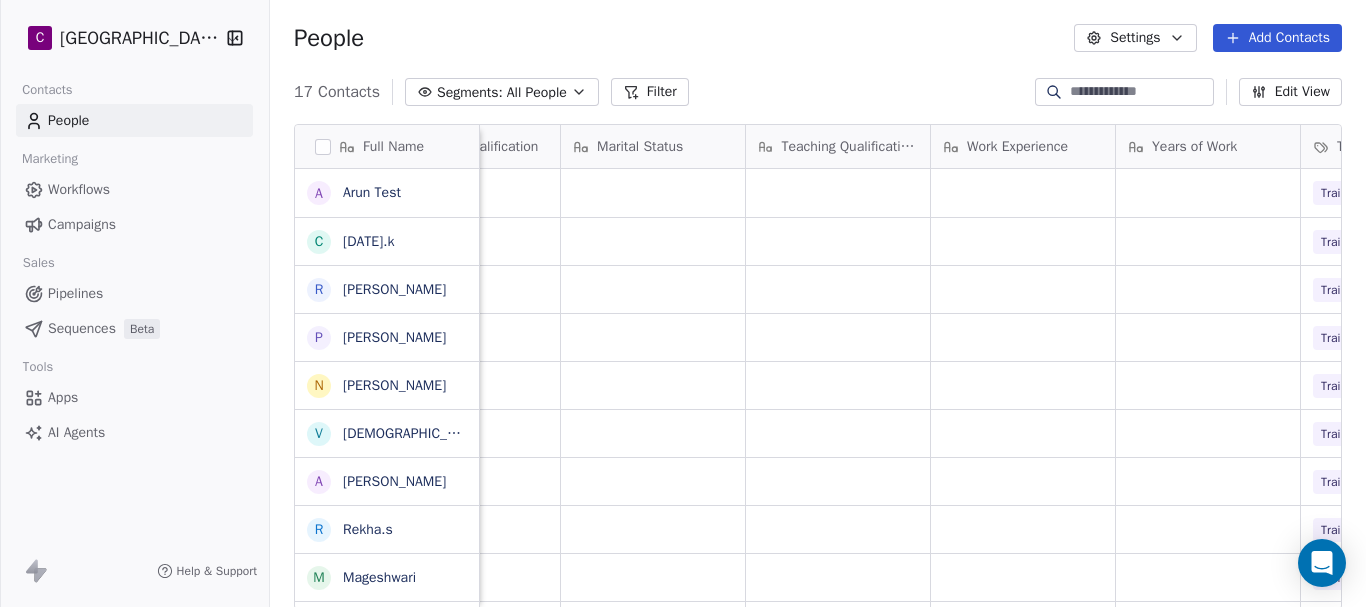 scroll, scrollTop: 0, scrollLeft: 1214, axis: horizontal 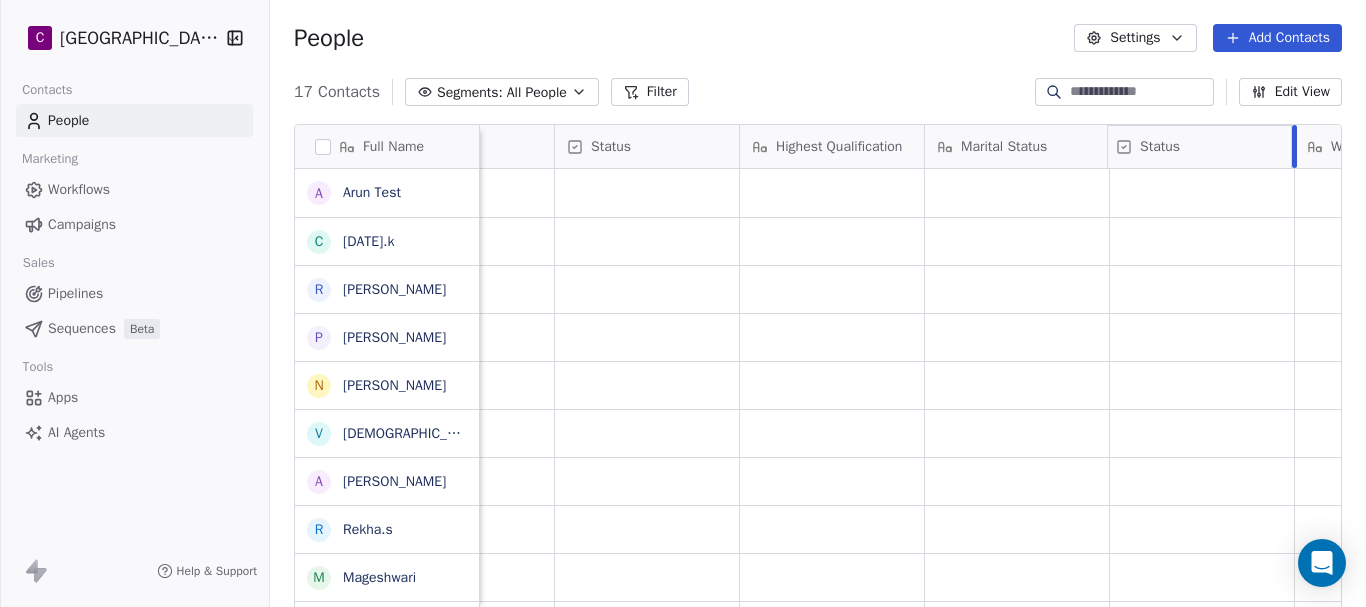 drag, startPoint x: 669, startPoint y: 144, endPoint x: 1178, endPoint y: 144, distance: 509 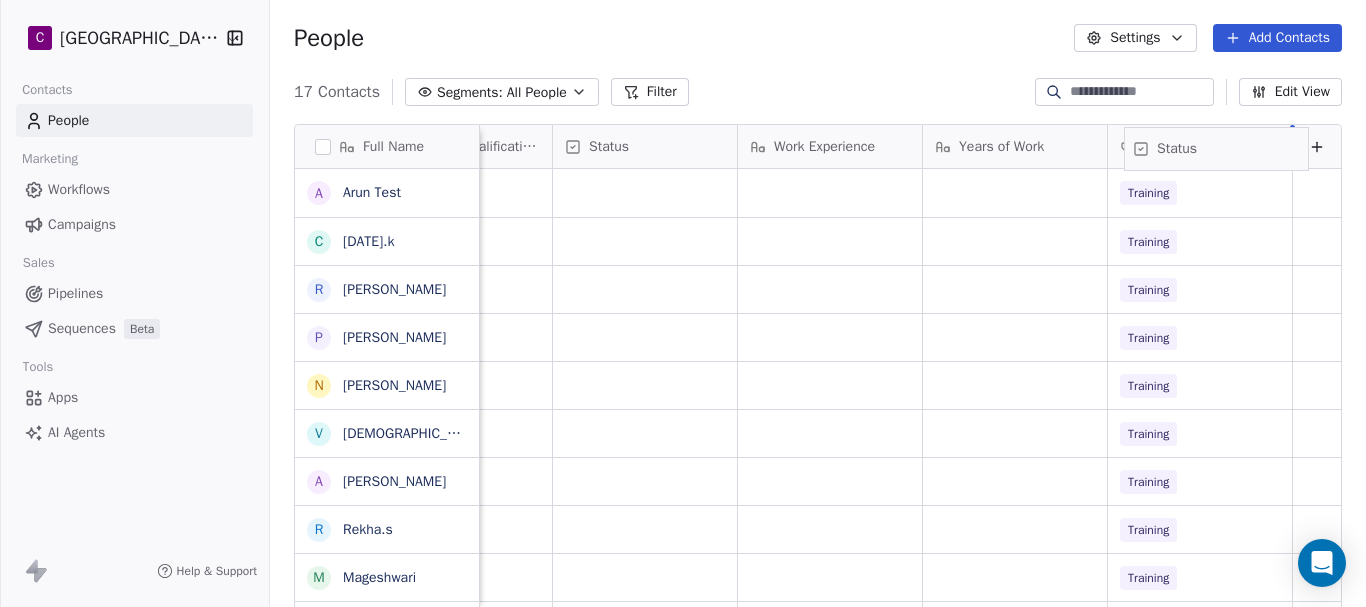 scroll, scrollTop: 0, scrollLeft: 1792, axis: horizontal 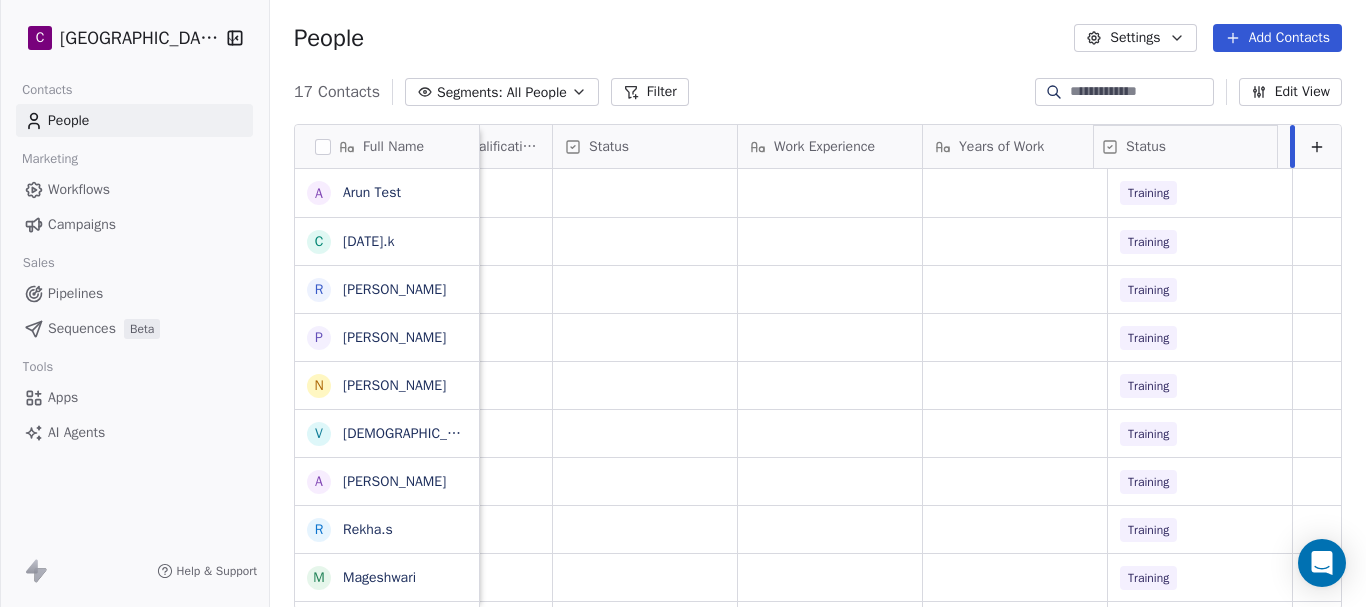 drag, startPoint x: 843, startPoint y: 147, endPoint x: 1307, endPoint y: 150, distance: 464.0097 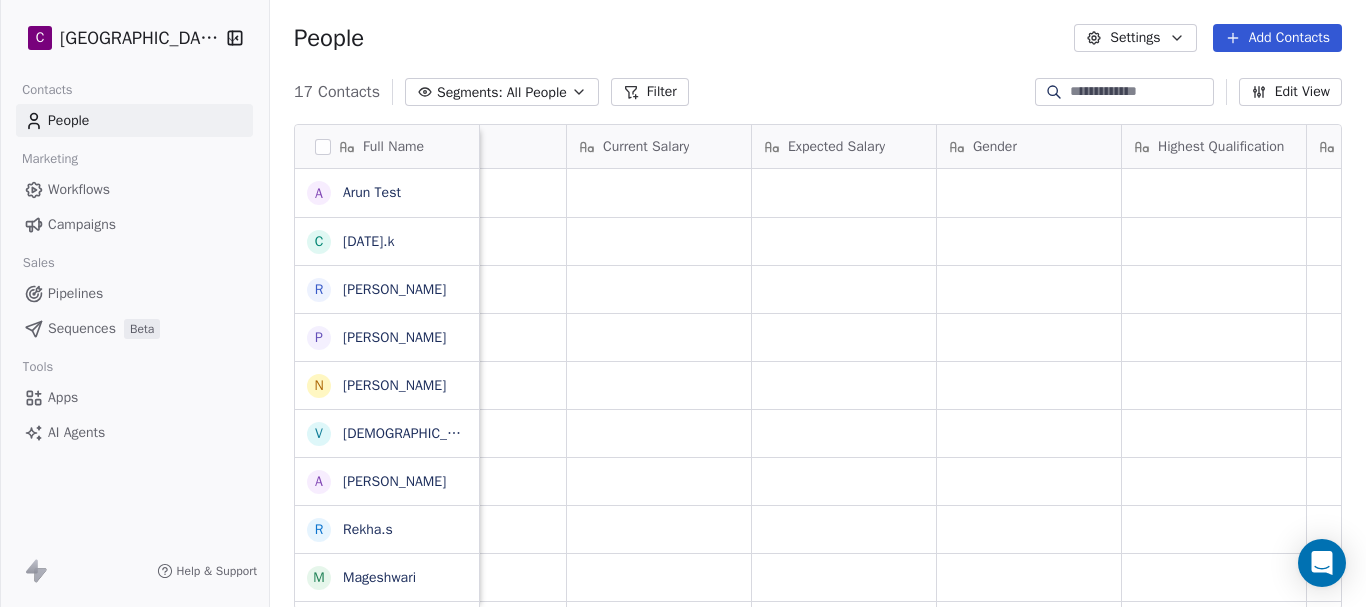 scroll, scrollTop: 0, scrollLeft: 662, axis: horizontal 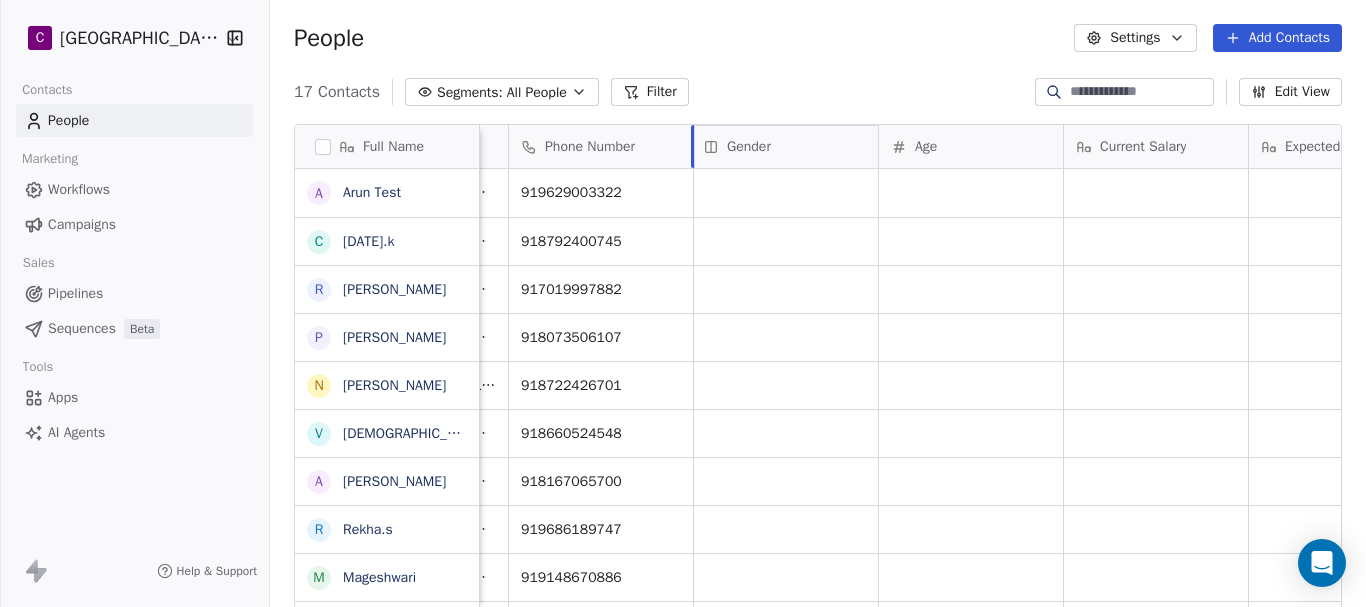 drag, startPoint x: 1014, startPoint y: 147, endPoint x: 794, endPoint y: 148, distance: 220.00227 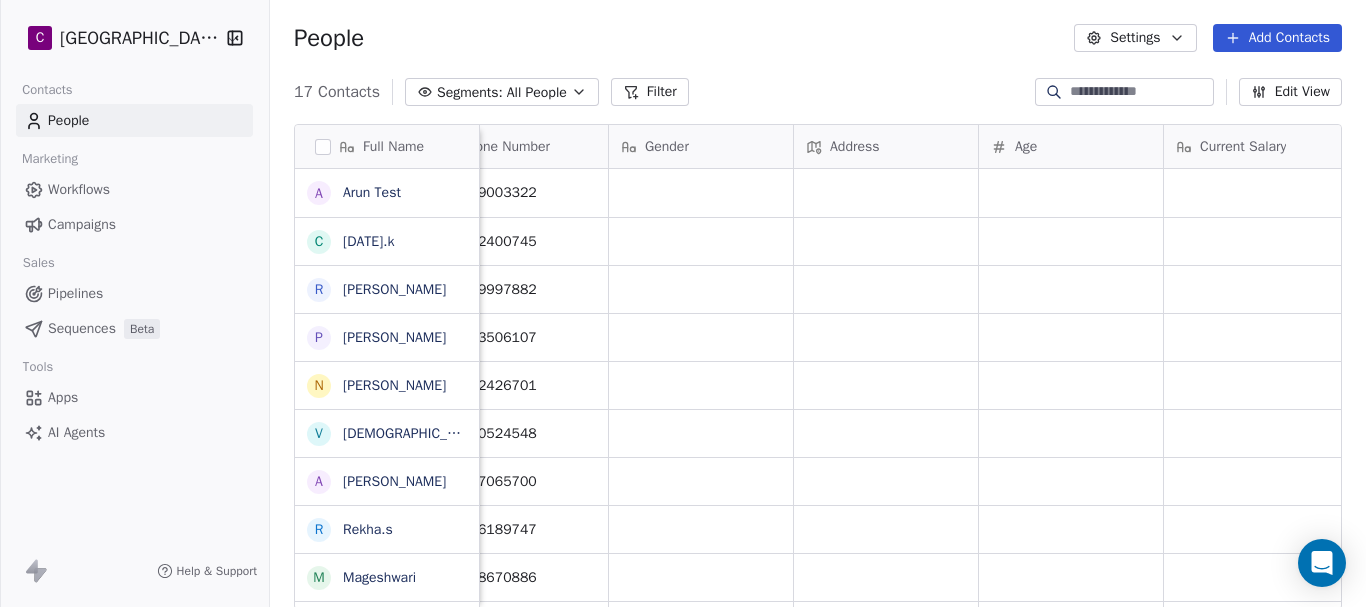 scroll, scrollTop: 0, scrollLeft: 305, axis: horizontal 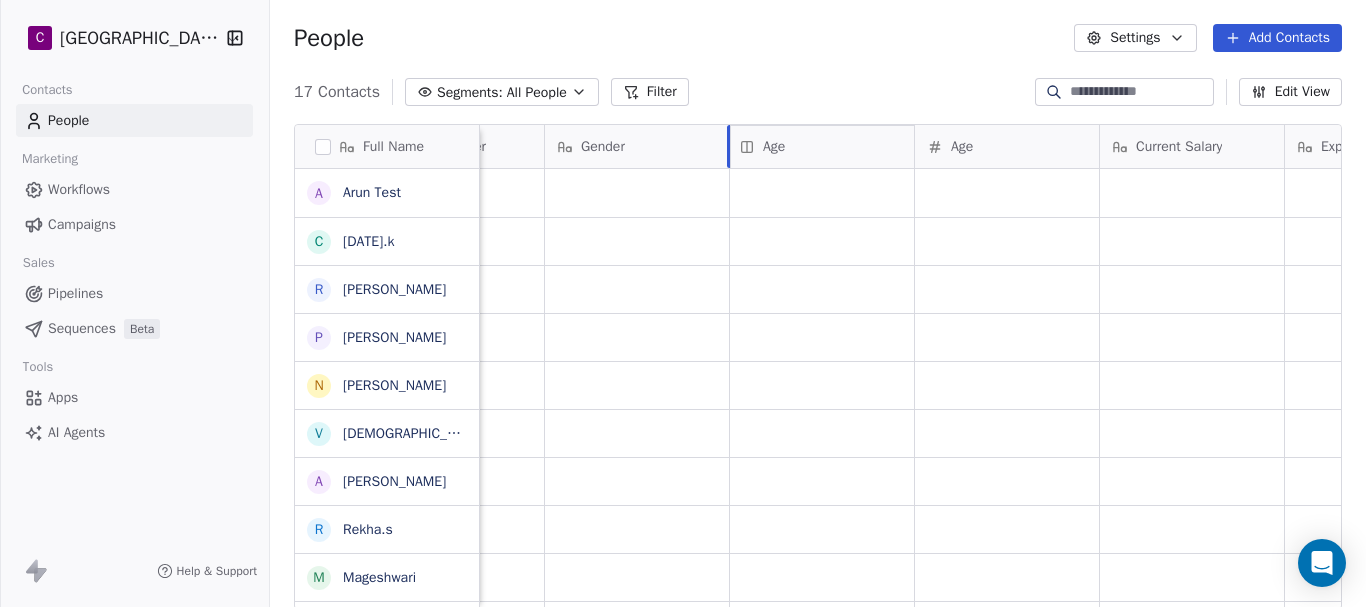 drag, startPoint x: 1007, startPoint y: 140, endPoint x: 810, endPoint y: 144, distance: 197.0406 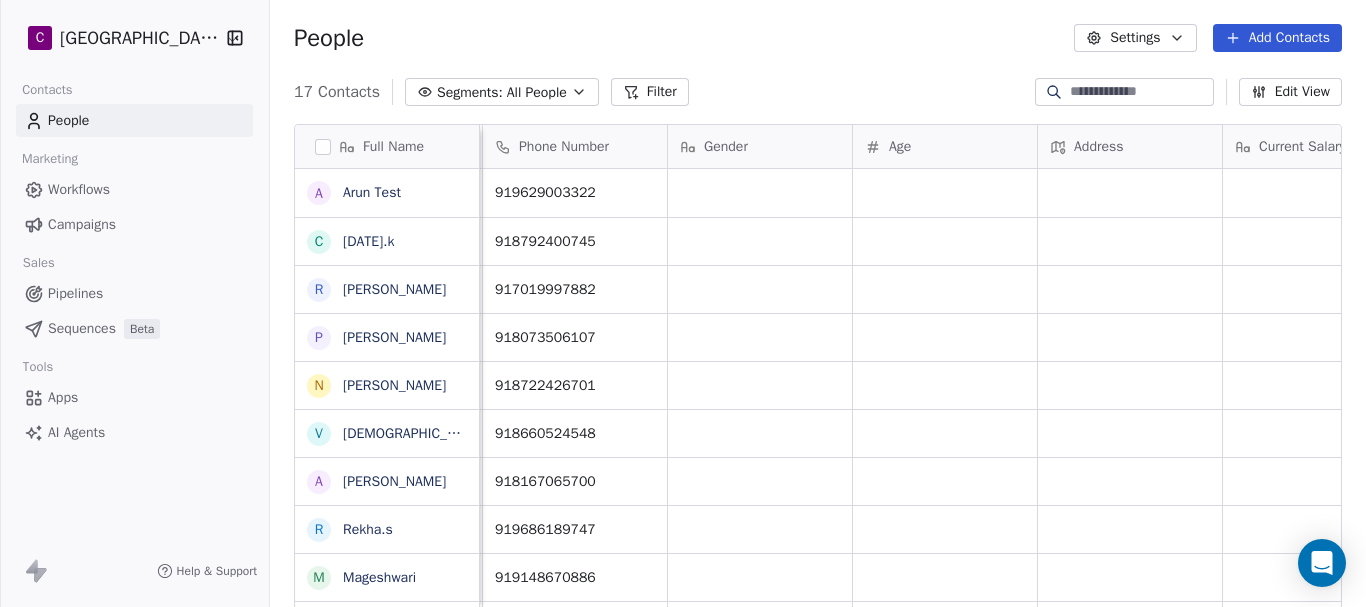 scroll, scrollTop: 0, scrollLeft: 148, axis: horizontal 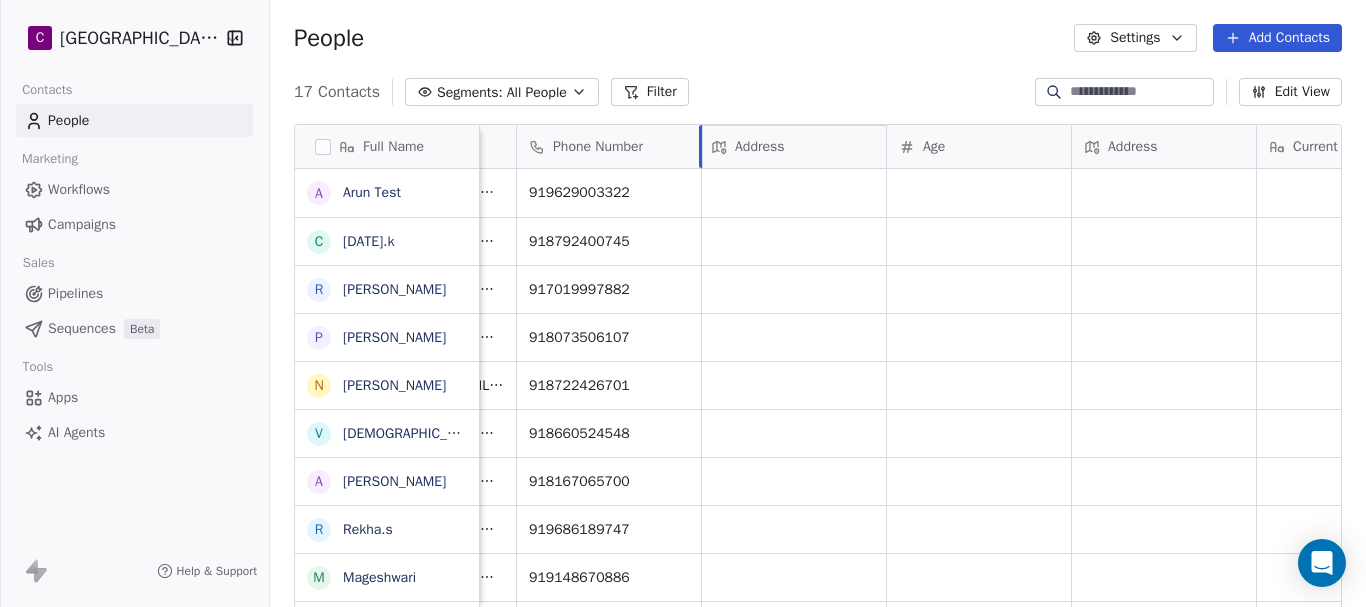 drag, startPoint x: 1222, startPoint y: 146, endPoint x: 846, endPoint y: 146, distance: 376 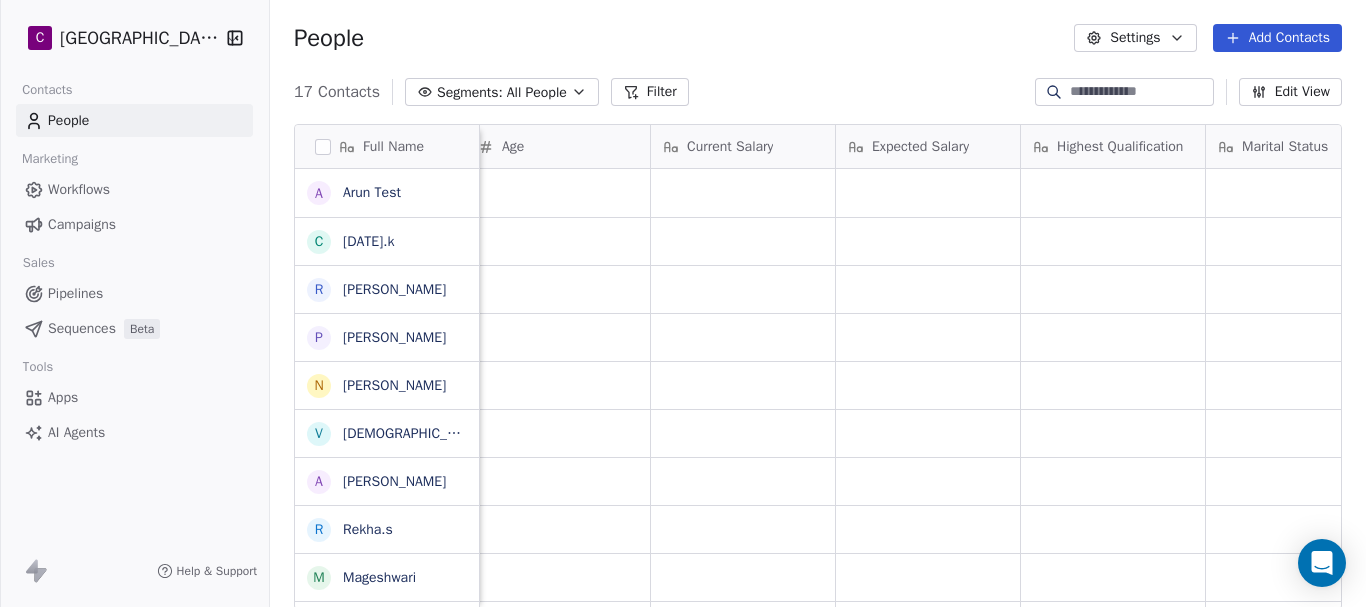 scroll, scrollTop: 0, scrollLeft: 847, axis: horizontal 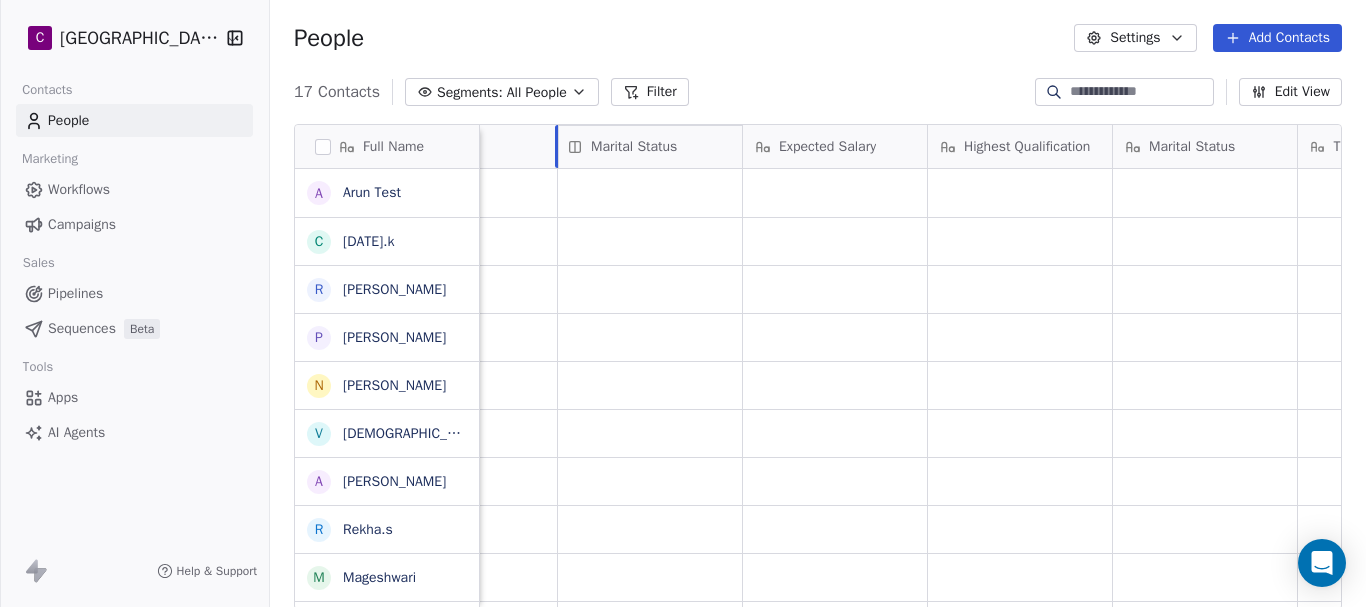 drag, startPoint x: 1267, startPoint y: 142, endPoint x: 727, endPoint y: 143, distance: 540.0009 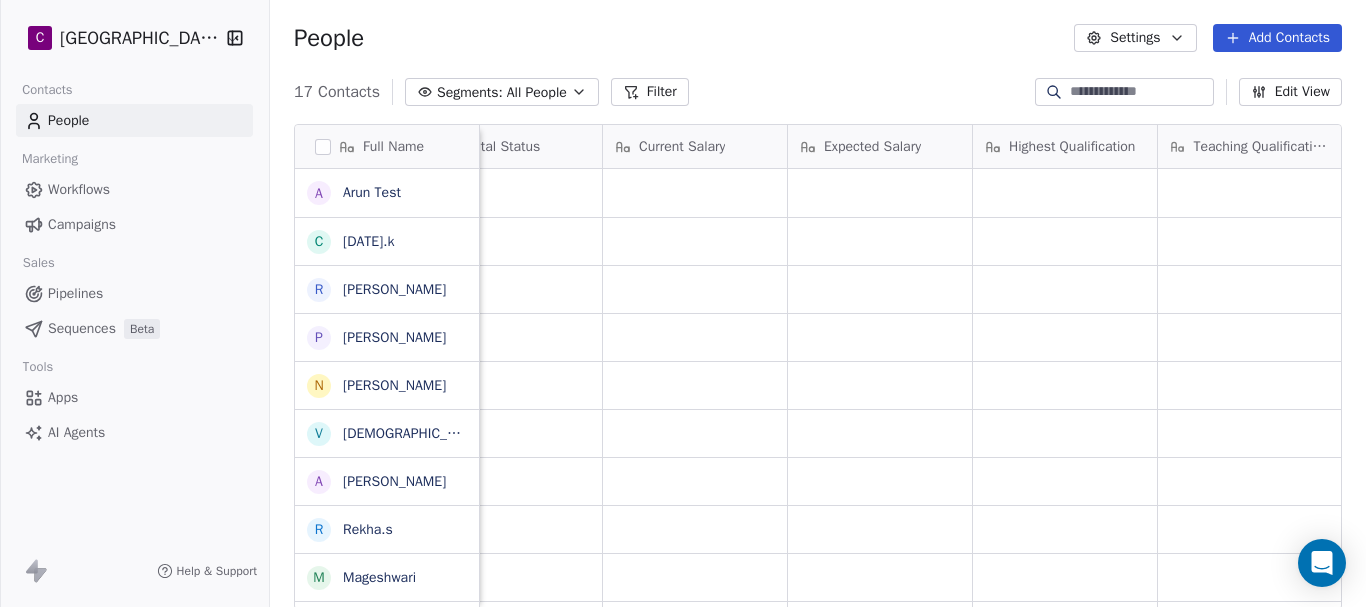 scroll, scrollTop: 0, scrollLeft: 1022, axis: horizontal 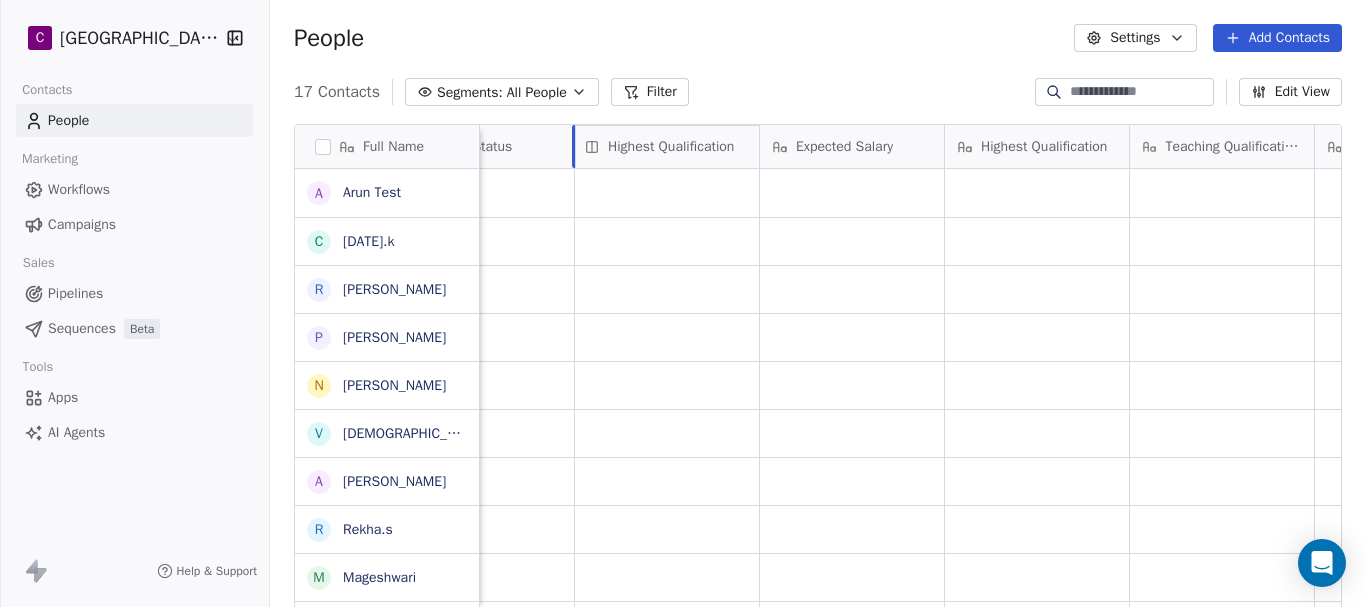 drag, startPoint x: 1078, startPoint y: 137, endPoint x: 717, endPoint y: 139, distance: 361.00555 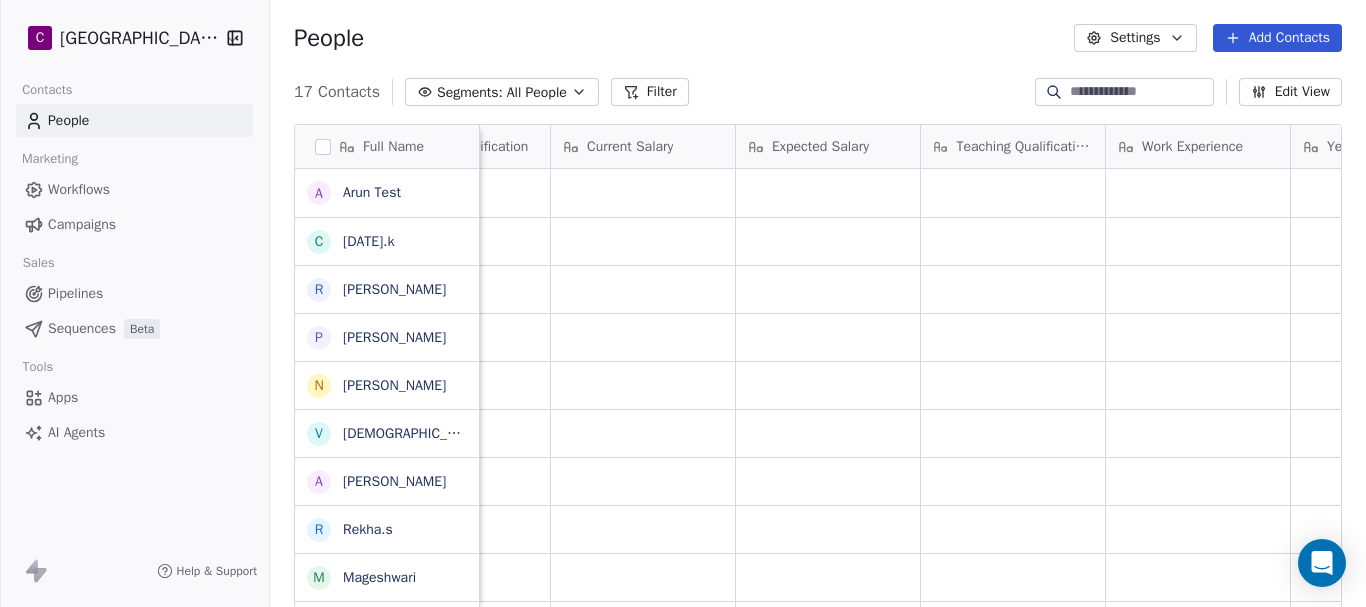 scroll, scrollTop: 0, scrollLeft: 1225, axis: horizontal 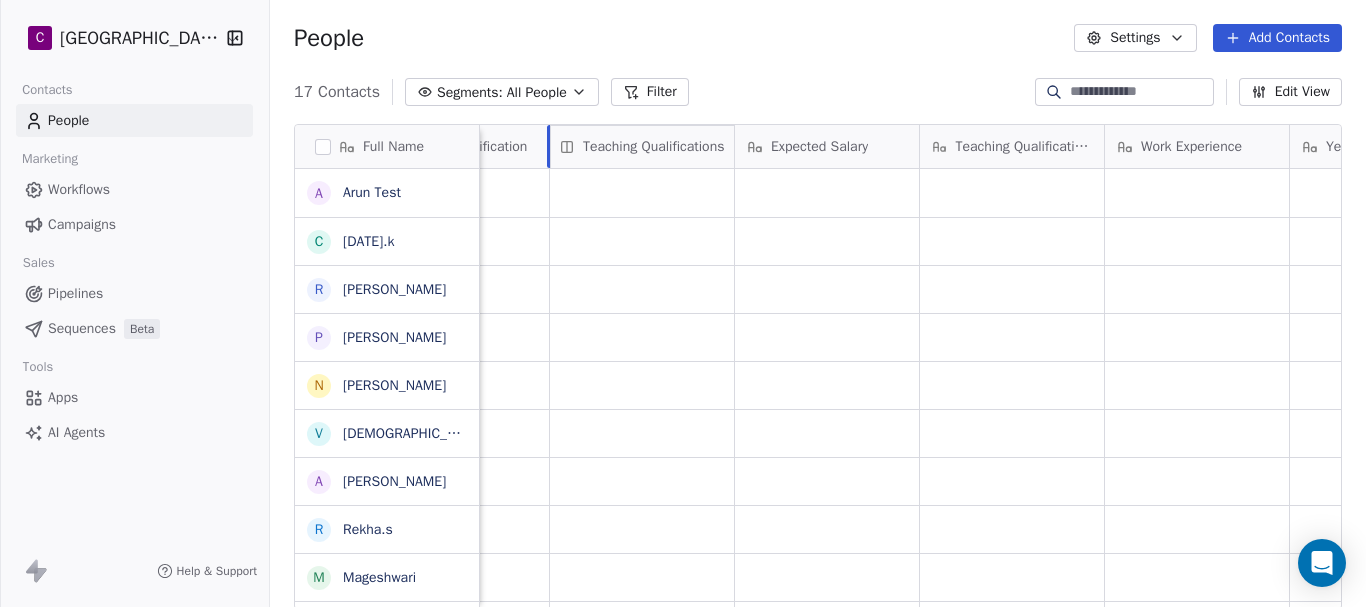 drag, startPoint x: 1080, startPoint y: 134, endPoint x: 742, endPoint y: 168, distance: 339.70575 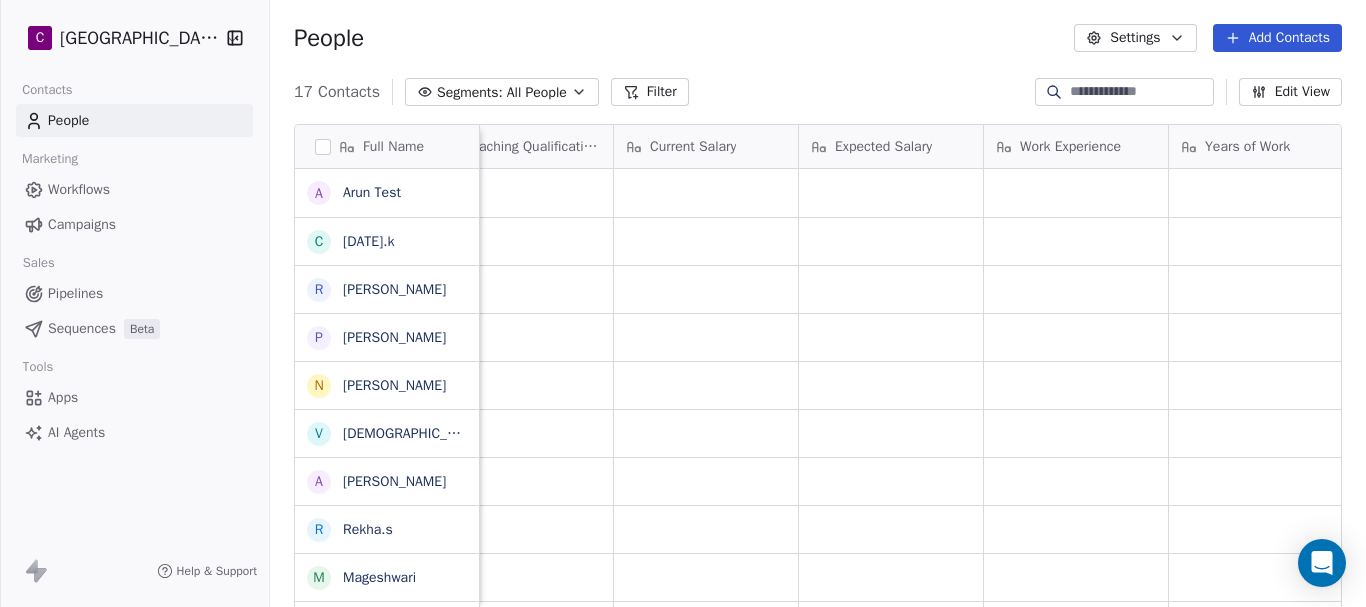 scroll, scrollTop: 0, scrollLeft: 1373, axis: horizontal 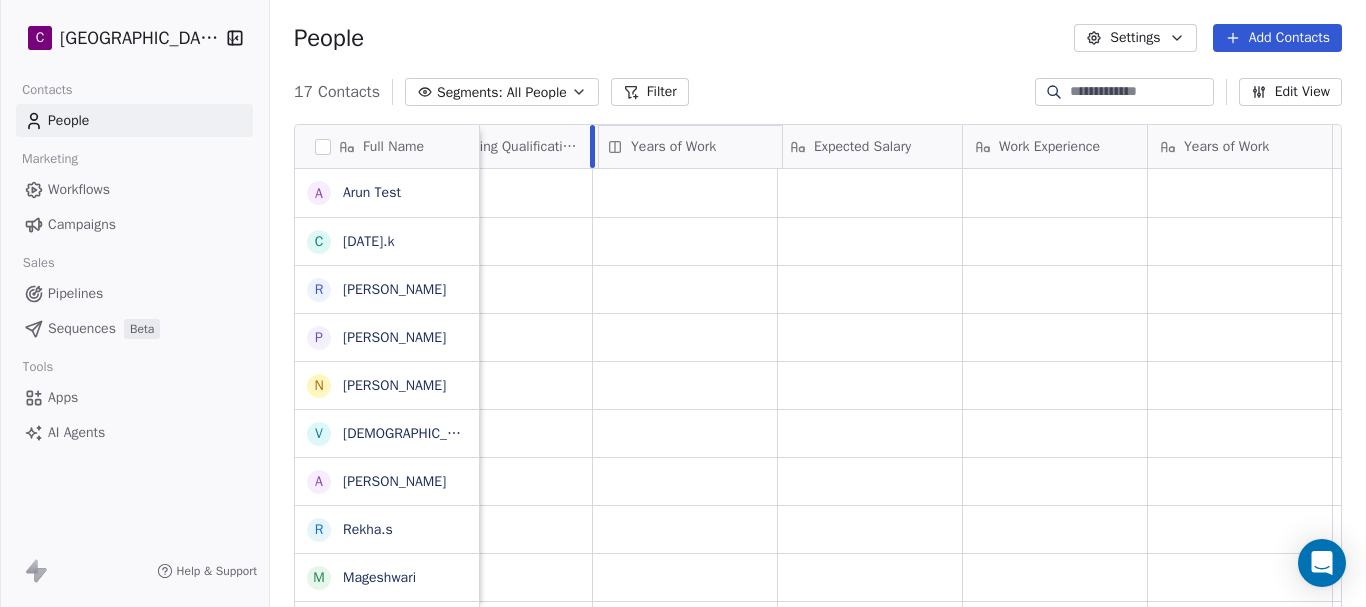 drag, startPoint x: 1183, startPoint y: 134, endPoint x: 638, endPoint y: 133, distance: 545.0009 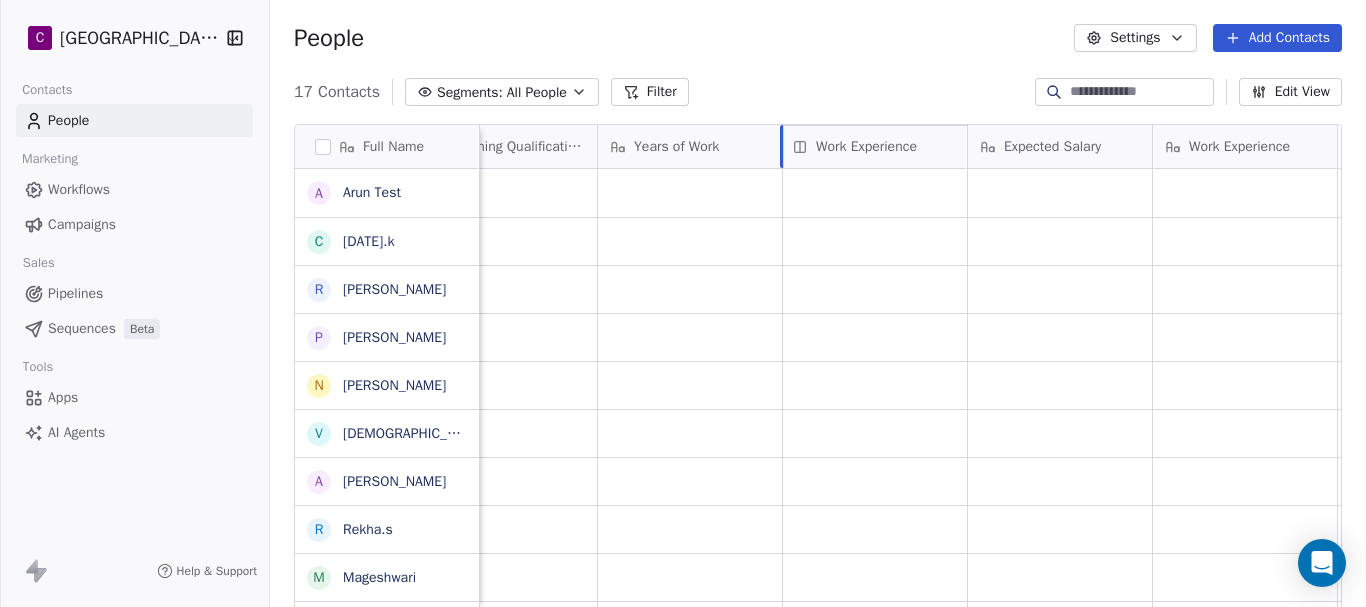 drag, startPoint x: 1249, startPoint y: 134, endPoint x: 880, endPoint y: 134, distance: 369 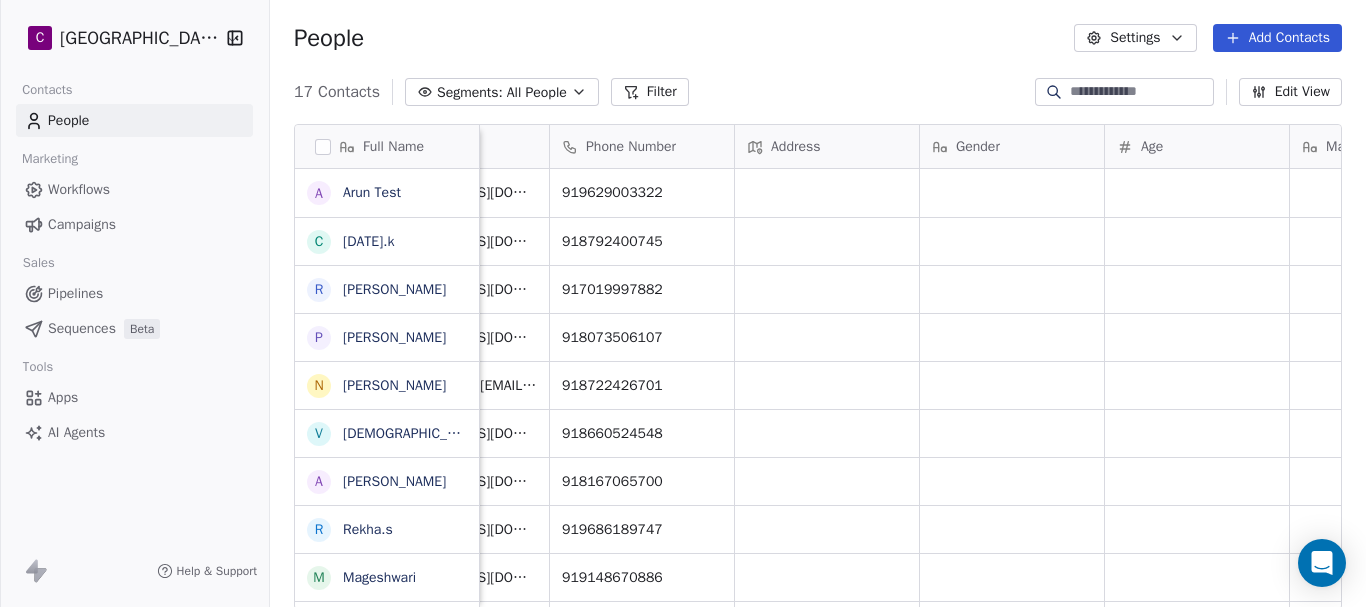 scroll, scrollTop: 0, scrollLeft: 0, axis: both 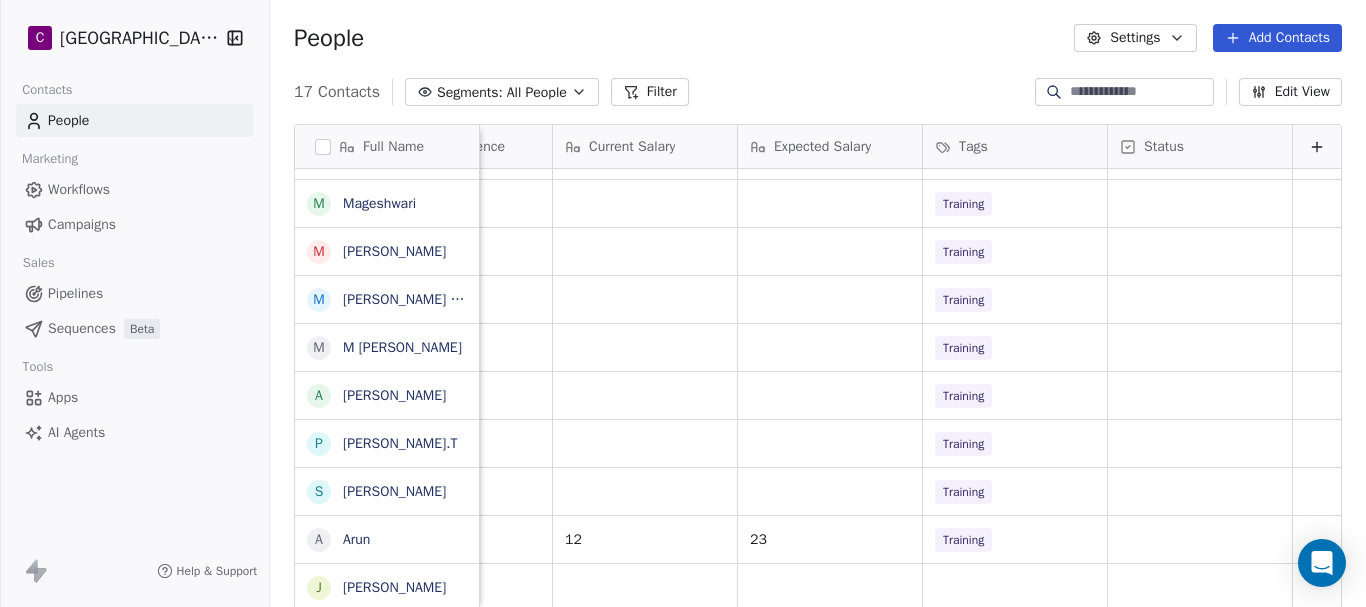 drag, startPoint x: 1276, startPoint y: 142, endPoint x: 1232, endPoint y: 144, distance: 44.04543 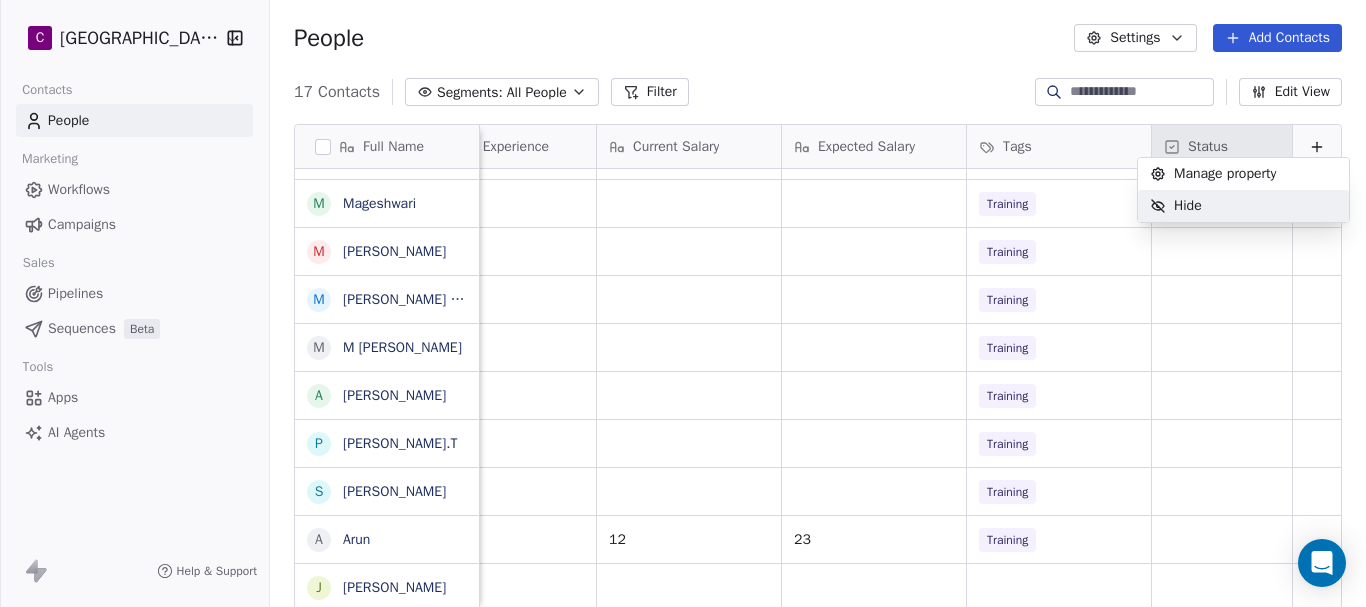 scroll, scrollTop: 15, scrollLeft: 1748, axis: both 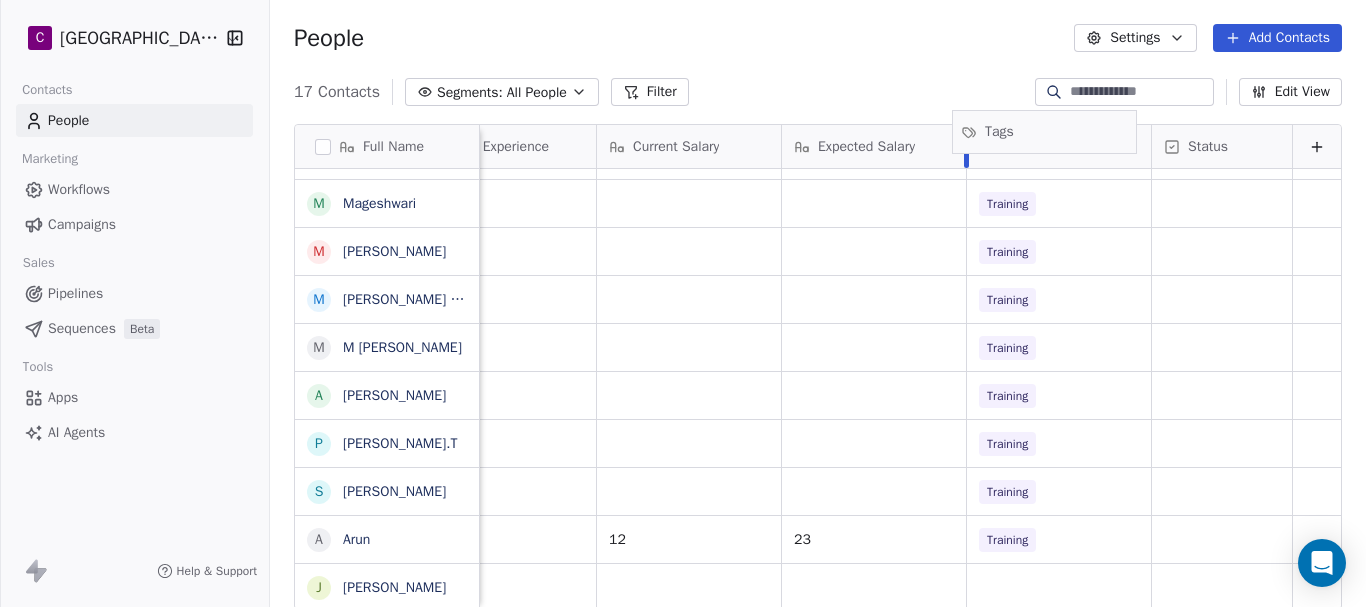 click on "Full Name A [PERSON_NAME] Test c [DATE].k R [PERSON_NAME] P [PERSON_NAME] B N [PERSON_NAME] V [PERSON_NAME] A [PERSON_NAME] R Rekha.s M [PERSON_NAME] M [PERSON_NAME] M [PERSON_NAME] [PERSON_NAME] [PERSON_NAME] A [PERSON_NAME].T S [PERSON_NAME] A [PERSON_NAME] J [PERSON_NAME] Highest Qualification Teaching Qualifications Years of Work Work Experience Current Salary Expected Salary Tags Status   Training   Training   Training   Training   Training   Training   Training   Training   Training   Training   Training   Training   Training   Training   Training   BE gf df er 12 23 Training   Tags
To pick up a draggable item, press the space bar.
While dragging, use the arrow keys to move the item.
Press space again to drop the item in its new position, or press escape to cancel.
Draggable item tags was moved over droppable area tags." at bounding box center [818, 368] 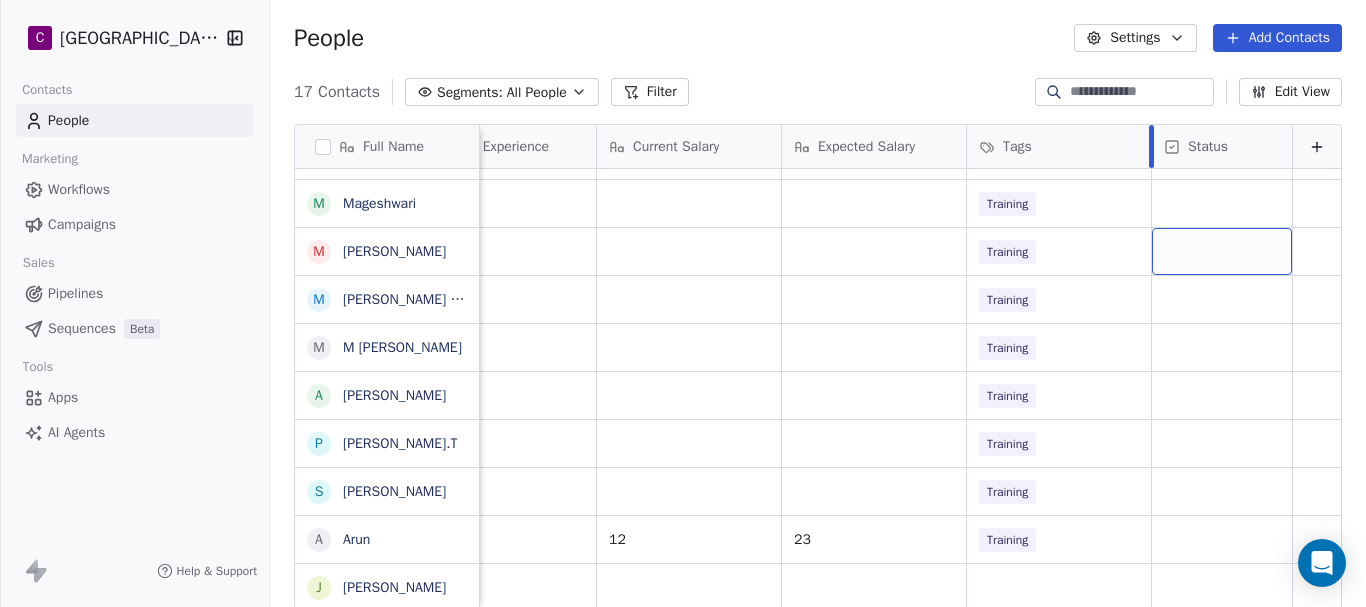 drag, startPoint x: 1135, startPoint y: 137, endPoint x: 1069, endPoint y: 139, distance: 66.0303 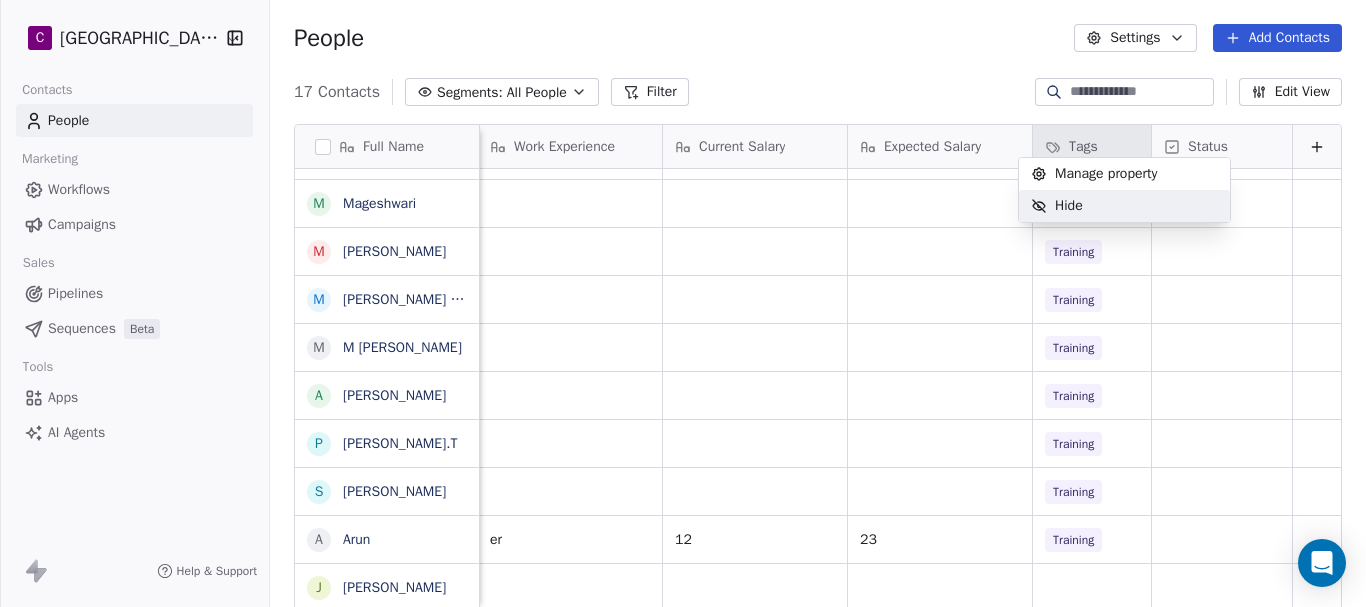 scroll, scrollTop: 15, scrollLeft: 1682, axis: both 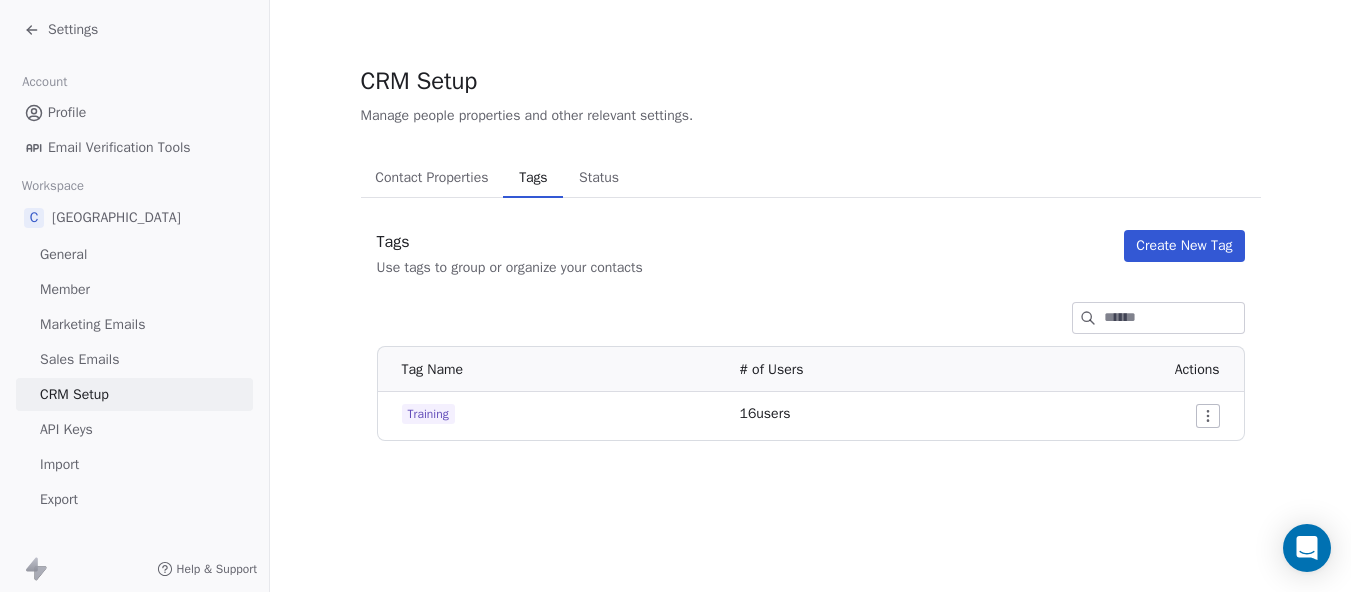 click on "Settings" at bounding box center (73, 30) 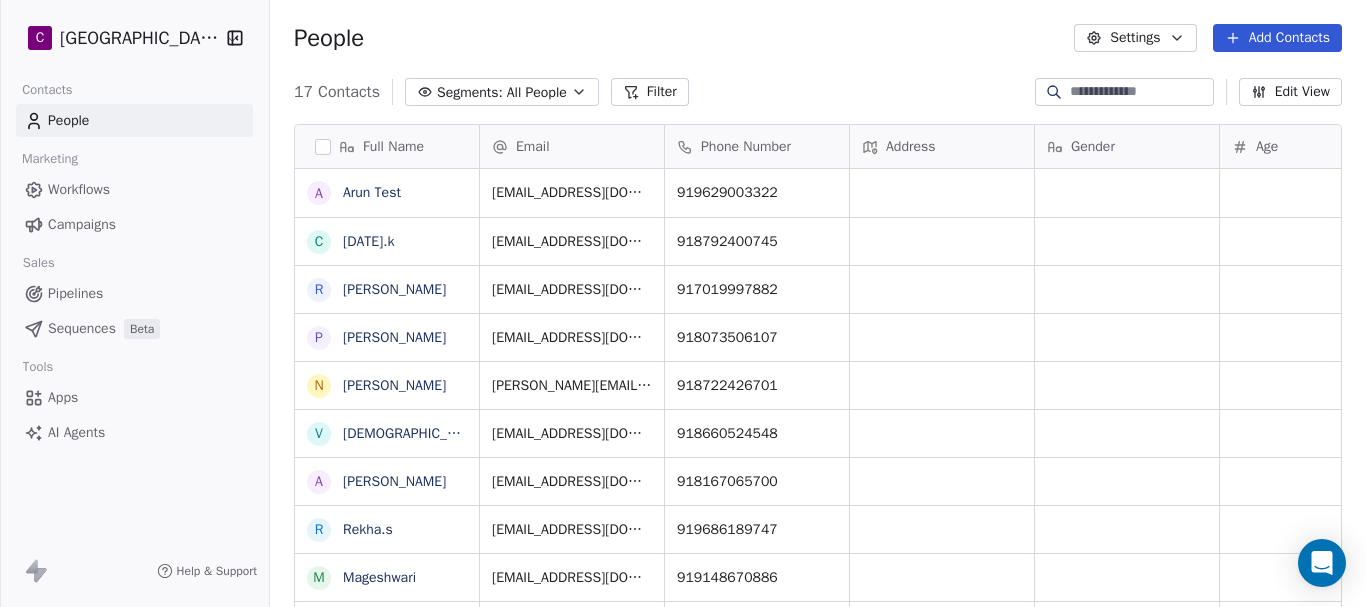 scroll, scrollTop: 374, scrollLeft: 0, axis: vertical 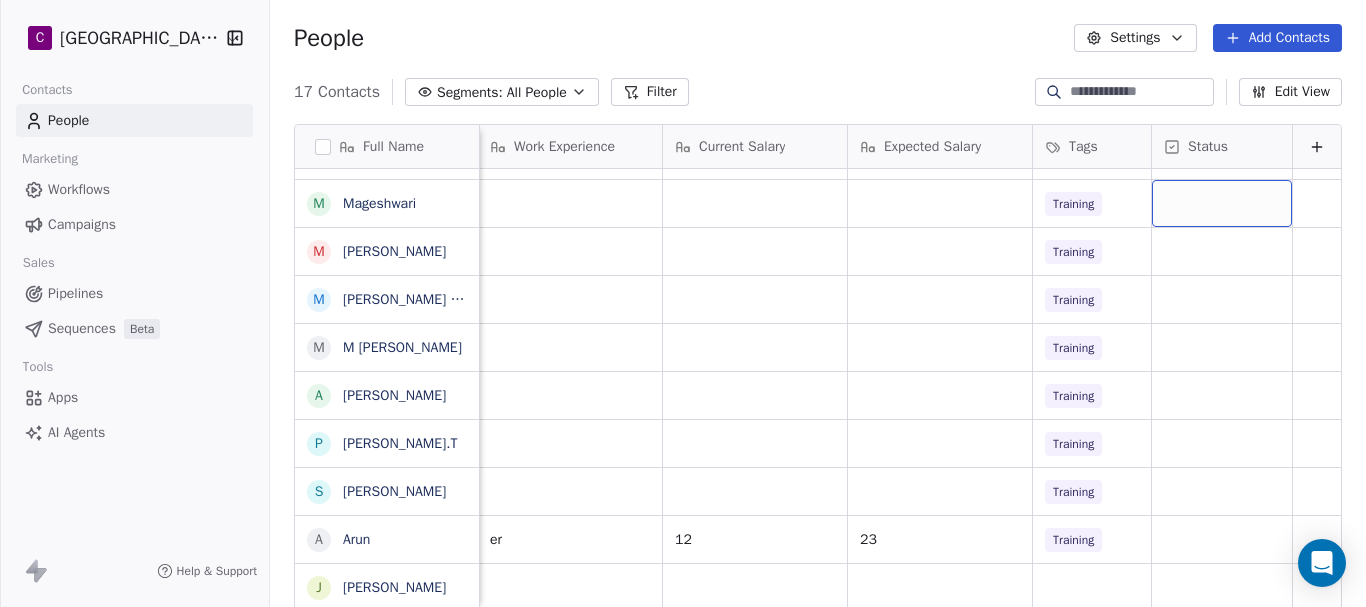 click at bounding box center (1222, 203) 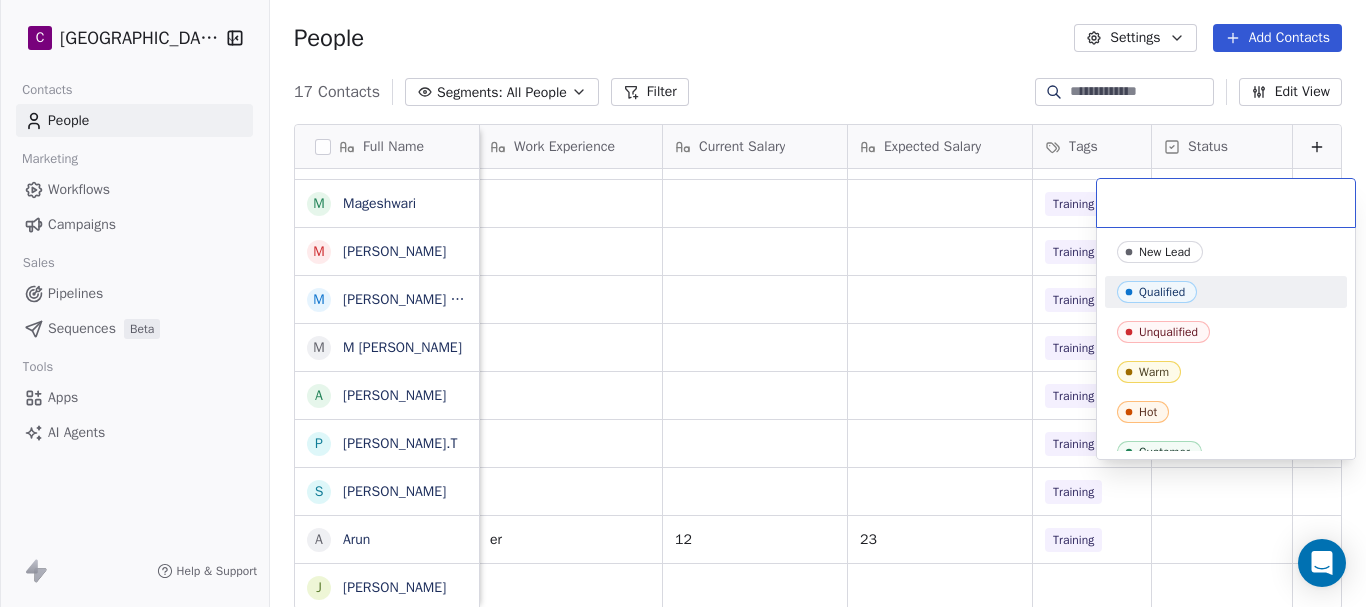click on "C Chitrakoota School Contacts People Marketing Workflows Campaigns Sales Pipelines Sequences Beta Tools Apps AI Agents Help & Support People Settings  Add Contacts 17 Contacts Segments: All People Filter  Edit View Tag Add to Sequence Export Full Name A [PERSON_NAME] Test c [DATE].k R [PERSON_NAME] P [PERSON_NAME] B N [PERSON_NAME] V [PERSON_NAME] A [PERSON_NAME] R Rekha.s M [PERSON_NAME] M [PERSON_NAME] M [PERSON_NAME] [PERSON_NAME] [PERSON_NAME] A [PERSON_NAME].T S [PERSON_NAME] A [PERSON_NAME] J [PERSON_NAME] Highest Qualification Teaching Qualifications Years of Work Work Experience Current Salary Expected Salary Tags Status   Training   Training   Training   Training   Training   Training   Training   Training   Training   Training   Training   Training   Training   Training   Training   BE gf df er 12 23 Training
To pick up a draggable item, press the space bar.
While dragging, use the arrow keys to move the item.
Press space again to drop the item in its new position, or press escape to cancel.
New Lead Qualified" at bounding box center (683, 303) 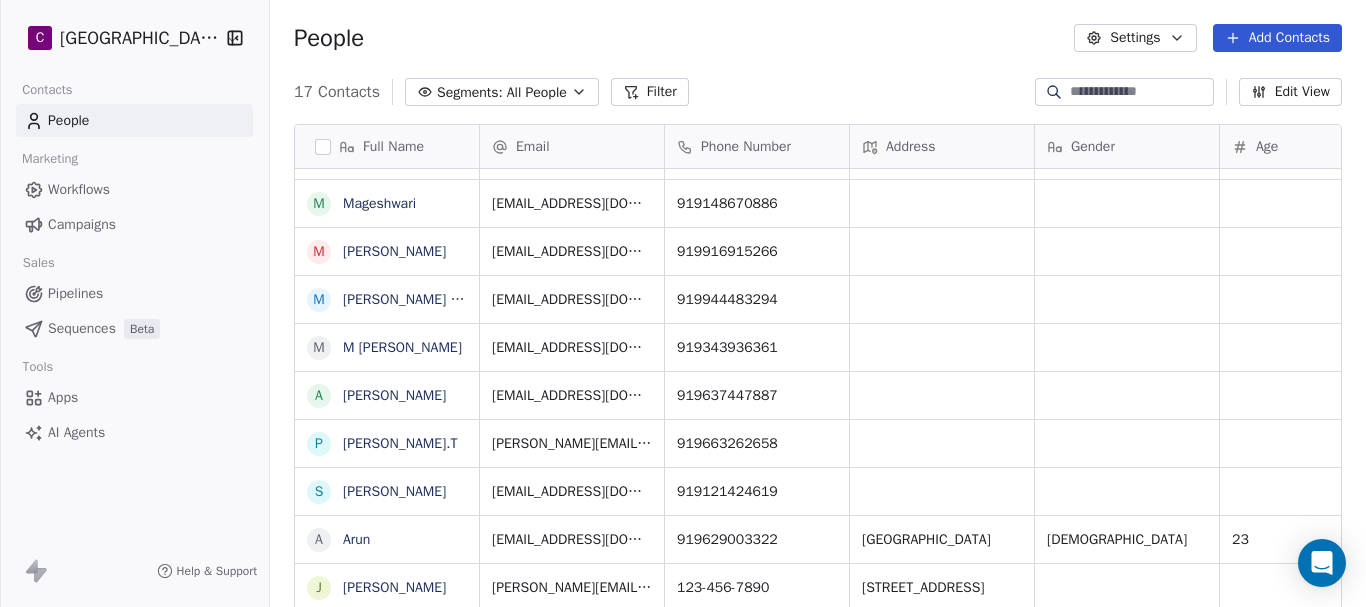 scroll, scrollTop: 0, scrollLeft: 0, axis: both 